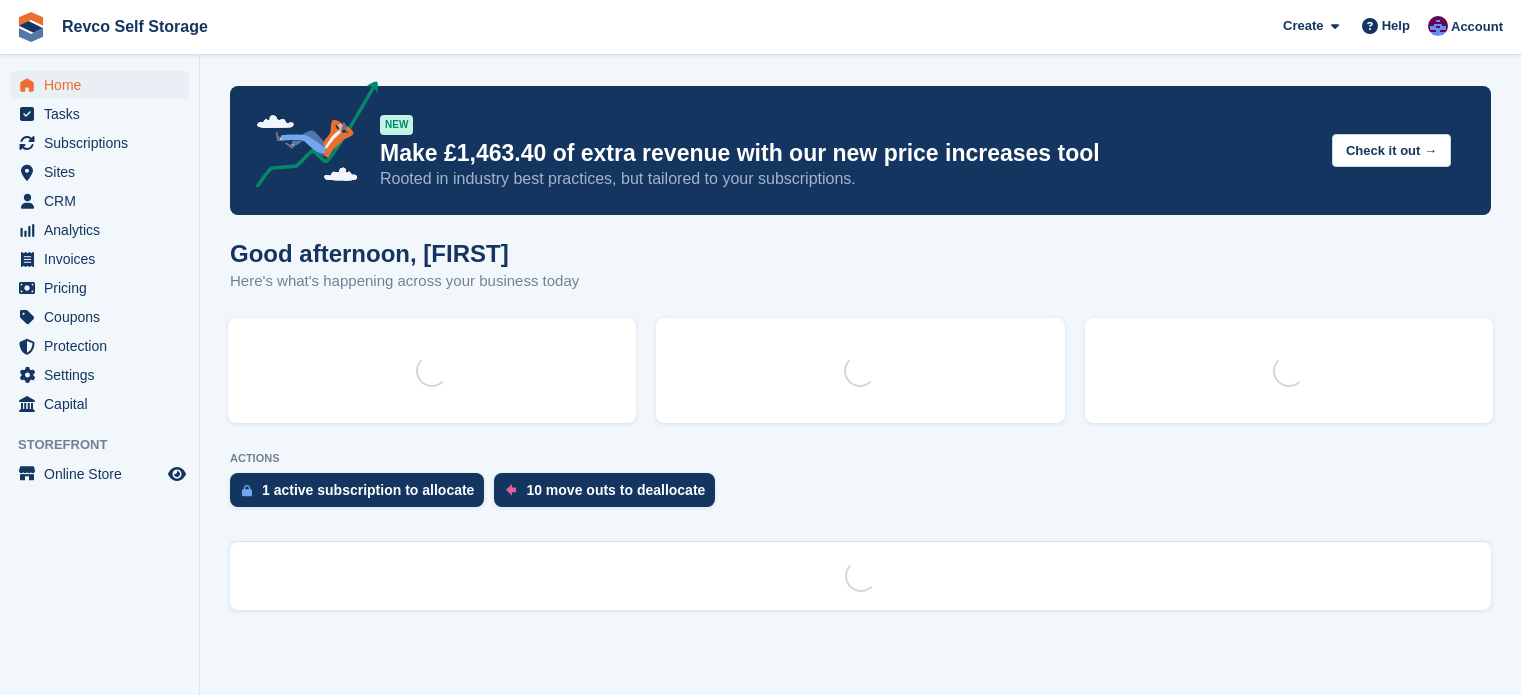 scroll, scrollTop: 0, scrollLeft: 0, axis: both 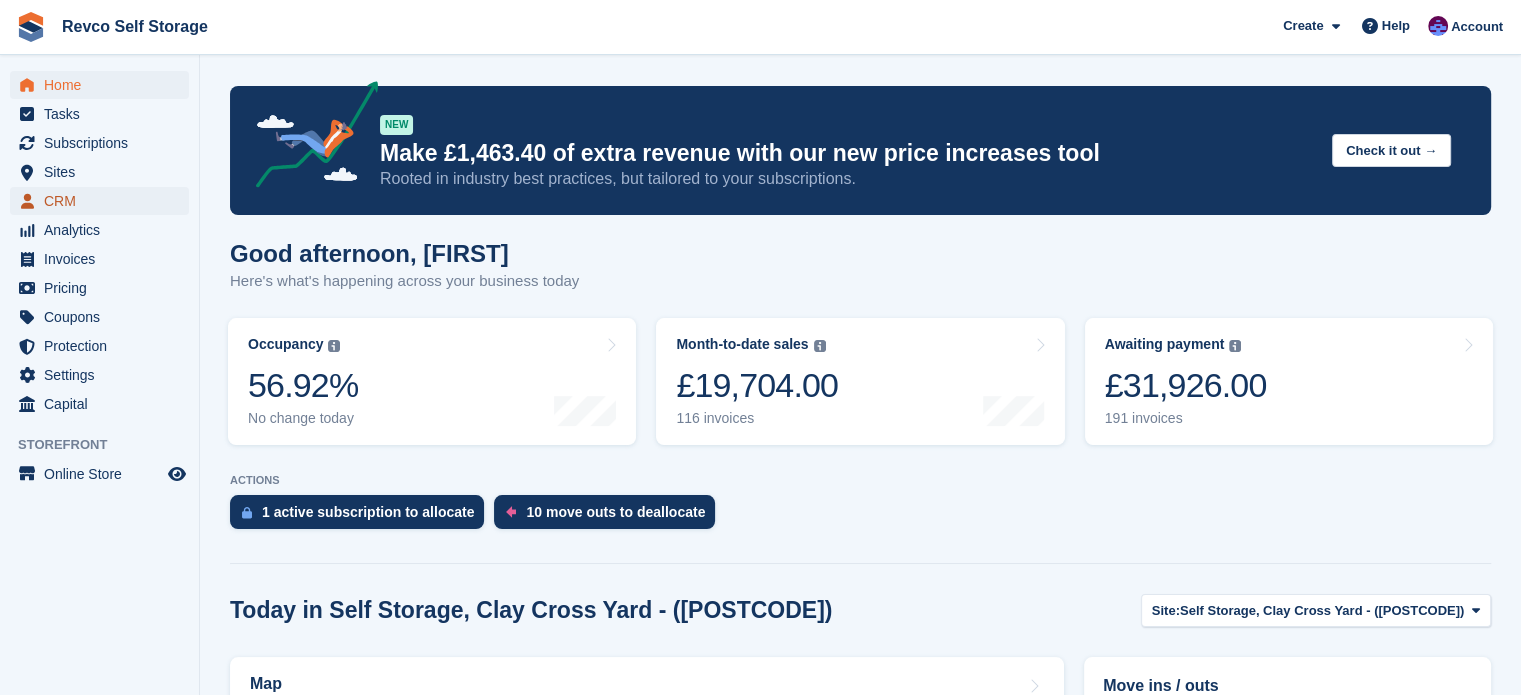 click on "CRM" at bounding box center [104, 201] 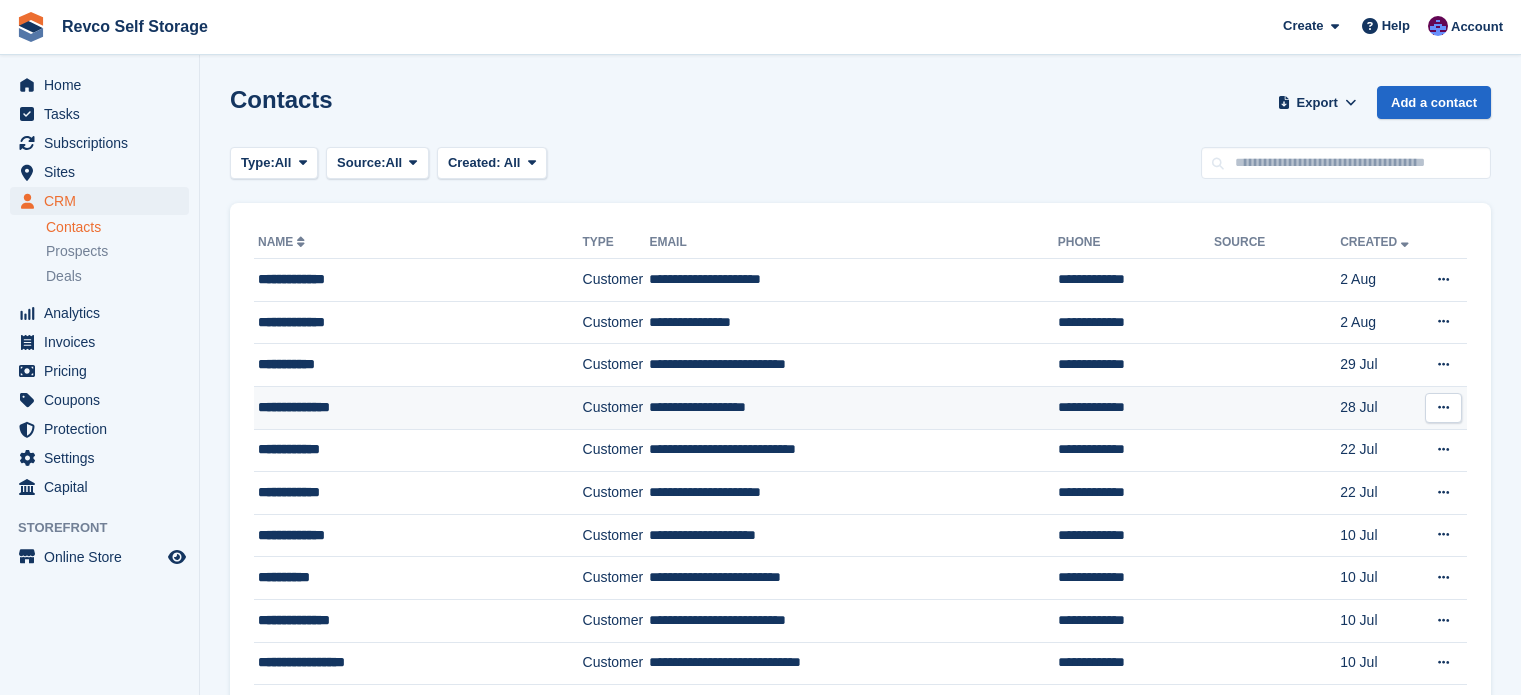 scroll, scrollTop: 0, scrollLeft: 0, axis: both 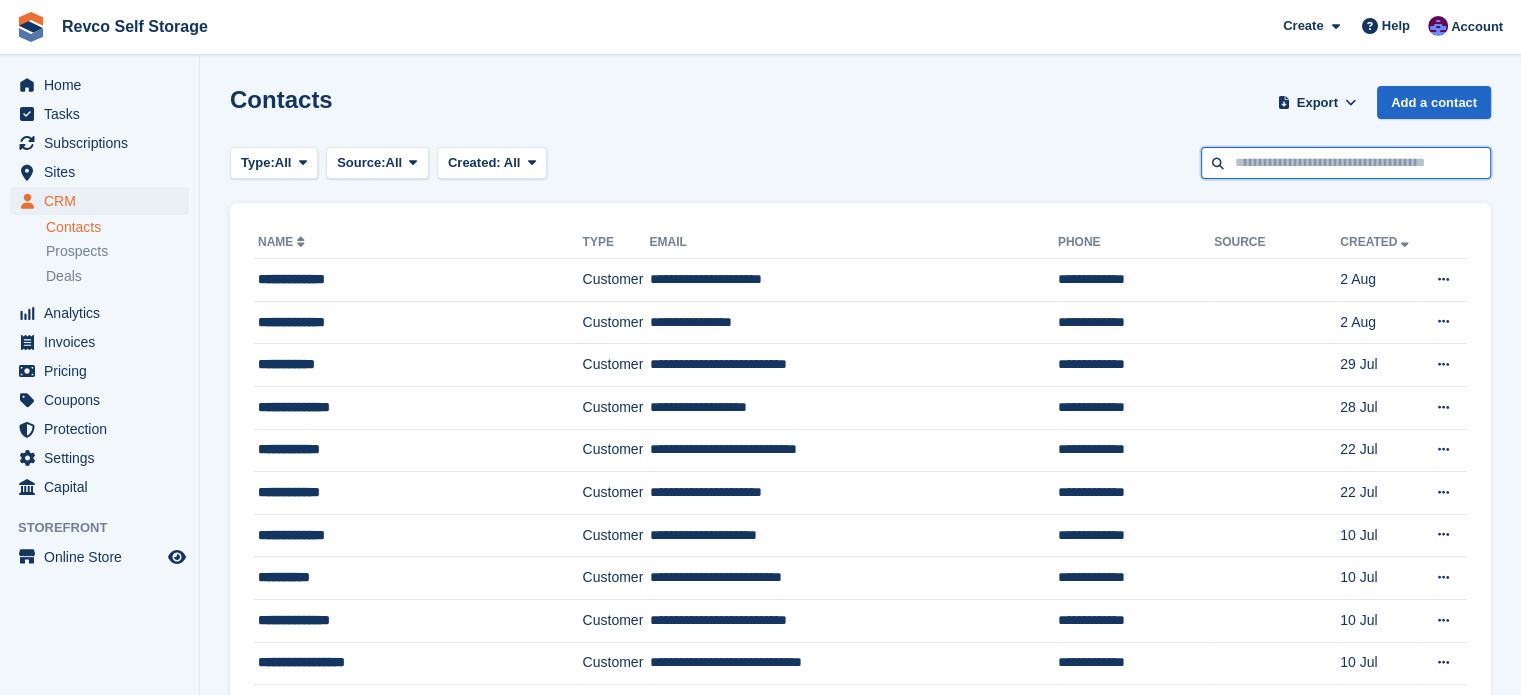click at bounding box center (1346, 163) 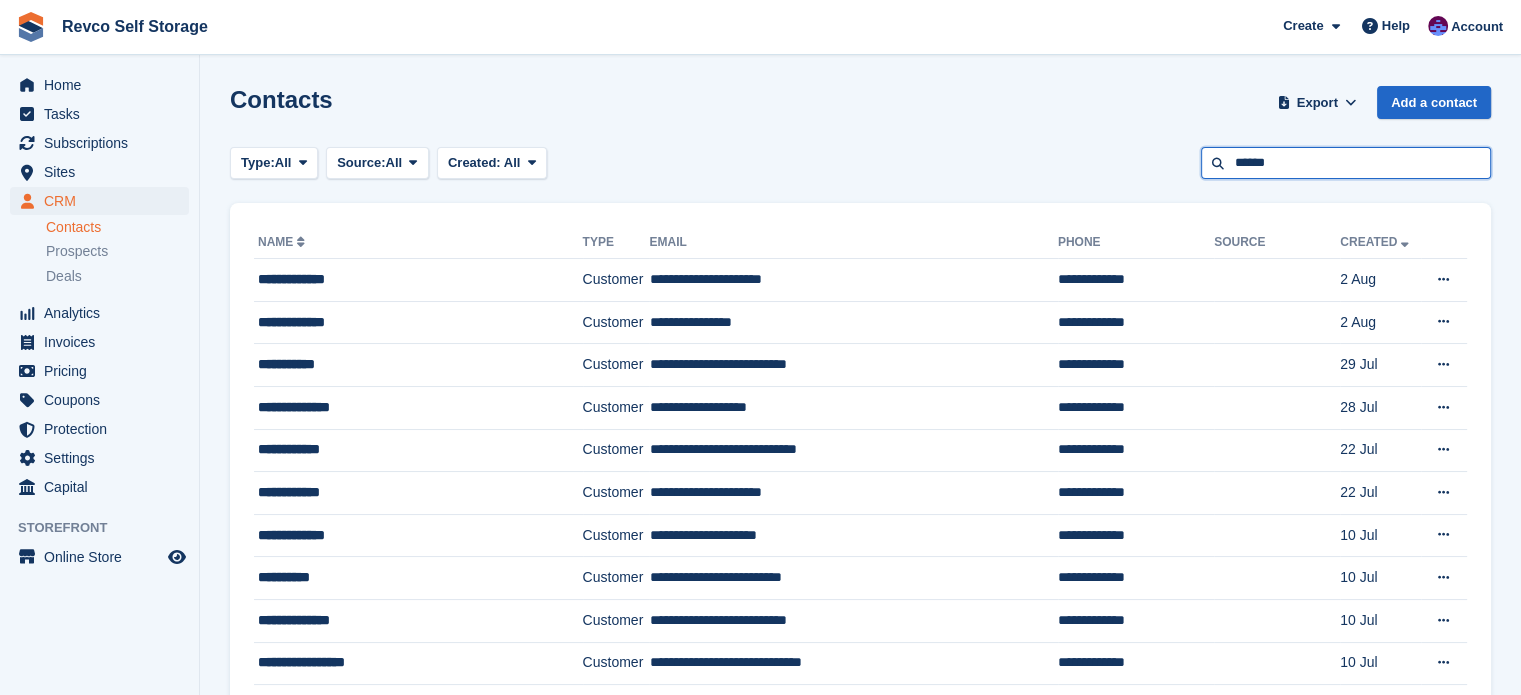 type on "******" 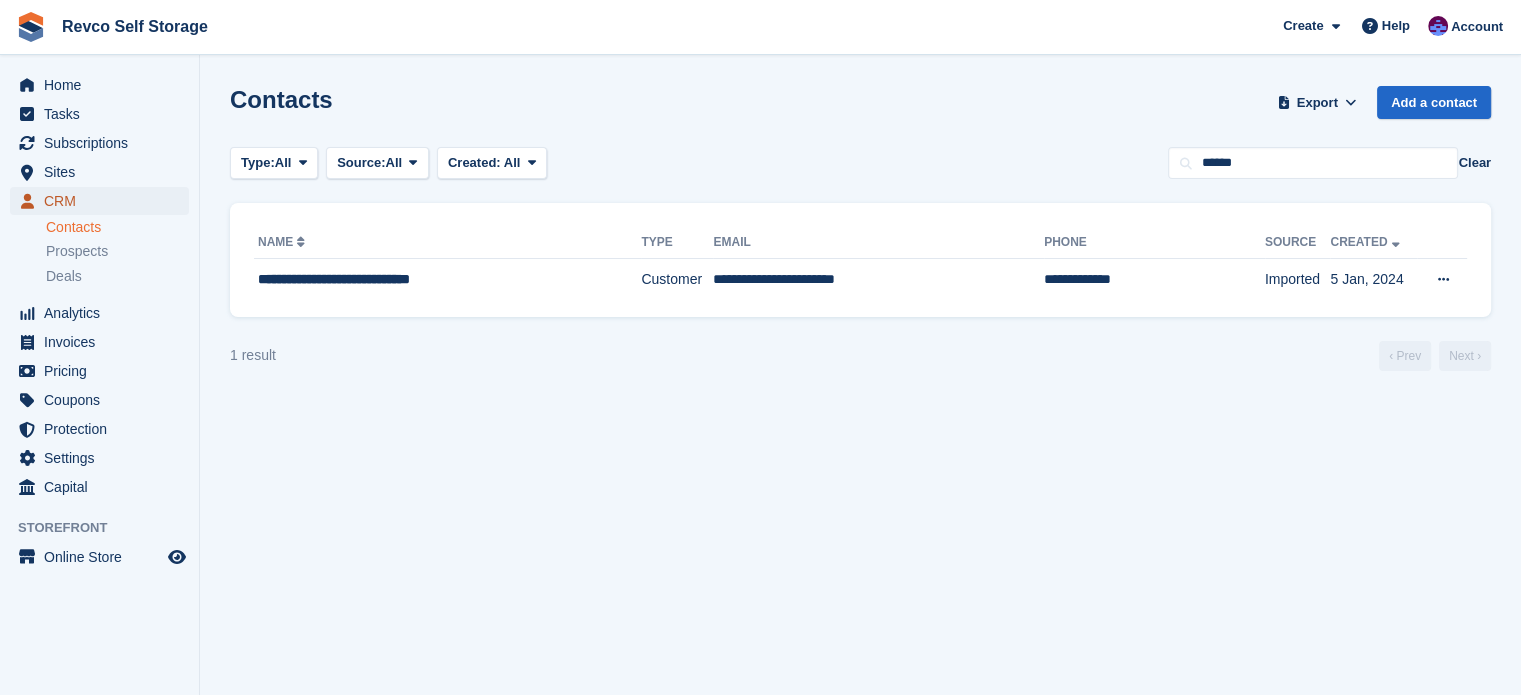 click on "CRM" at bounding box center (104, 201) 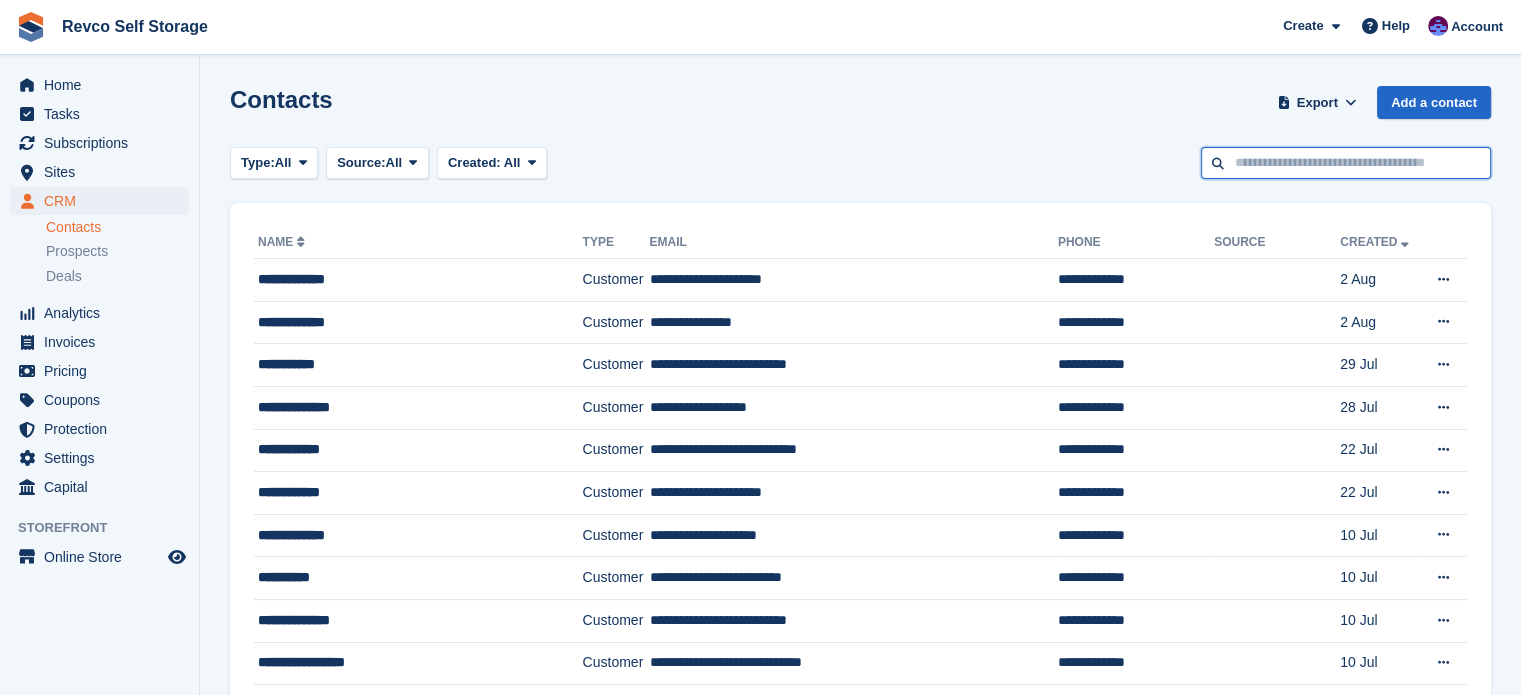 click at bounding box center (1346, 163) 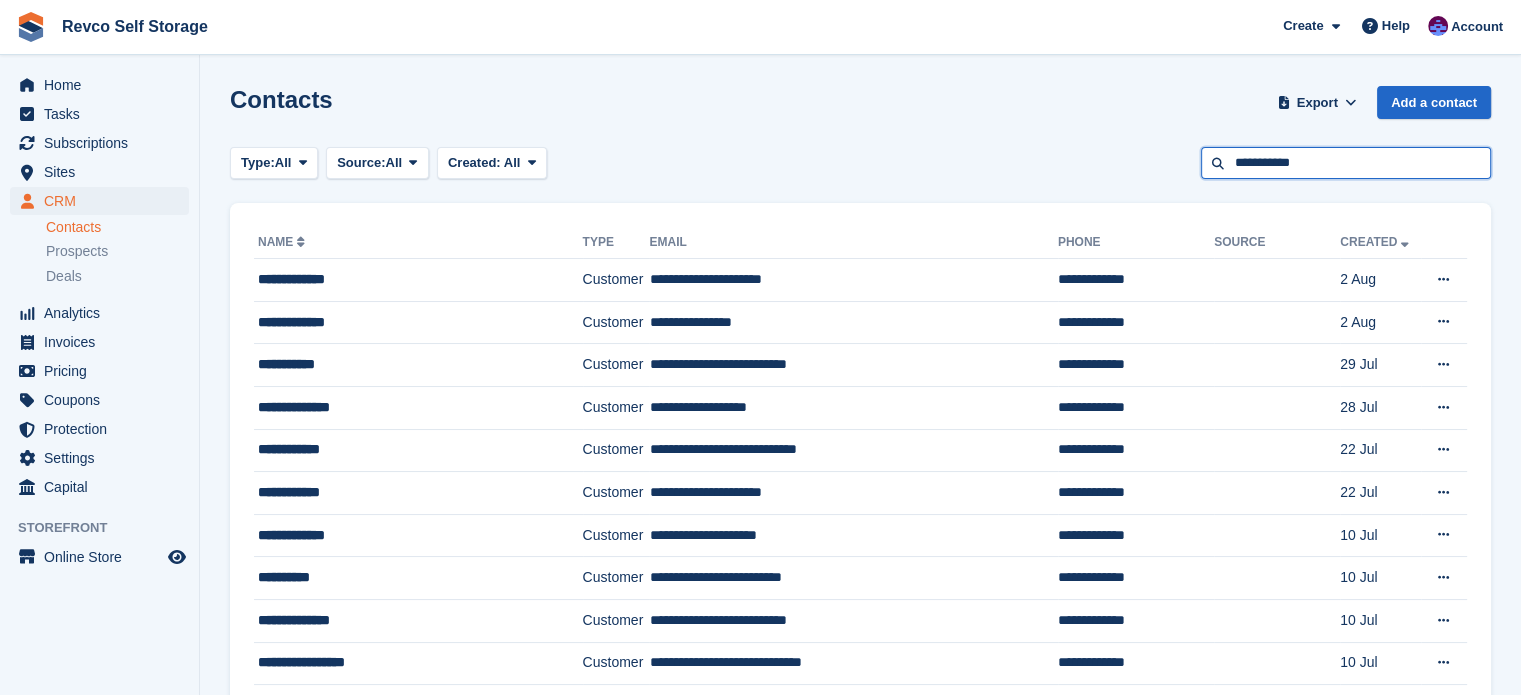 type on "**********" 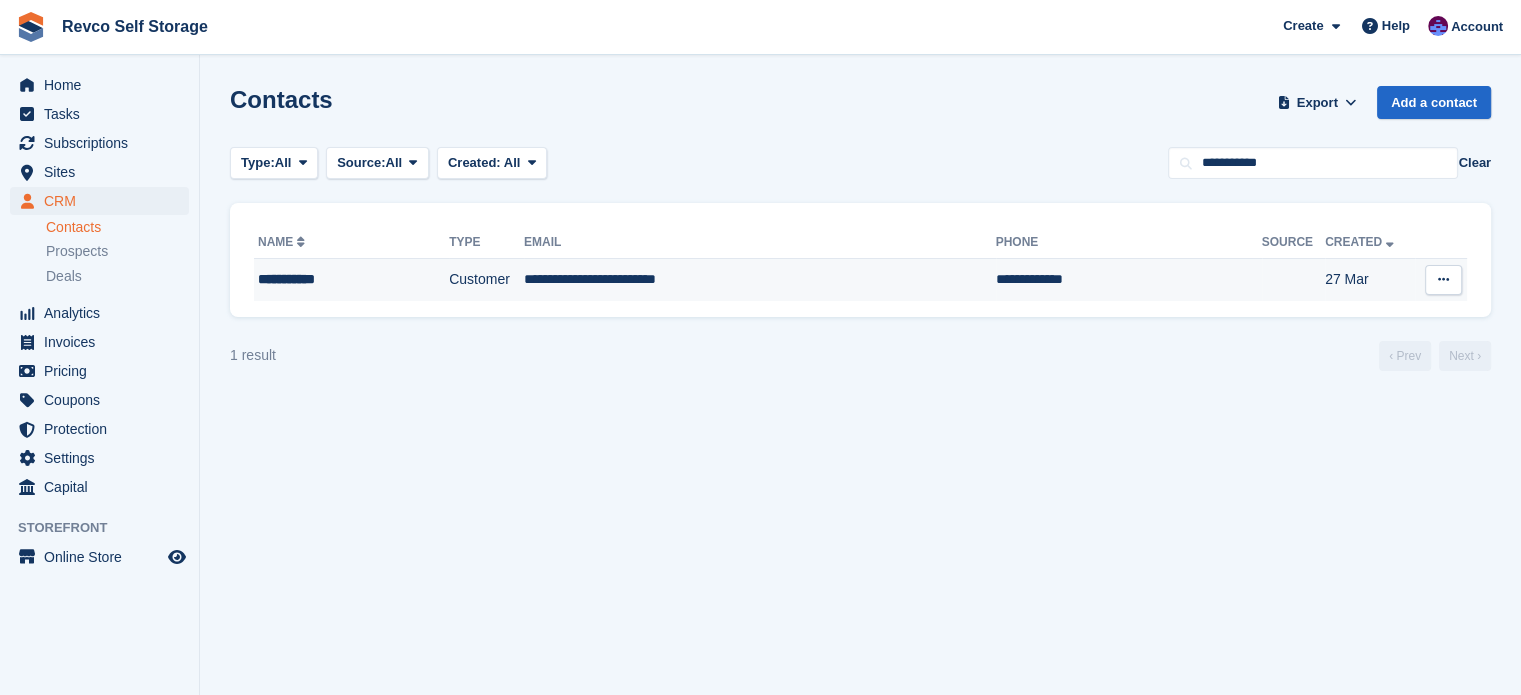 click on "**********" at bounding box center (759, 280) 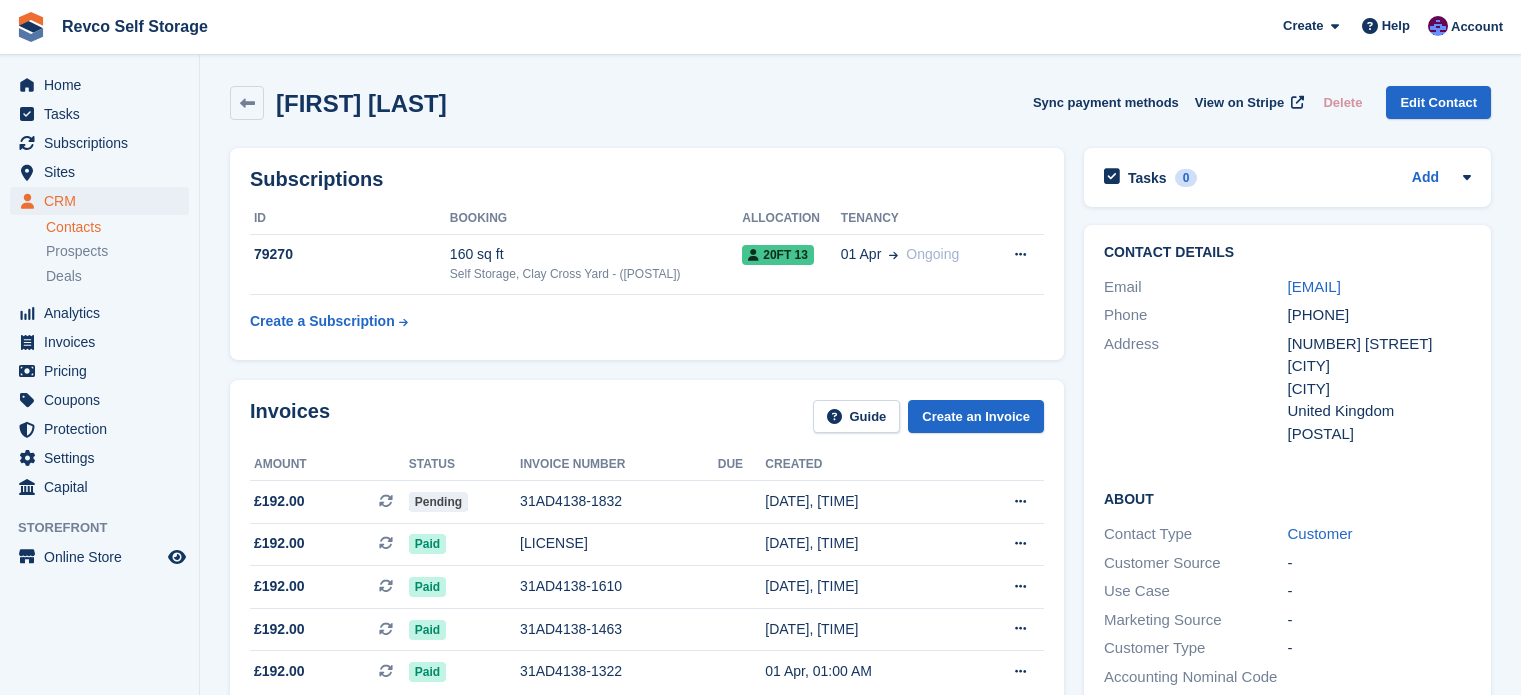scroll, scrollTop: 0, scrollLeft: 0, axis: both 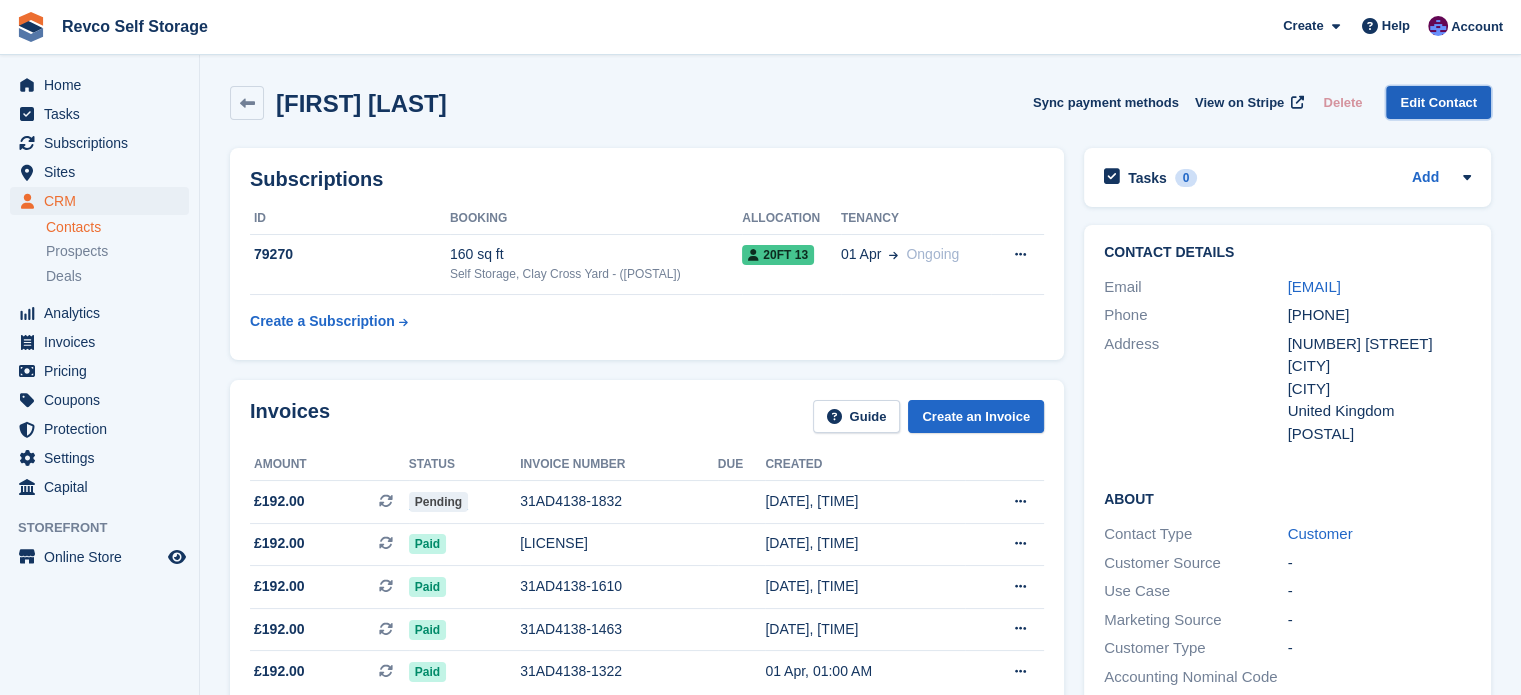 click on "Edit Contact" at bounding box center [1438, 102] 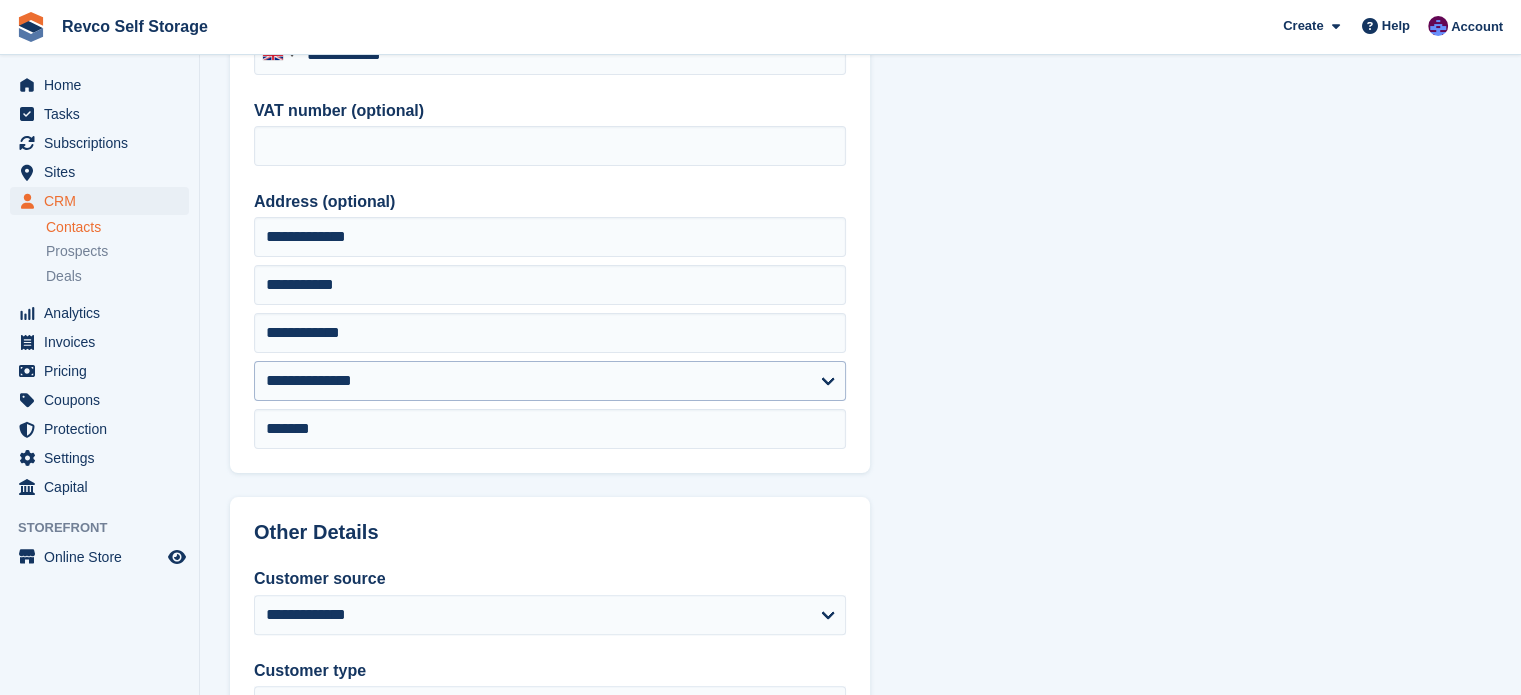 scroll, scrollTop: 0, scrollLeft: 0, axis: both 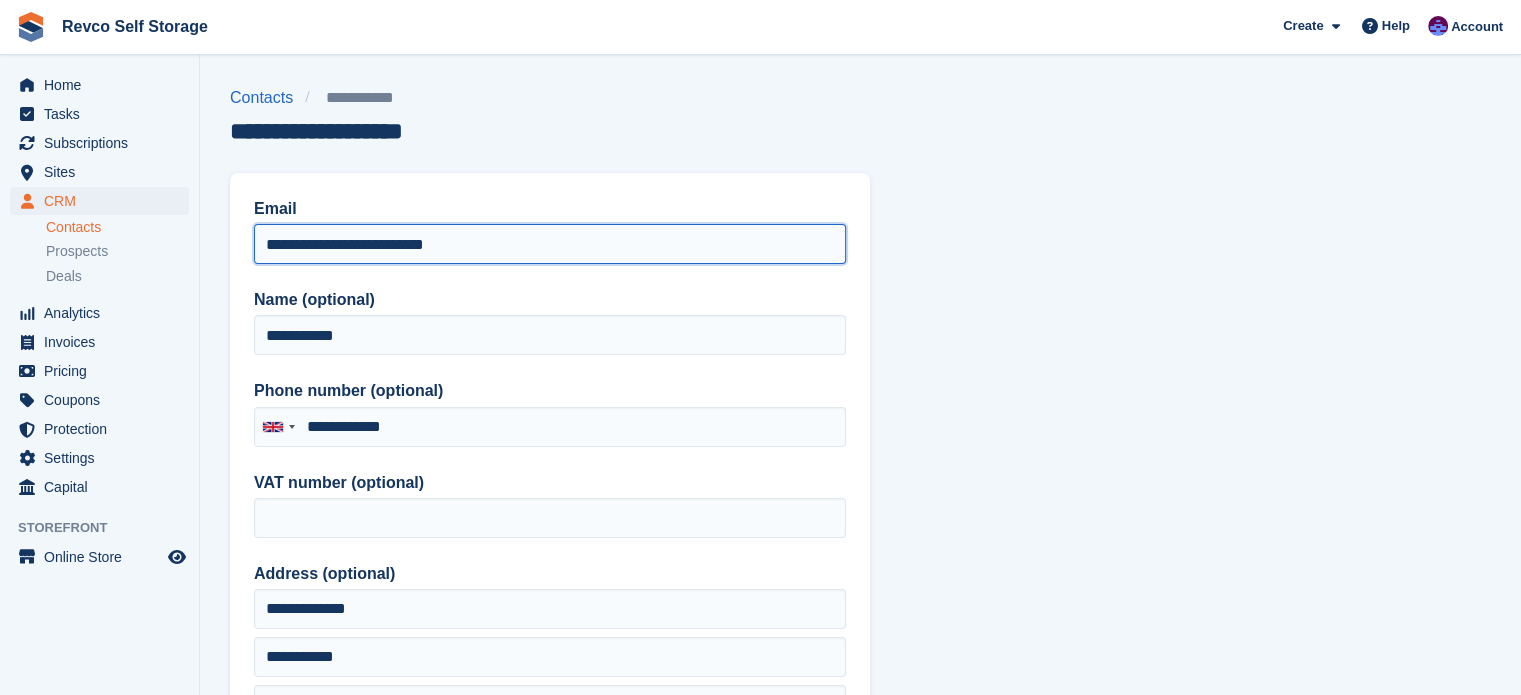 click on "**********" at bounding box center (550, 244) 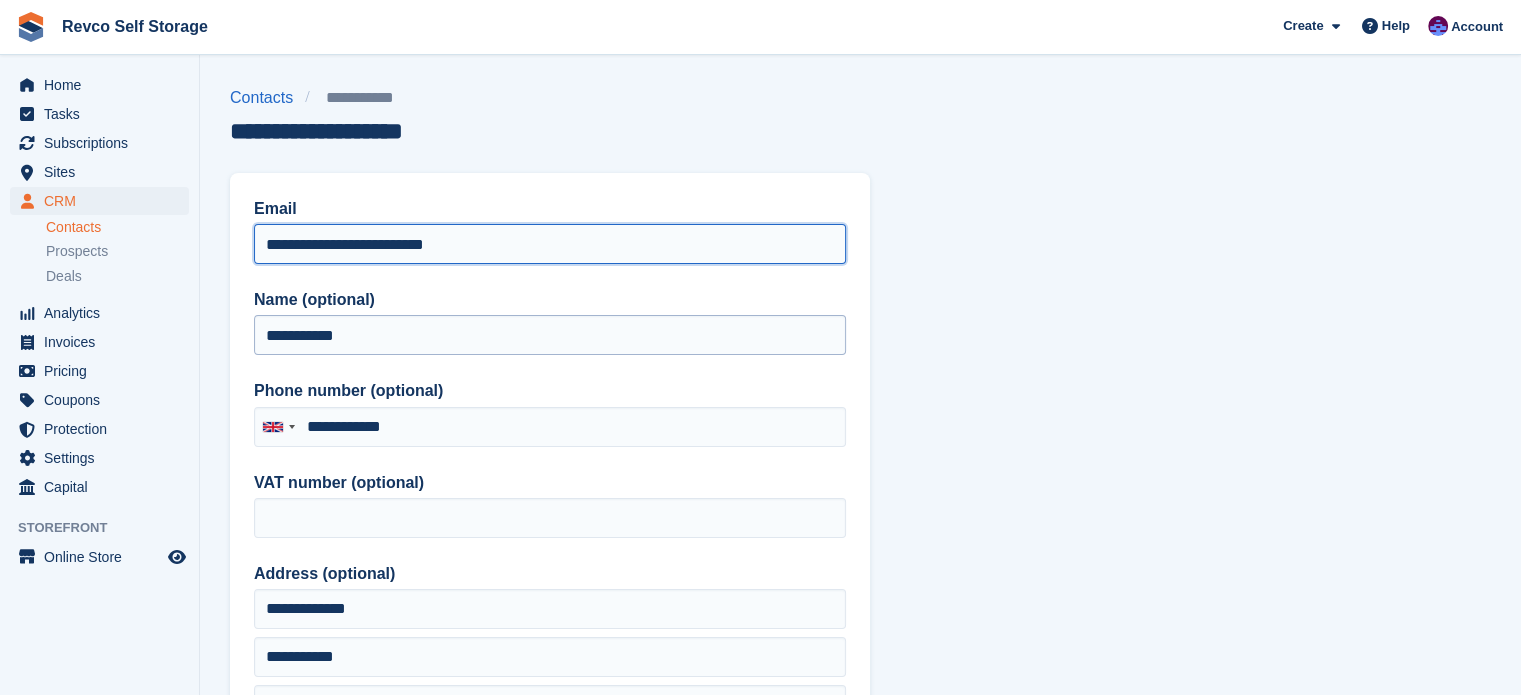 type on "**********" 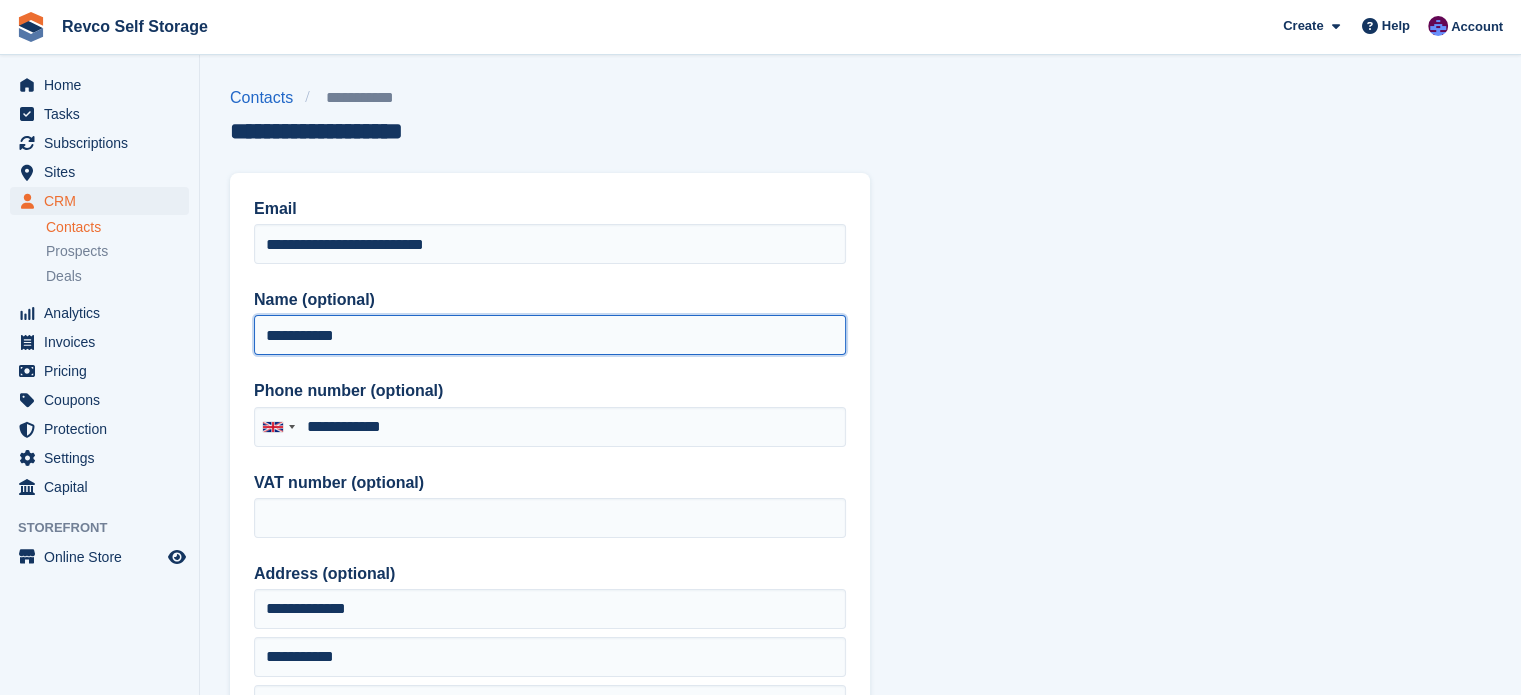 click on "**********" at bounding box center (550, 335) 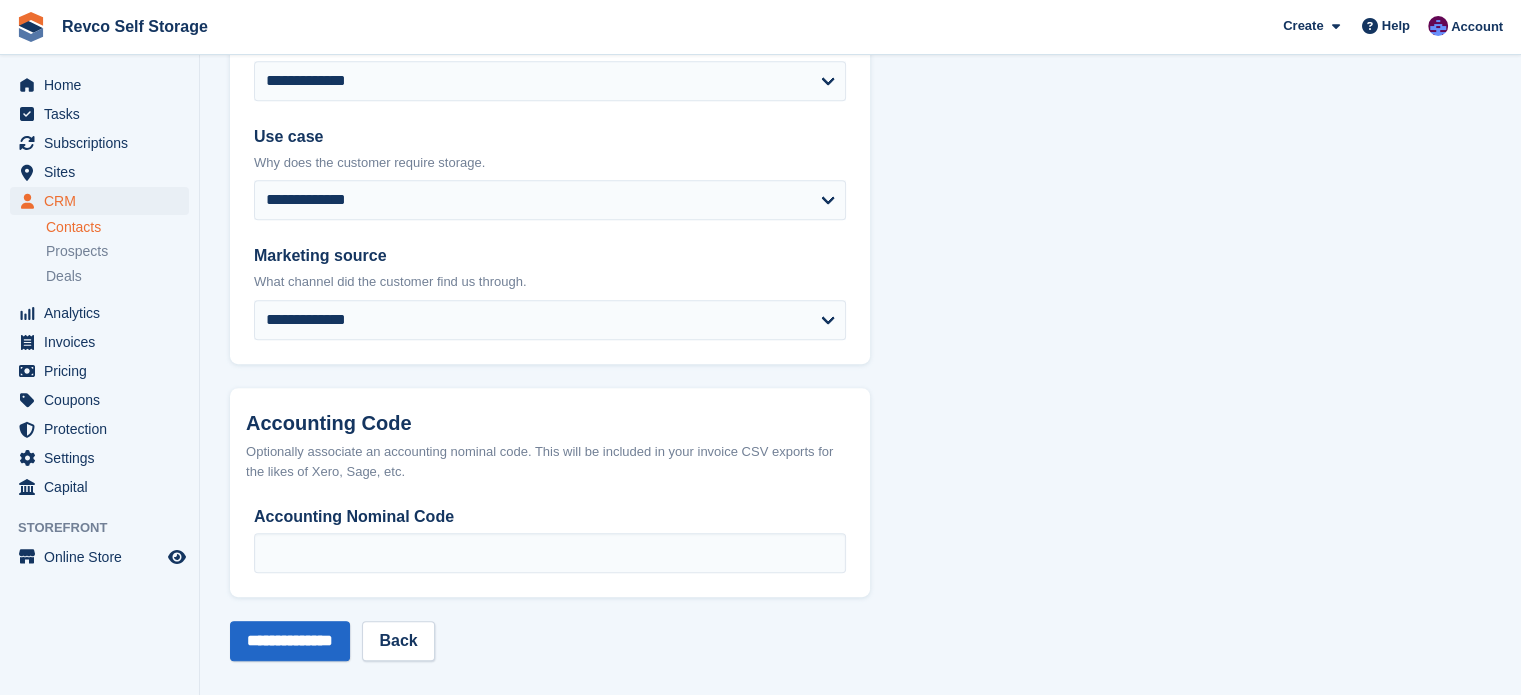 scroll, scrollTop: 1000, scrollLeft: 0, axis: vertical 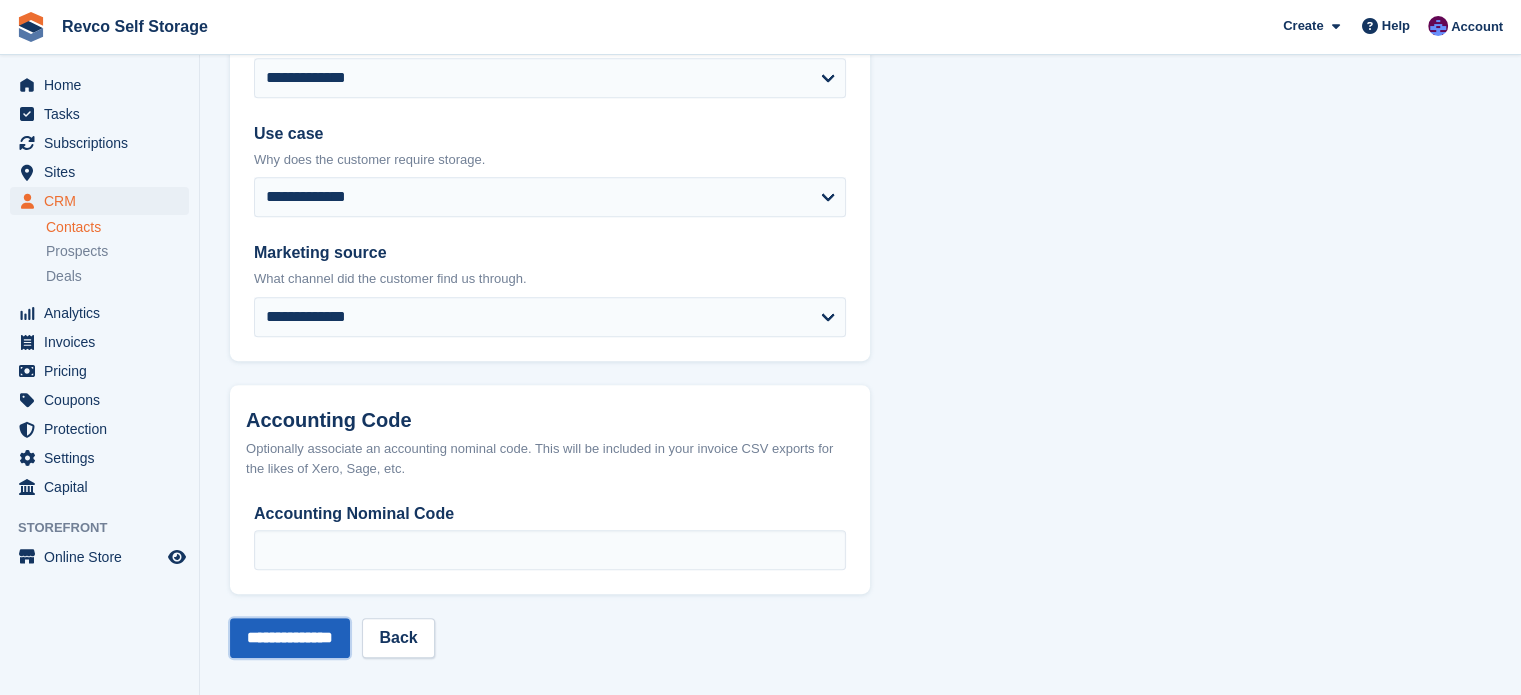 click on "**********" at bounding box center (290, 638) 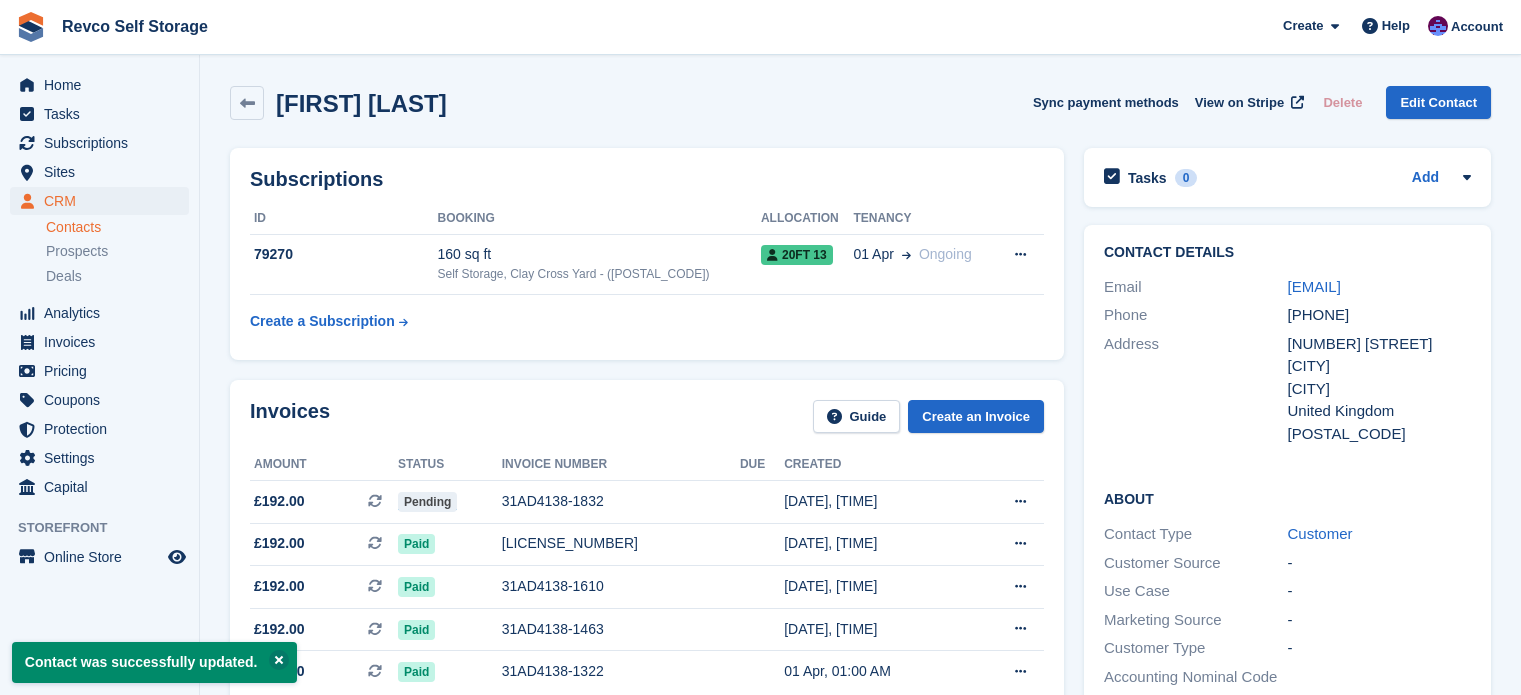 scroll, scrollTop: 0, scrollLeft: 0, axis: both 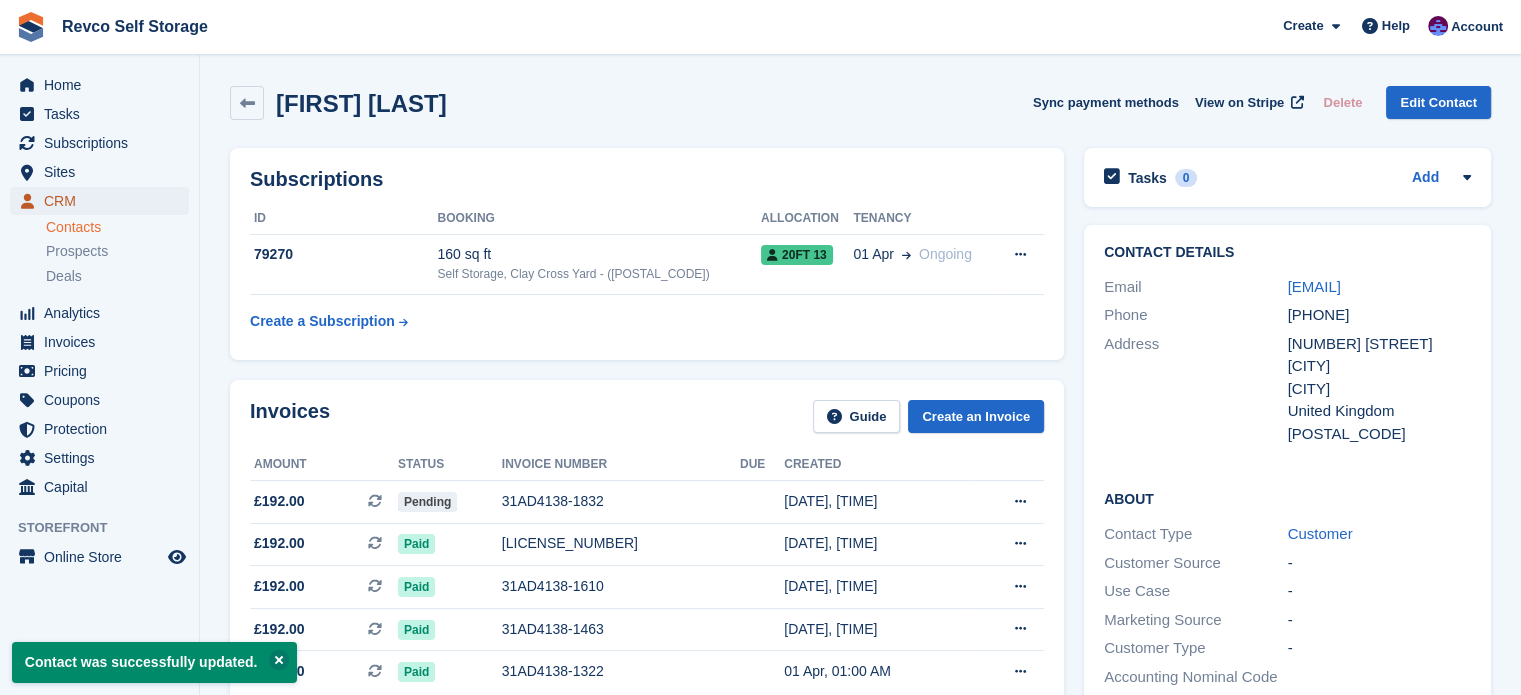 click on "CRM" at bounding box center [104, 201] 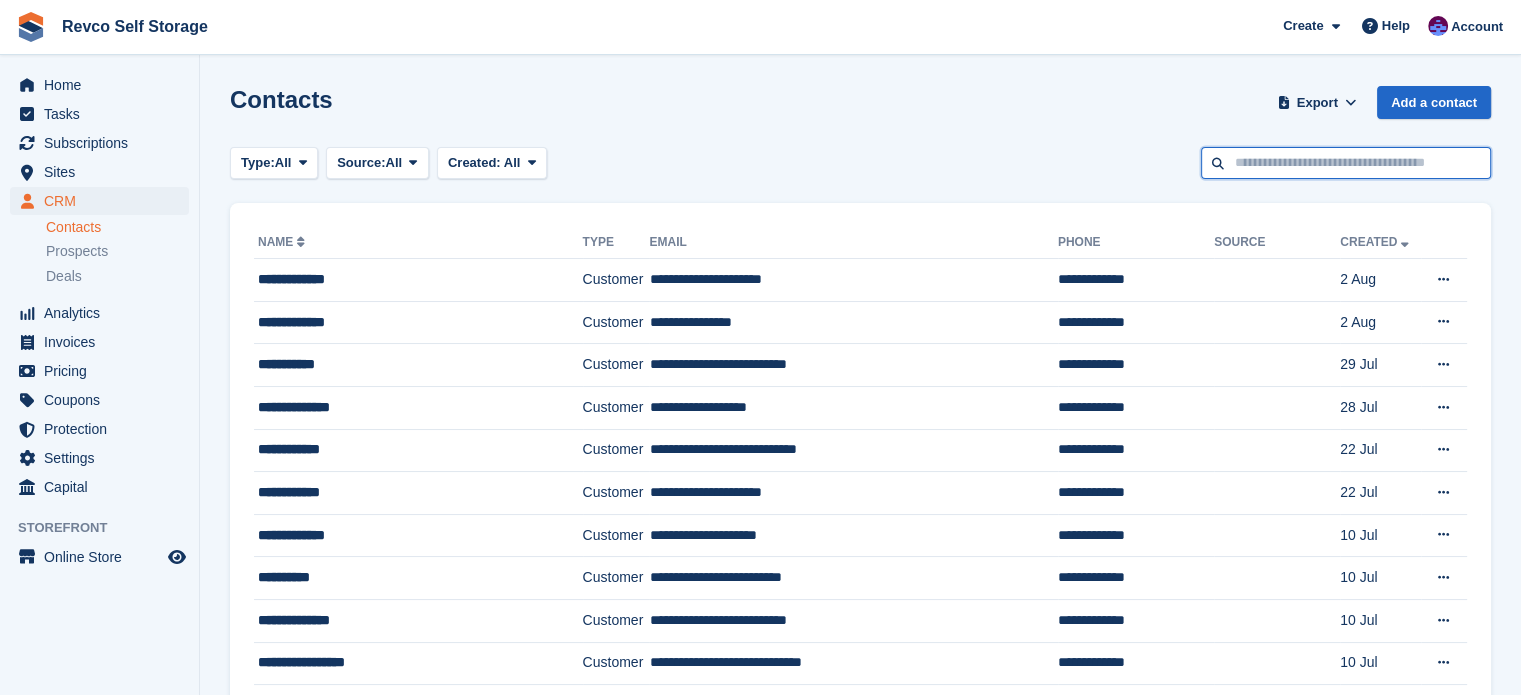 click at bounding box center (1346, 163) 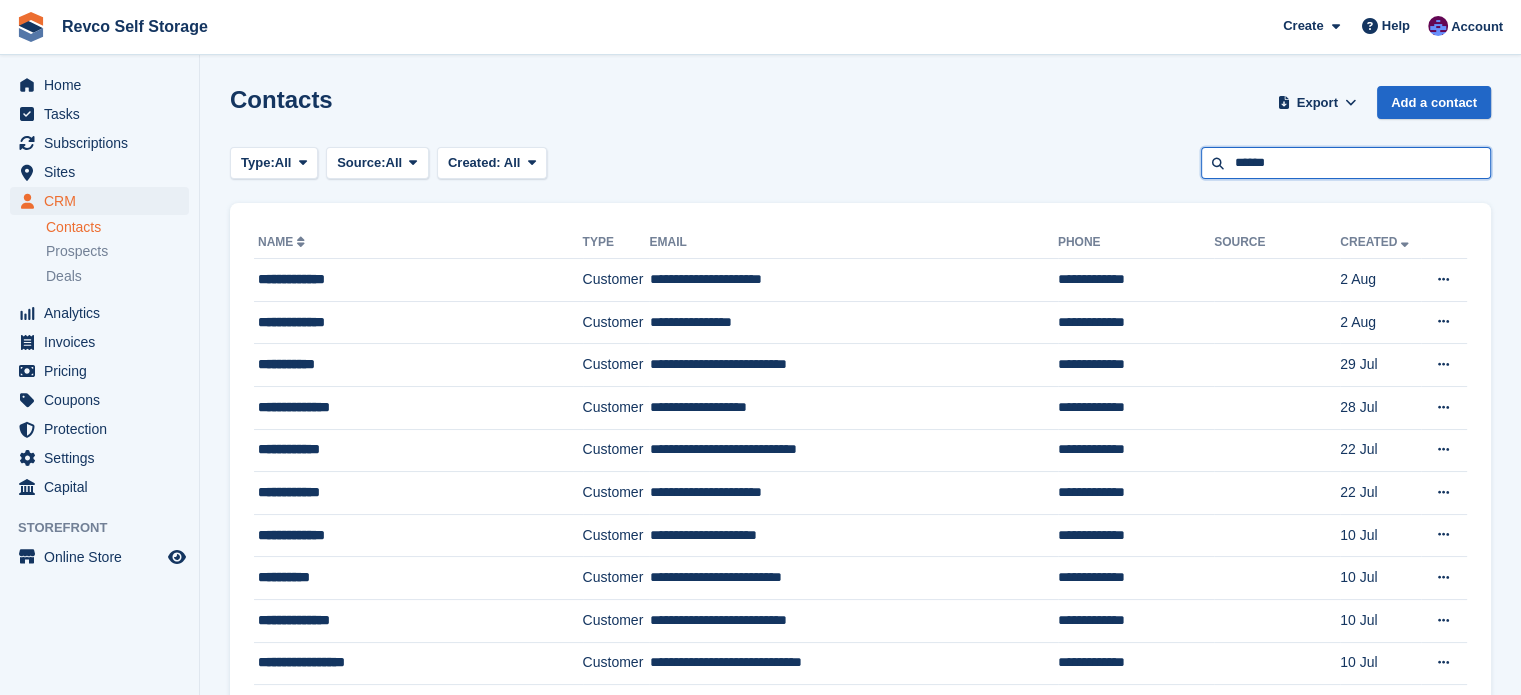 type on "******" 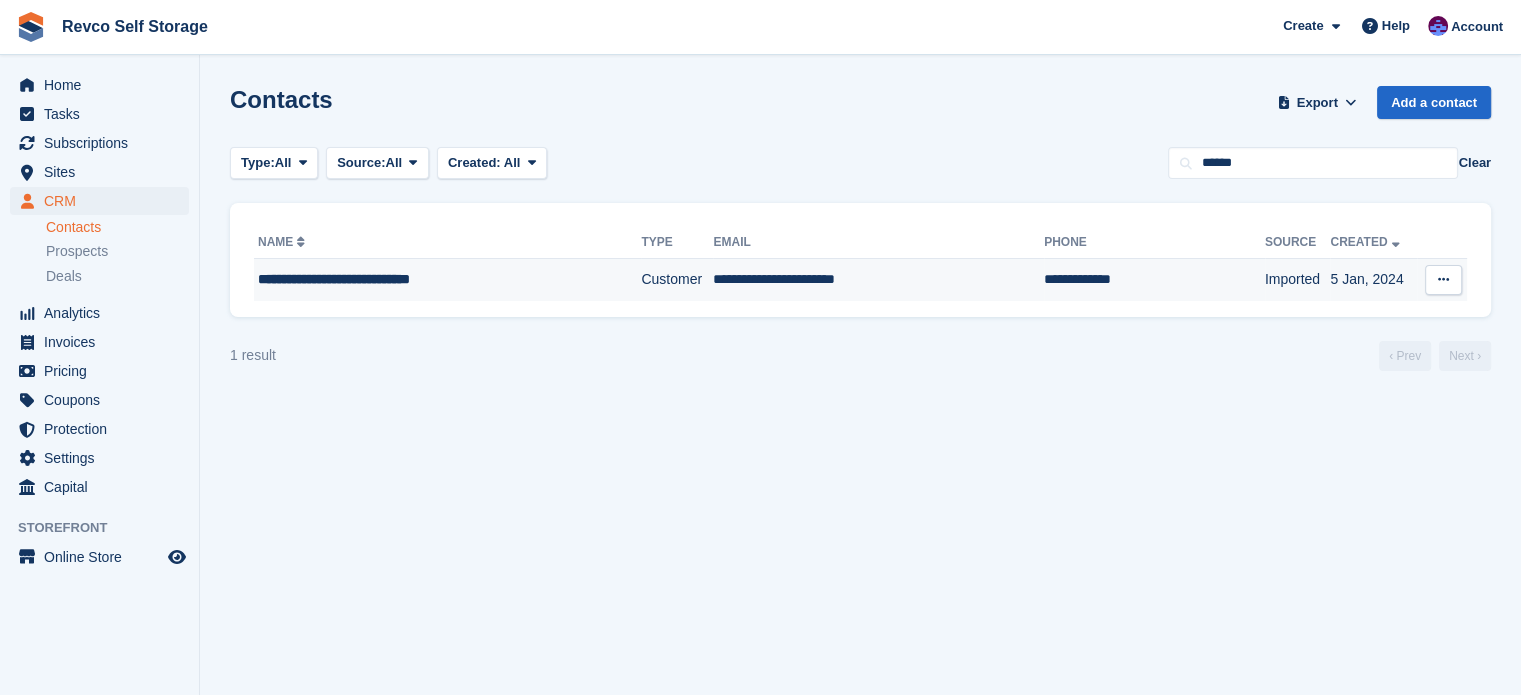 click on "**********" at bounding box center (878, 280) 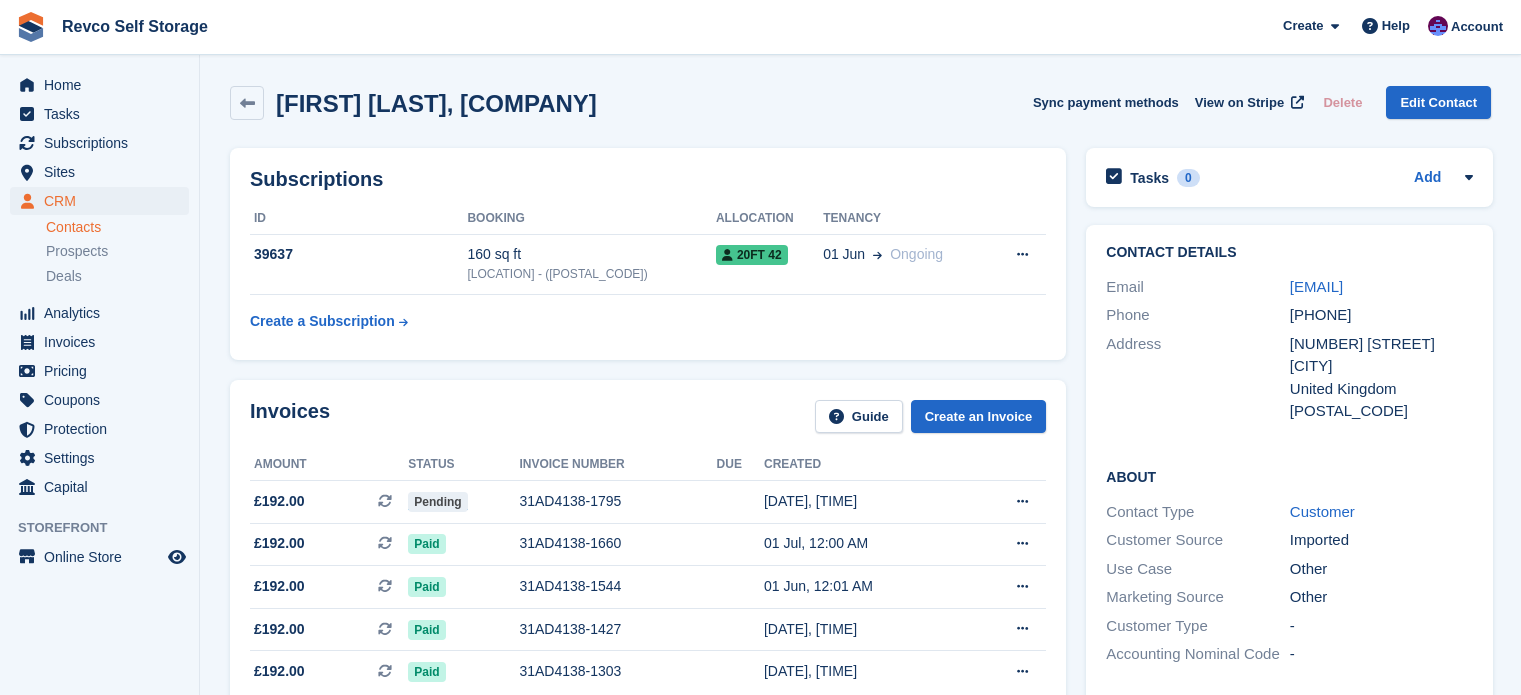 scroll, scrollTop: 0, scrollLeft: 0, axis: both 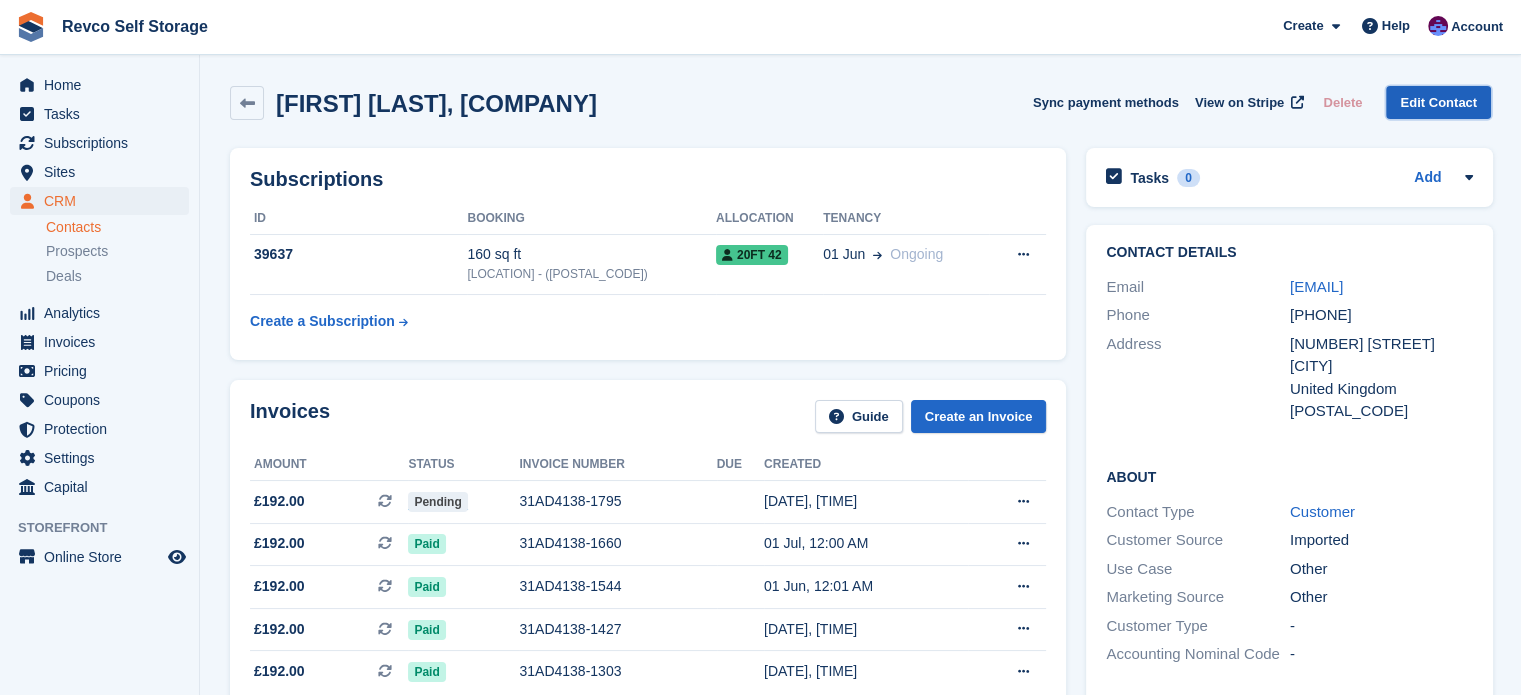 click on "Edit Contact" at bounding box center [1438, 102] 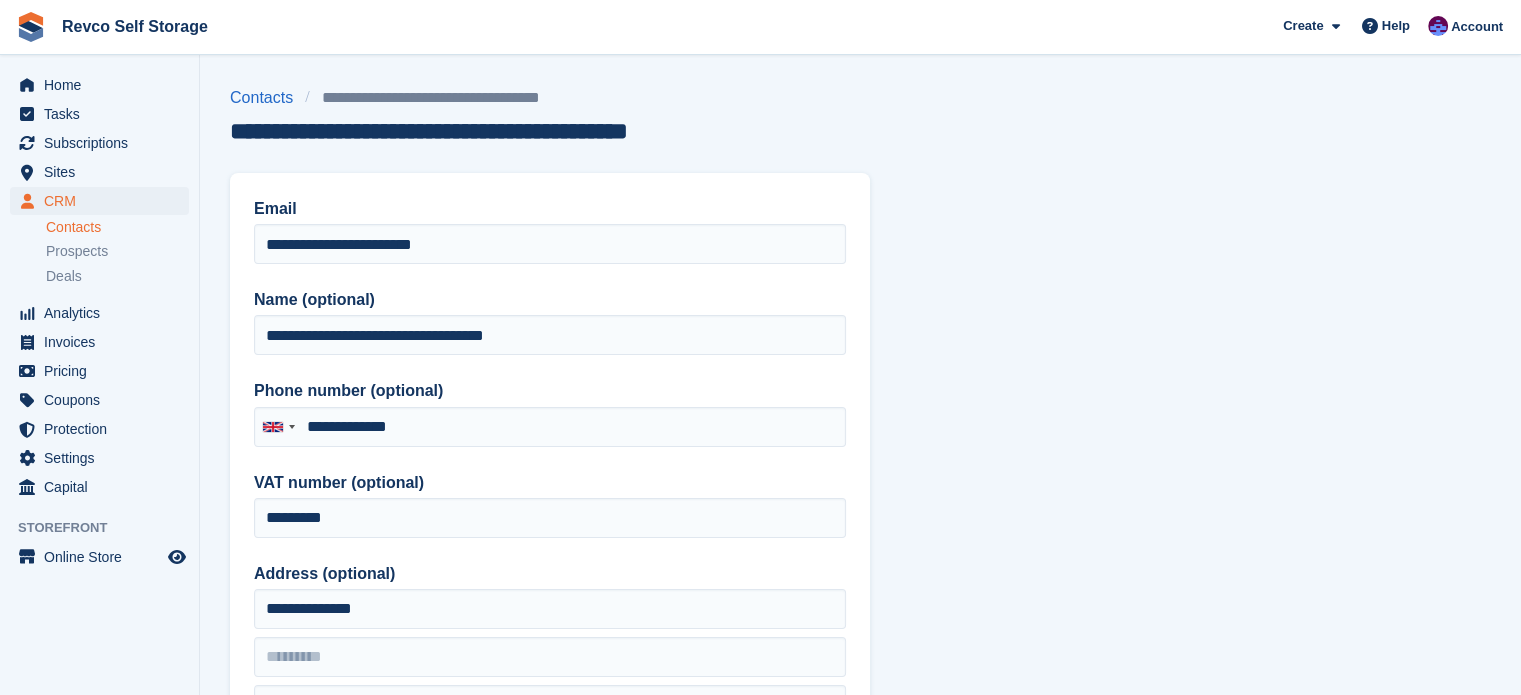 type on "**********" 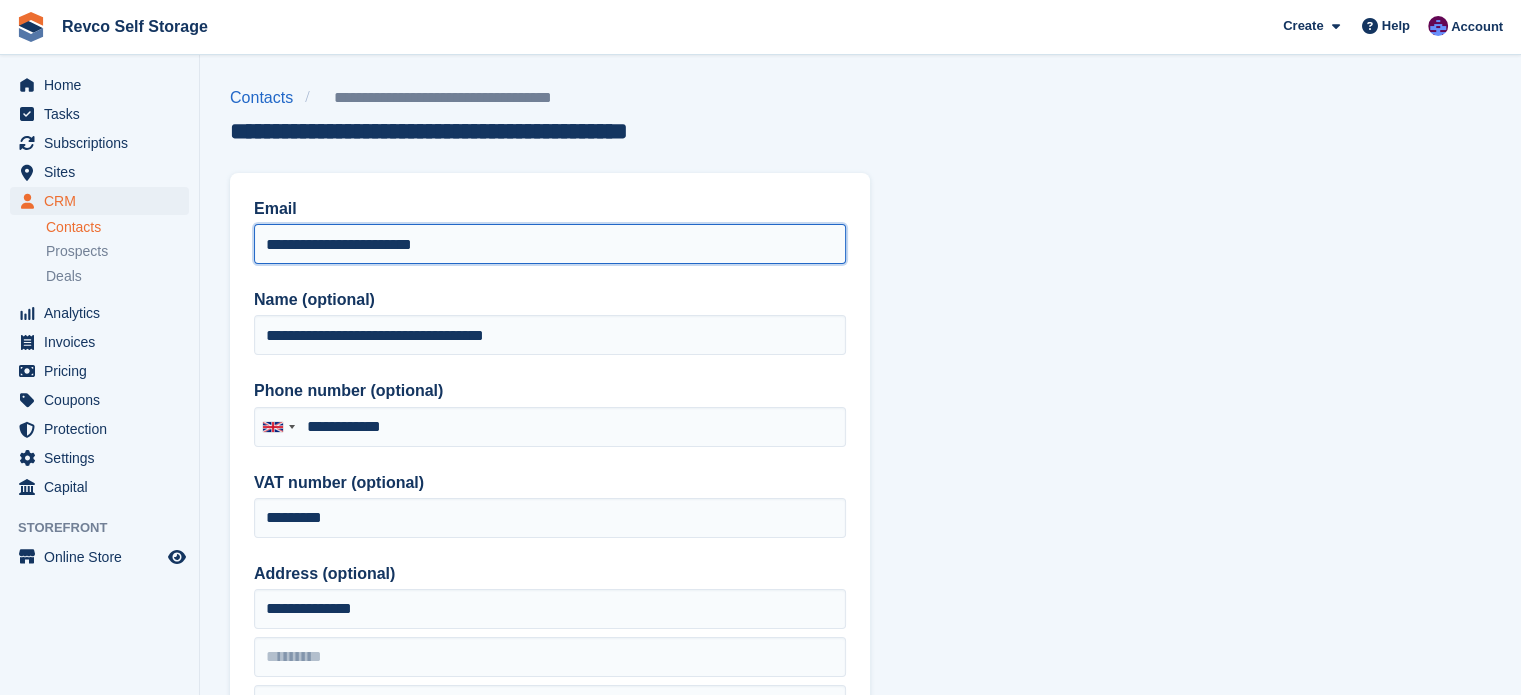 click on "**********" at bounding box center [550, 244] 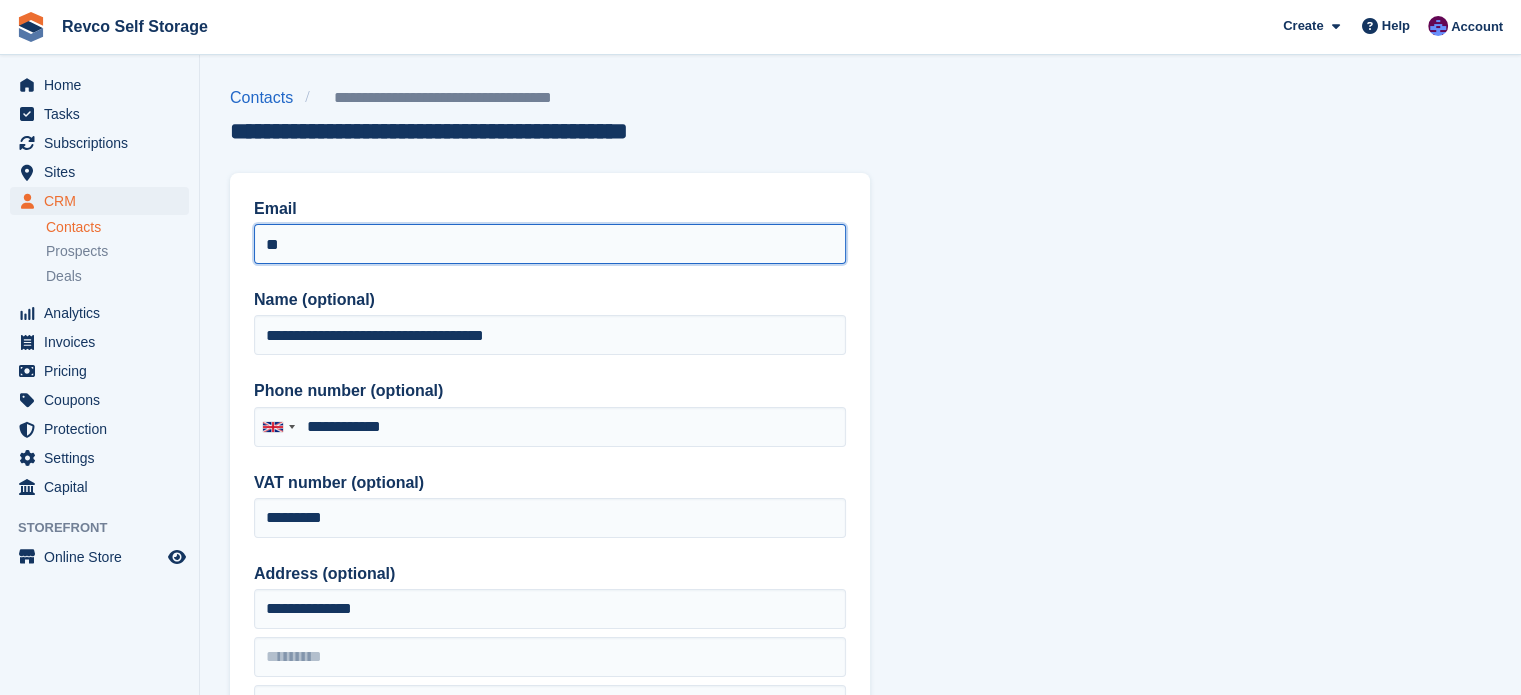 type on "*" 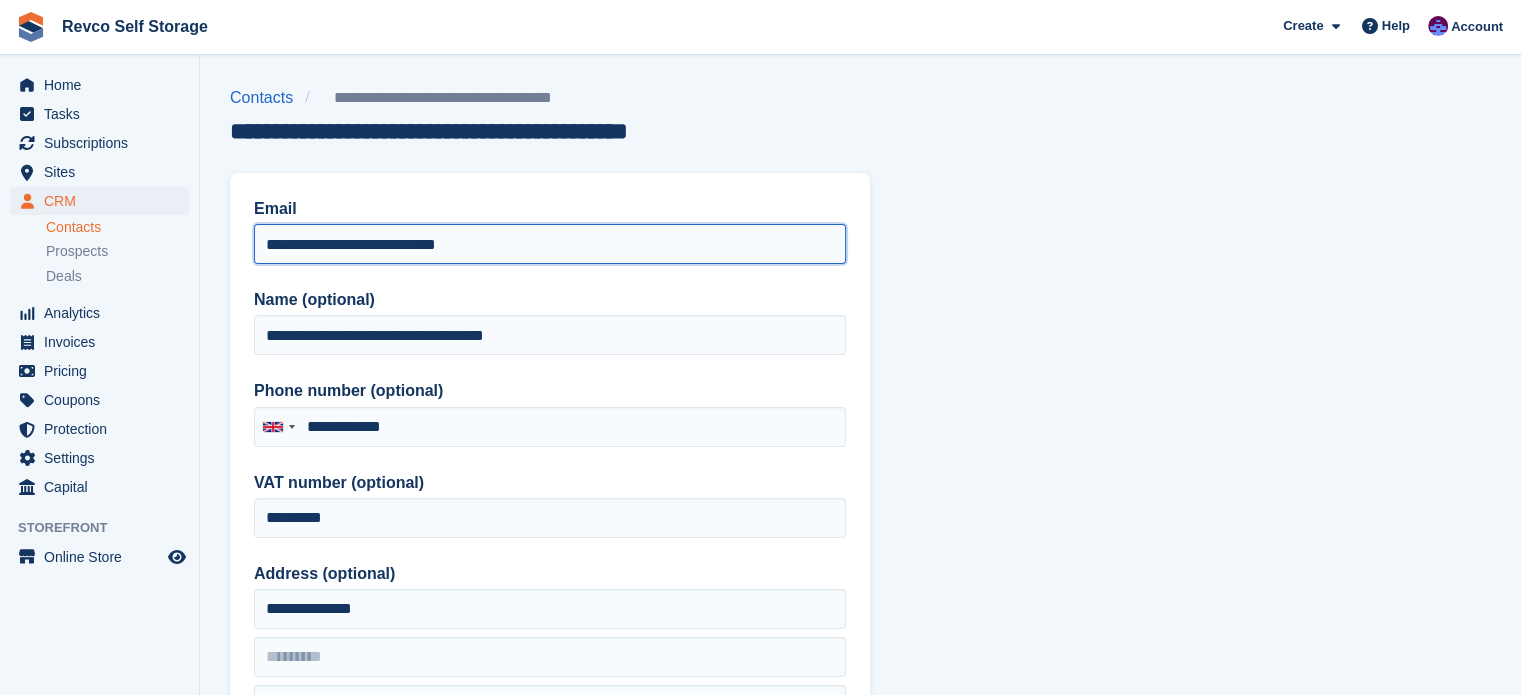 type on "**********" 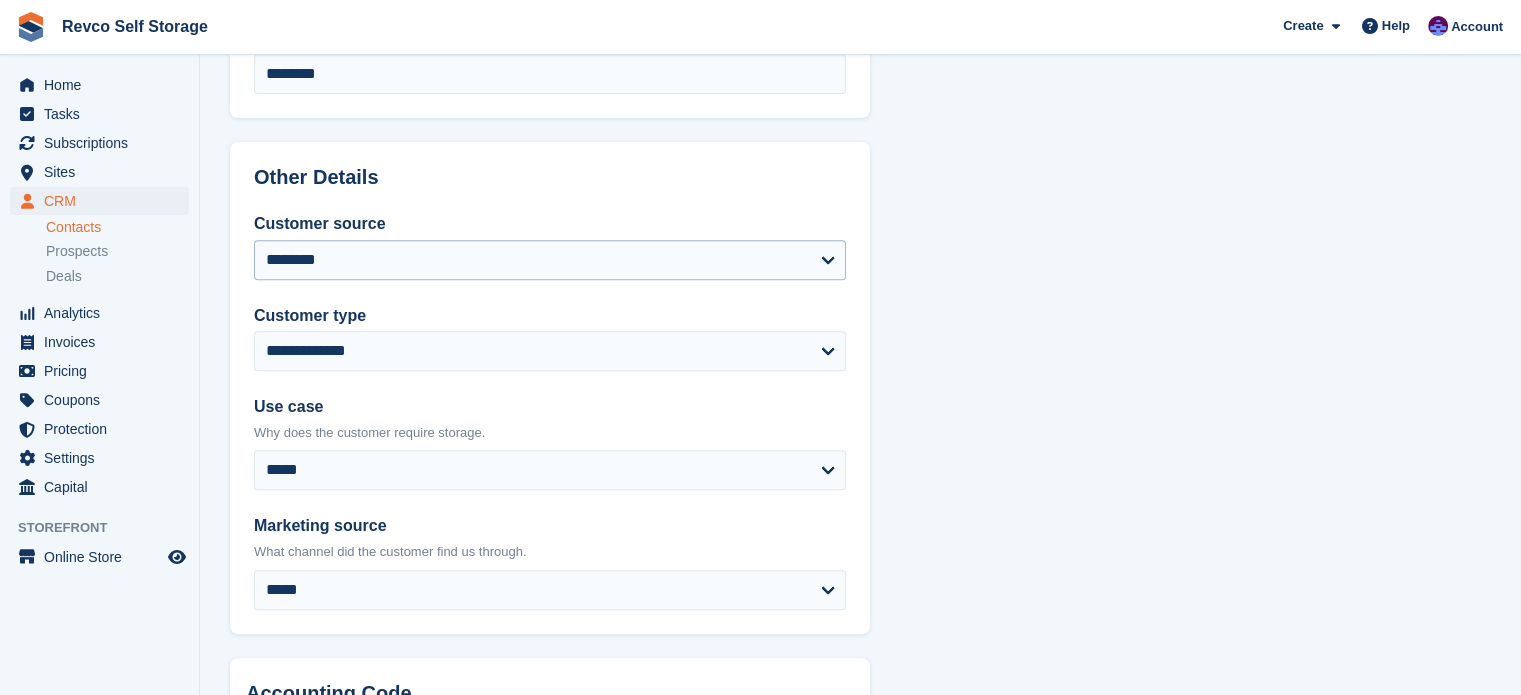 scroll, scrollTop: 1008, scrollLeft: 0, axis: vertical 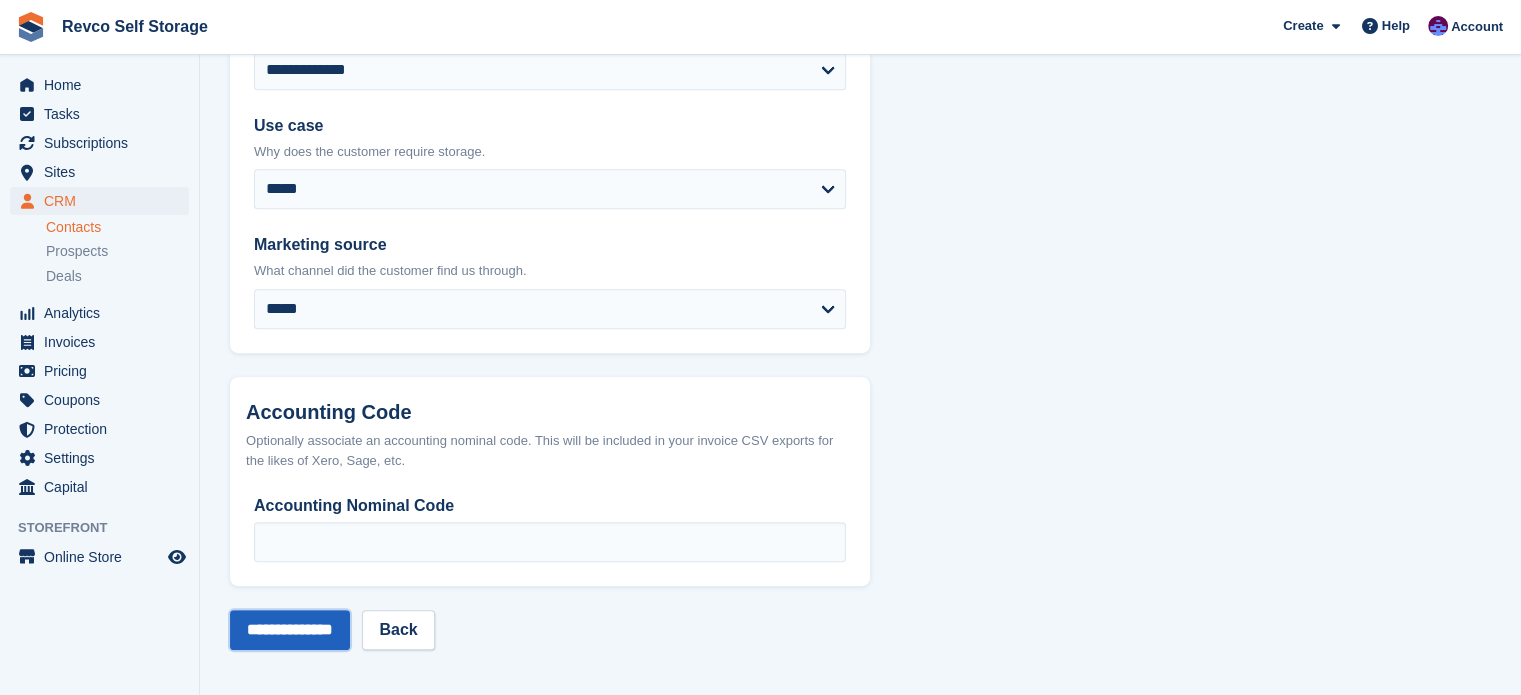 click on "**********" at bounding box center (290, 630) 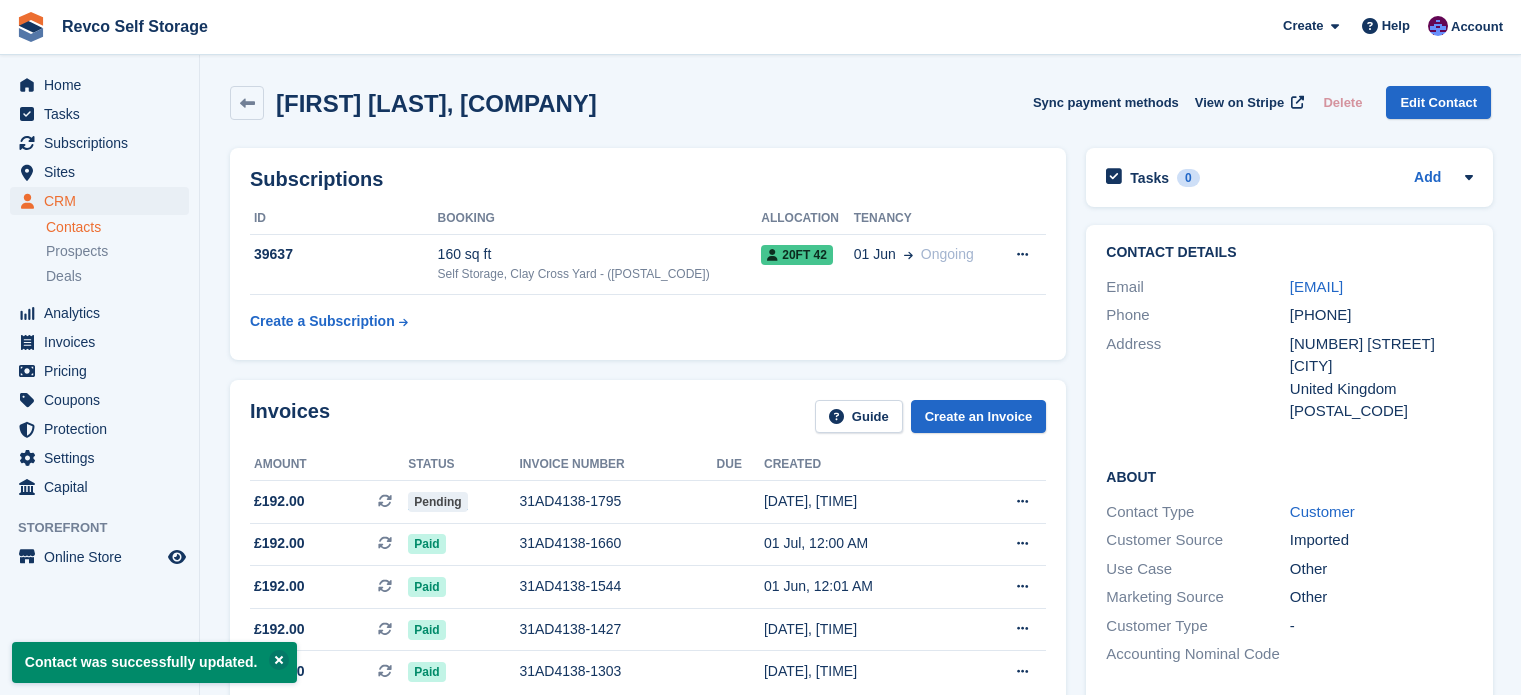scroll, scrollTop: 0, scrollLeft: 0, axis: both 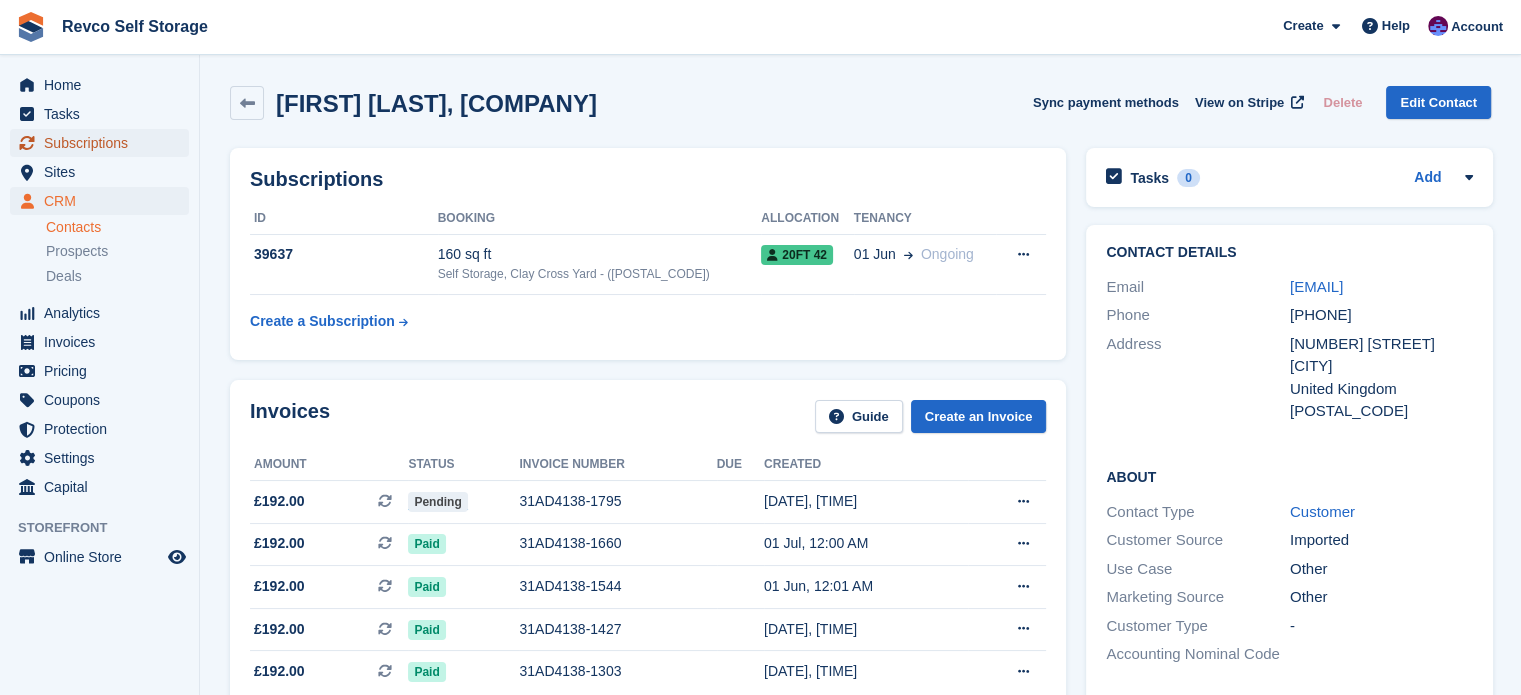 click on "Subscriptions" at bounding box center [104, 143] 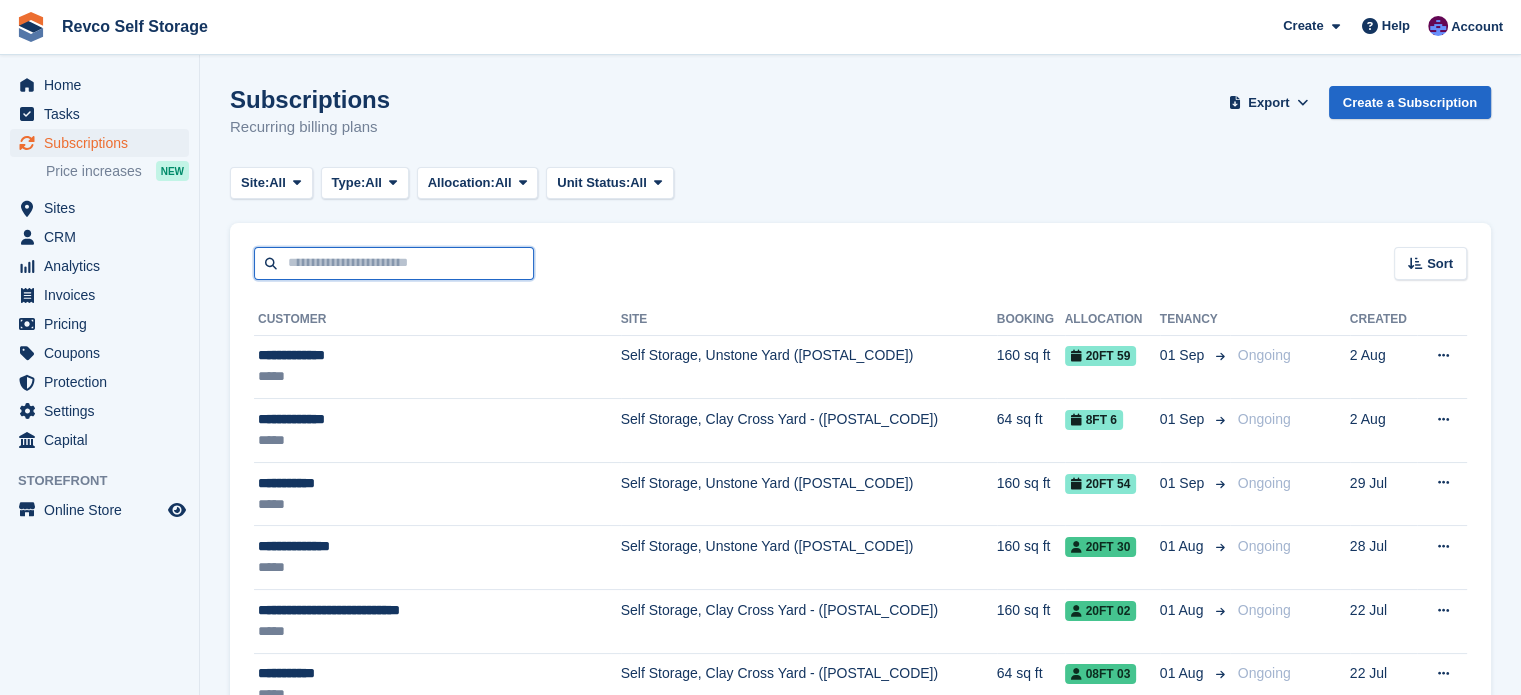click at bounding box center (394, 263) 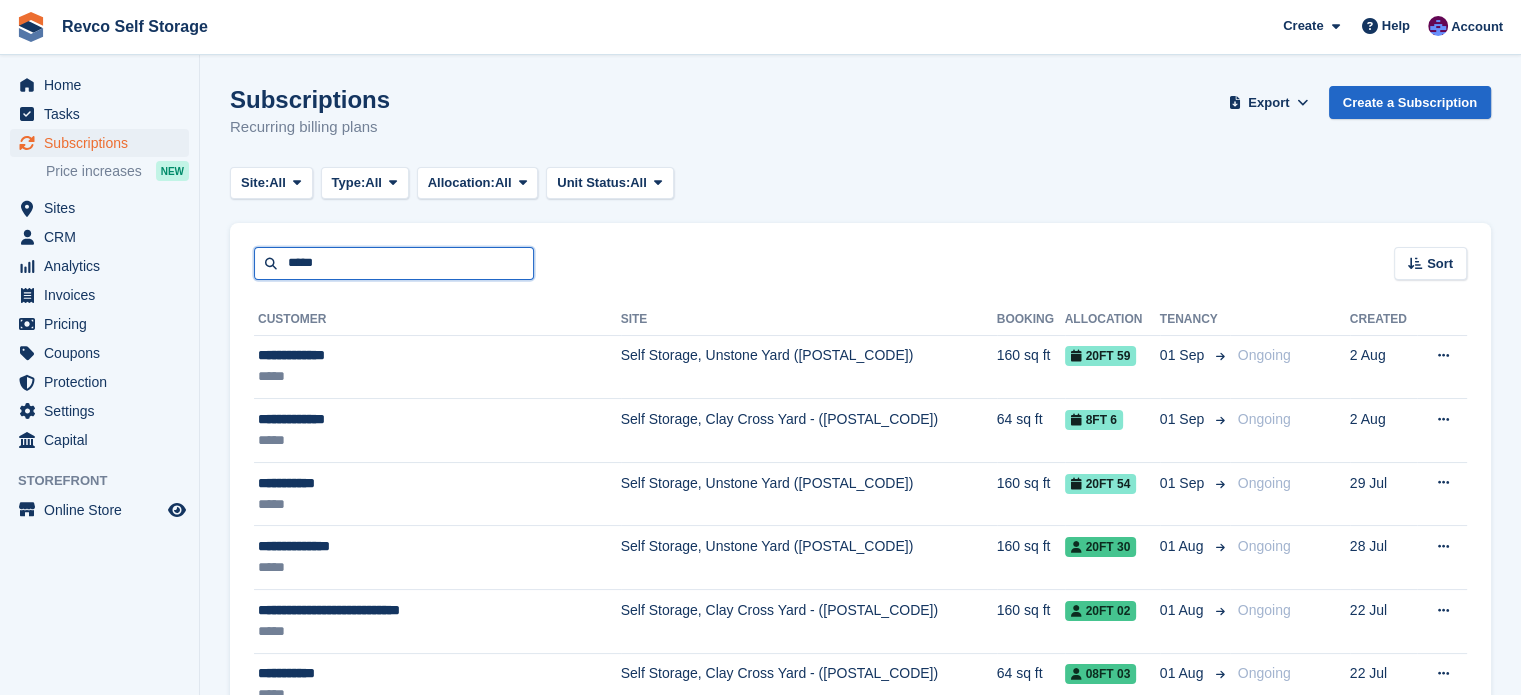 type on "*****" 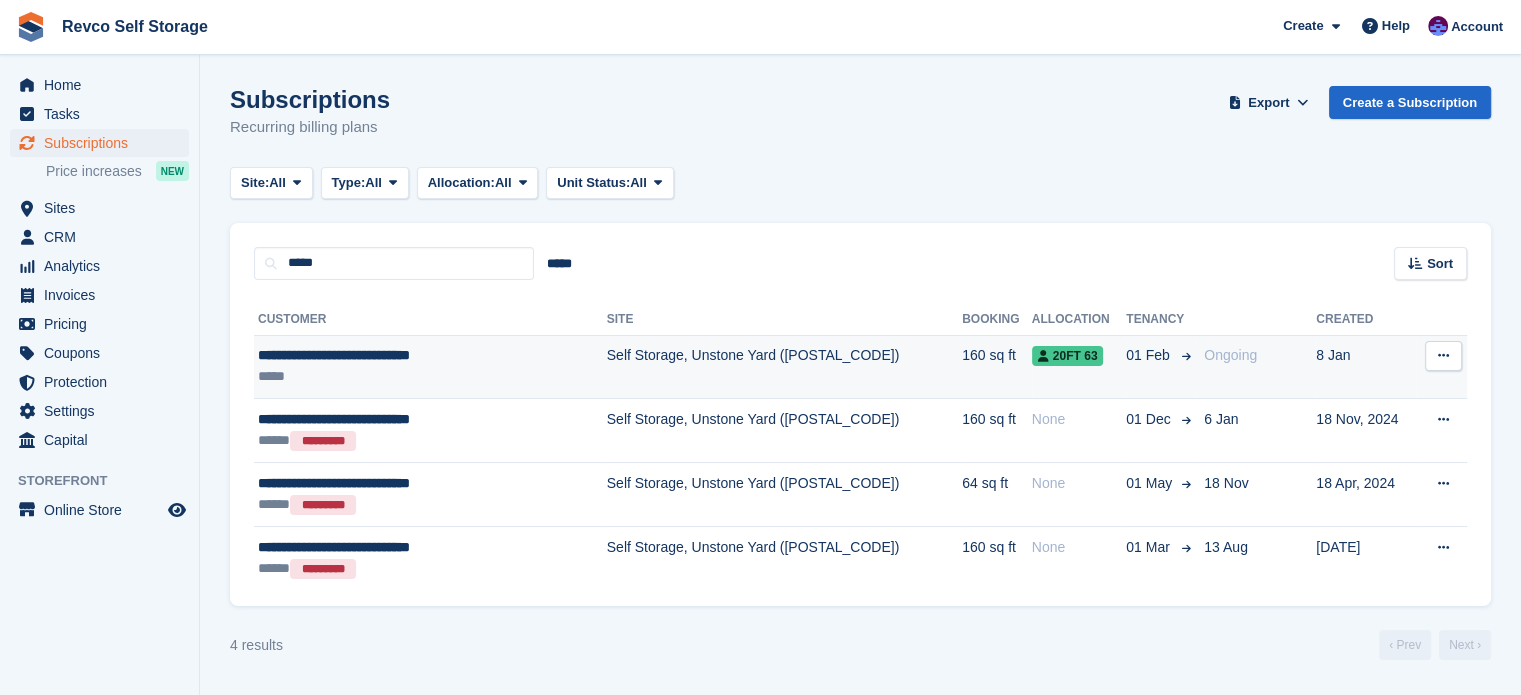 click on "*****" at bounding box center [401, 376] 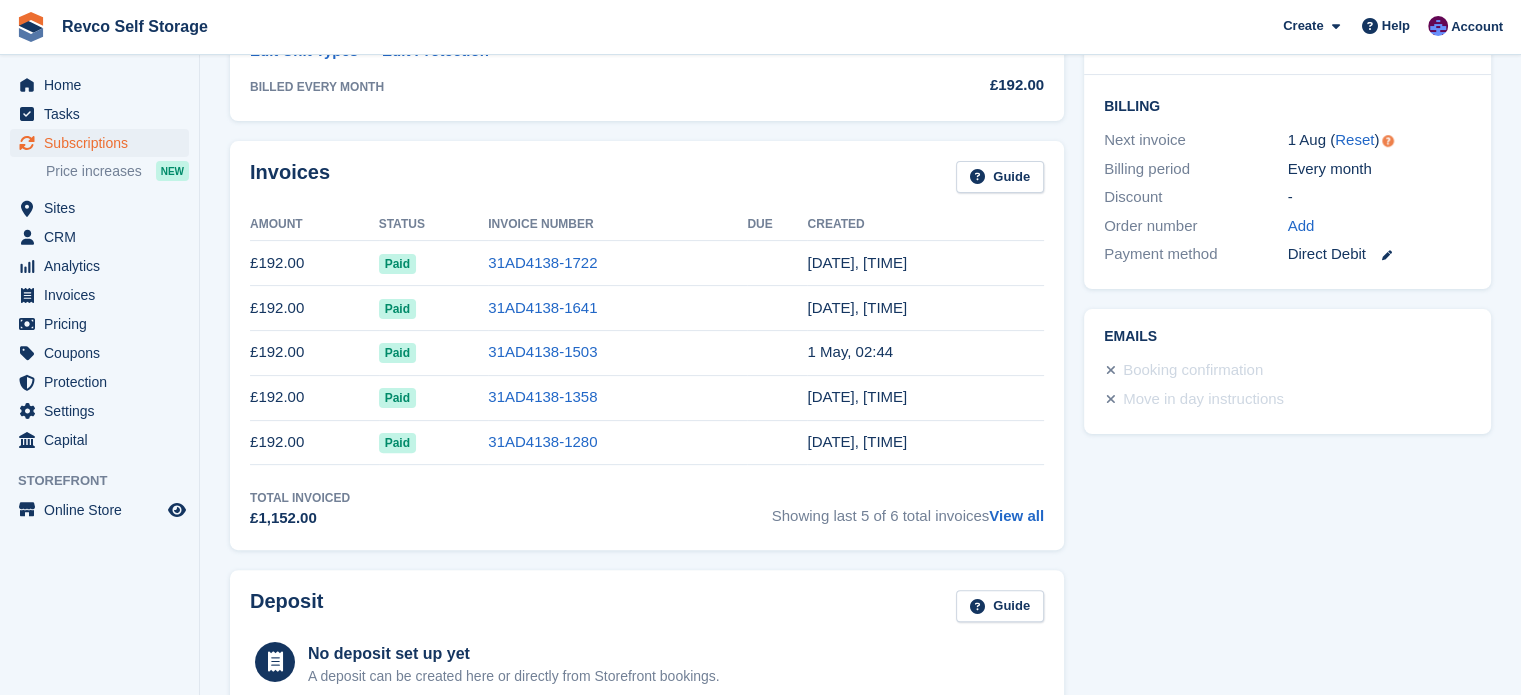 scroll, scrollTop: 500, scrollLeft: 0, axis: vertical 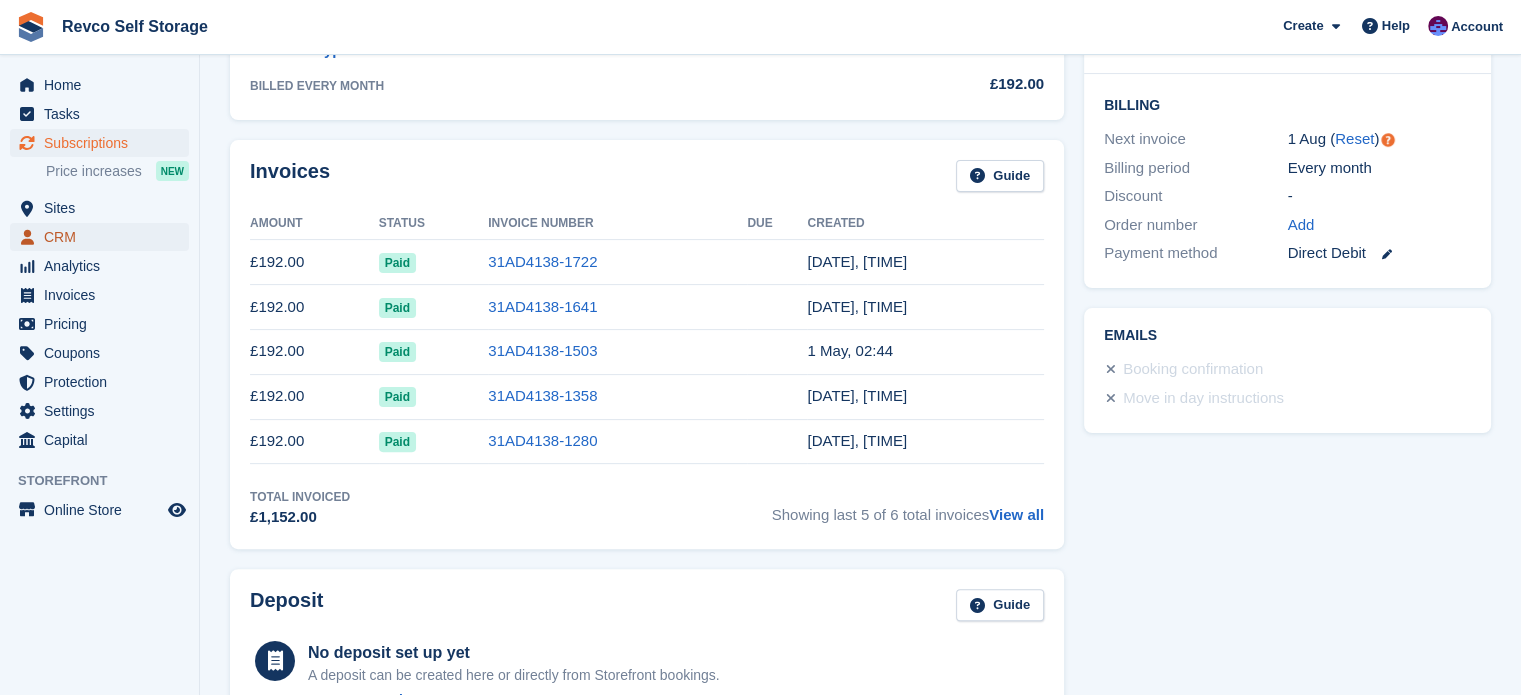 click on "CRM" at bounding box center [104, 237] 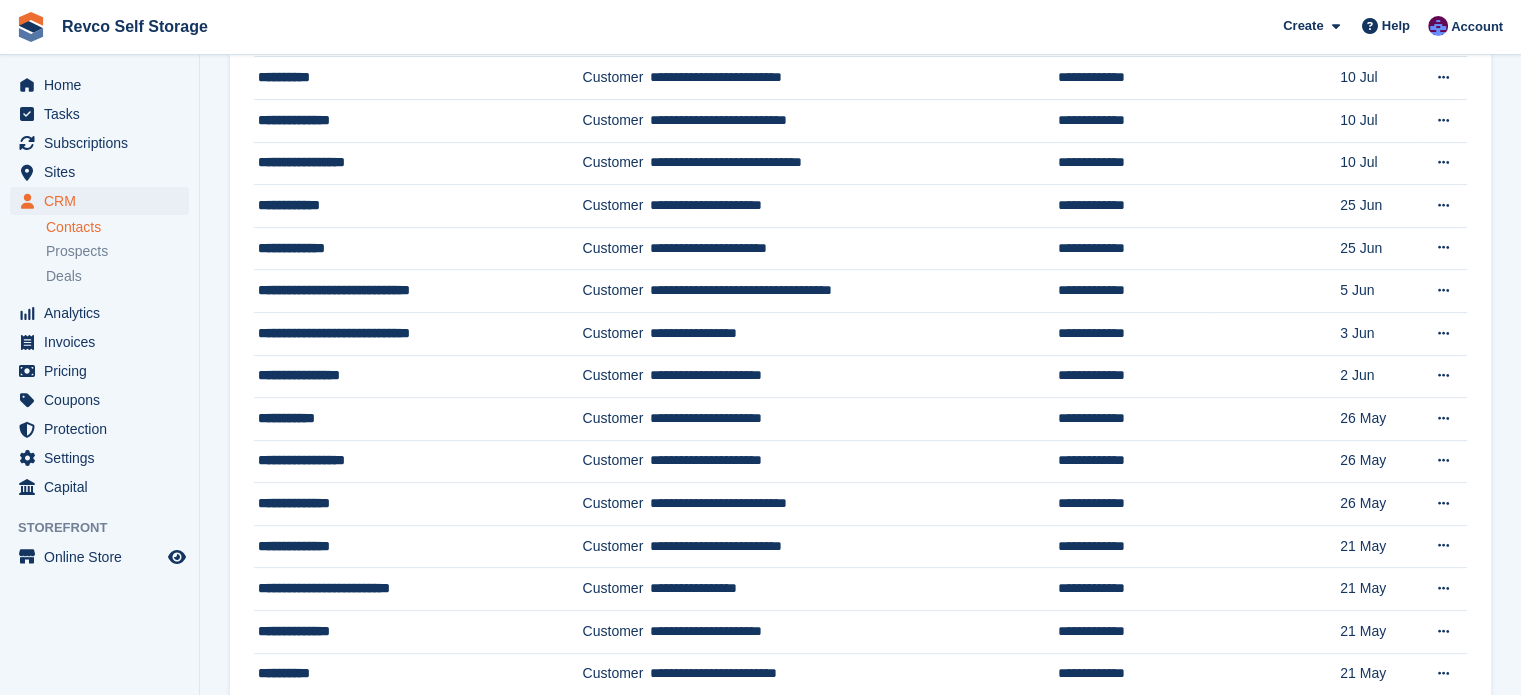 scroll, scrollTop: 0, scrollLeft: 0, axis: both 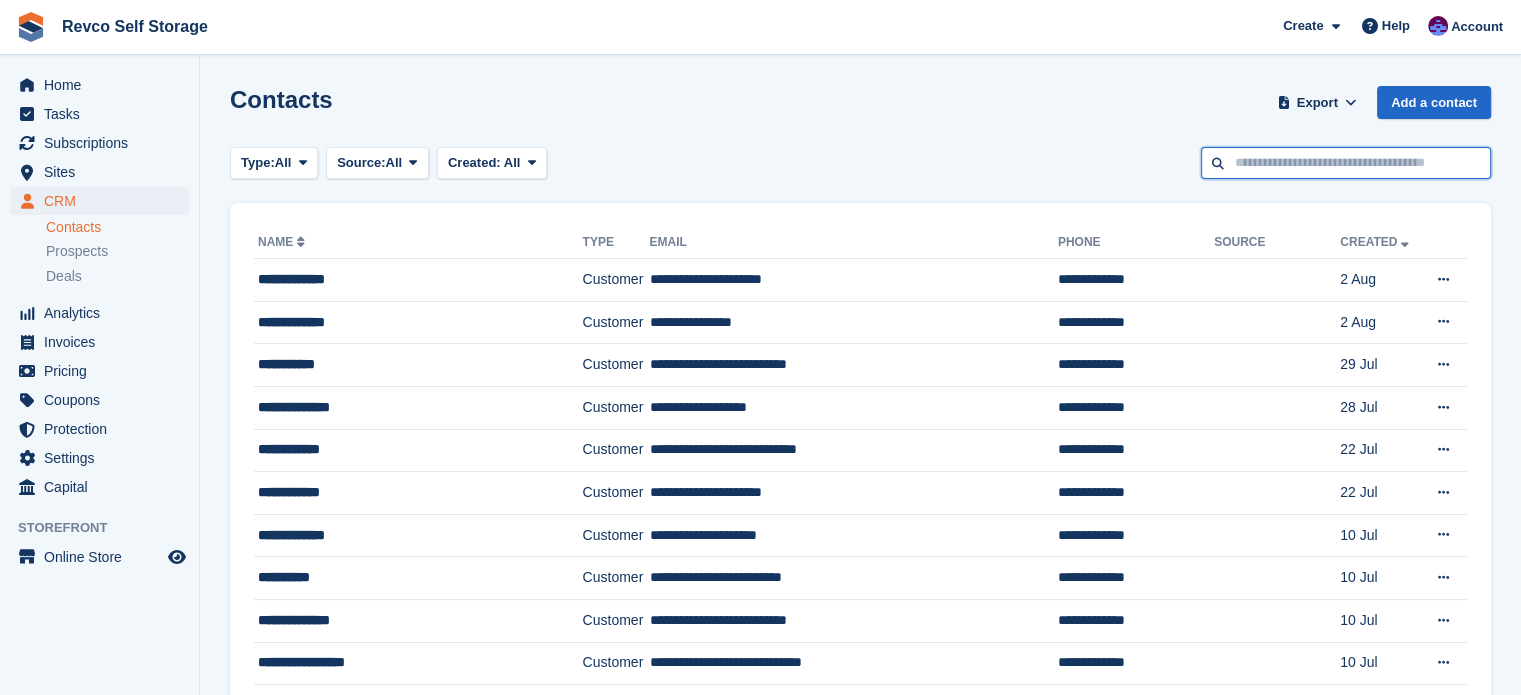 click at bounding box center [1346, 163] 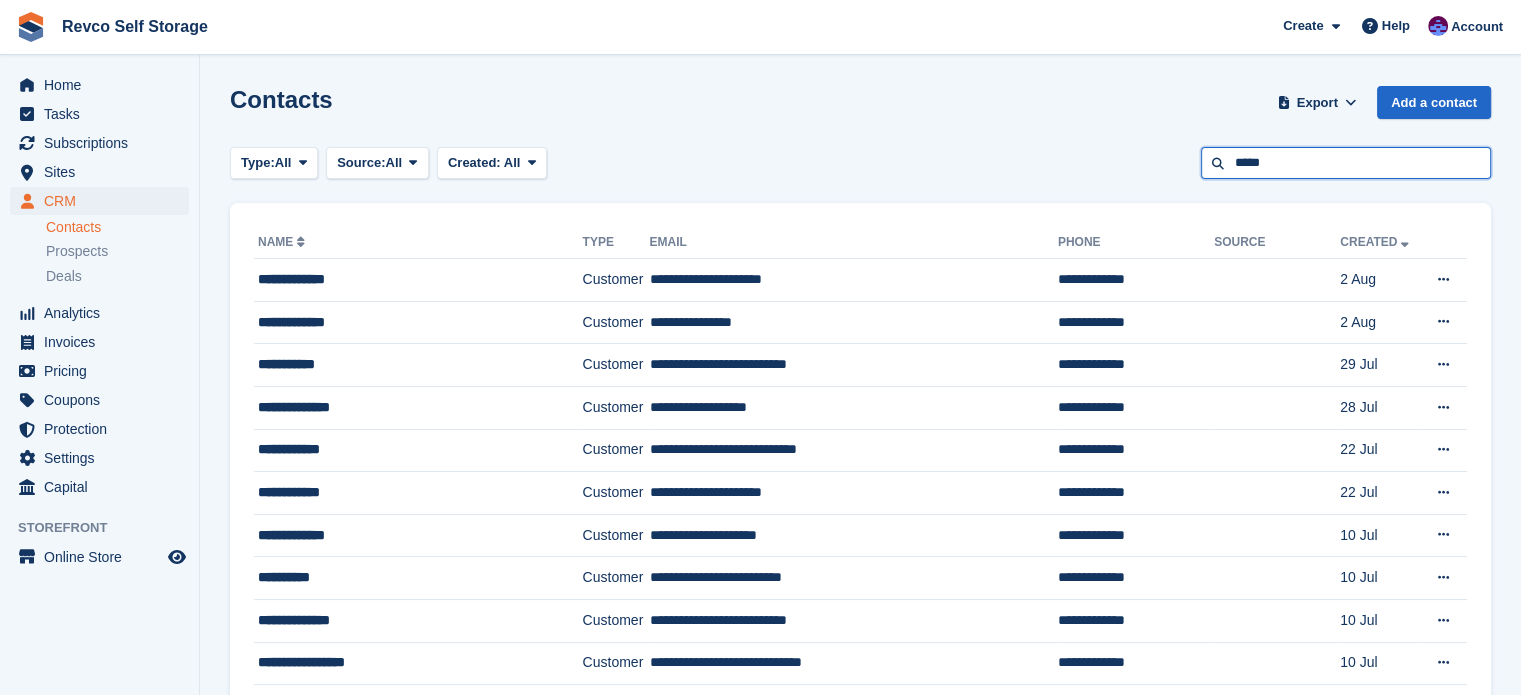 type on "*****" 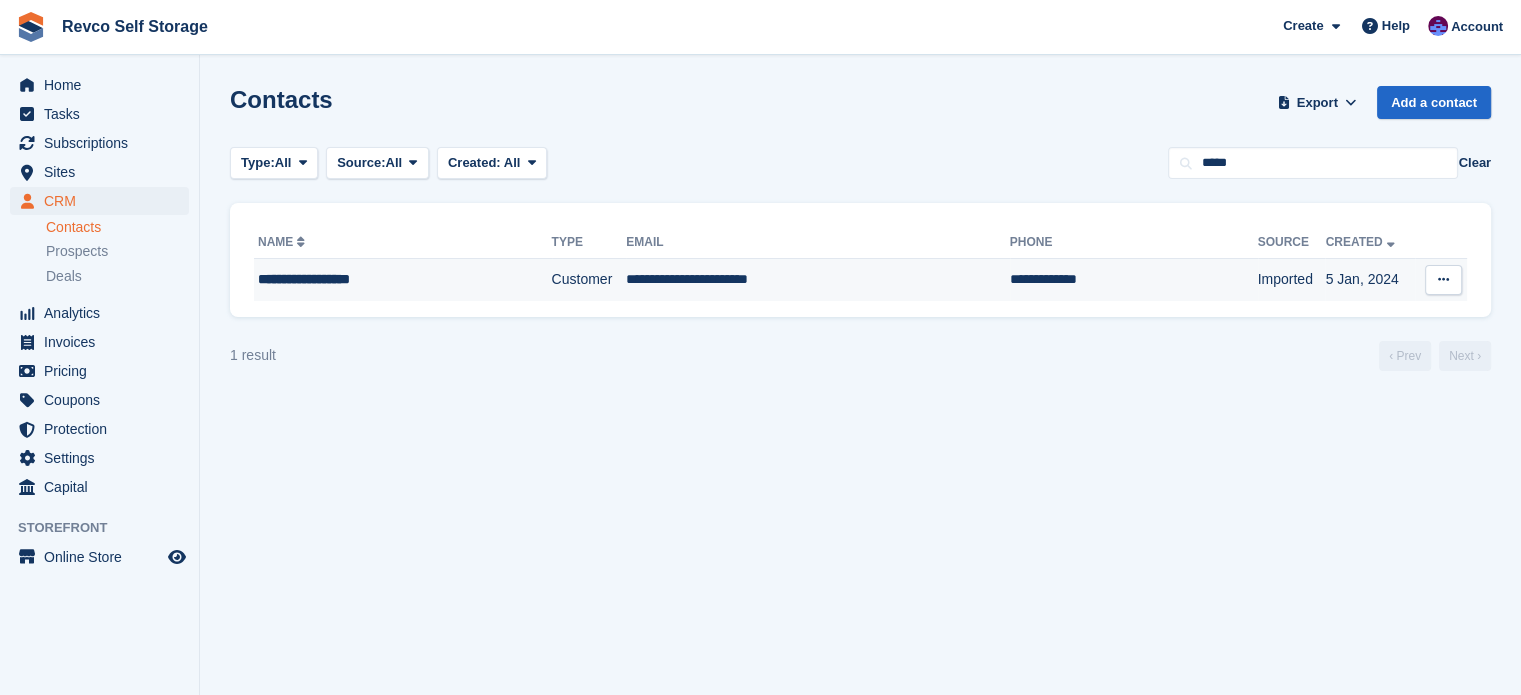 click on "**********" at bounding box center (818, 280) 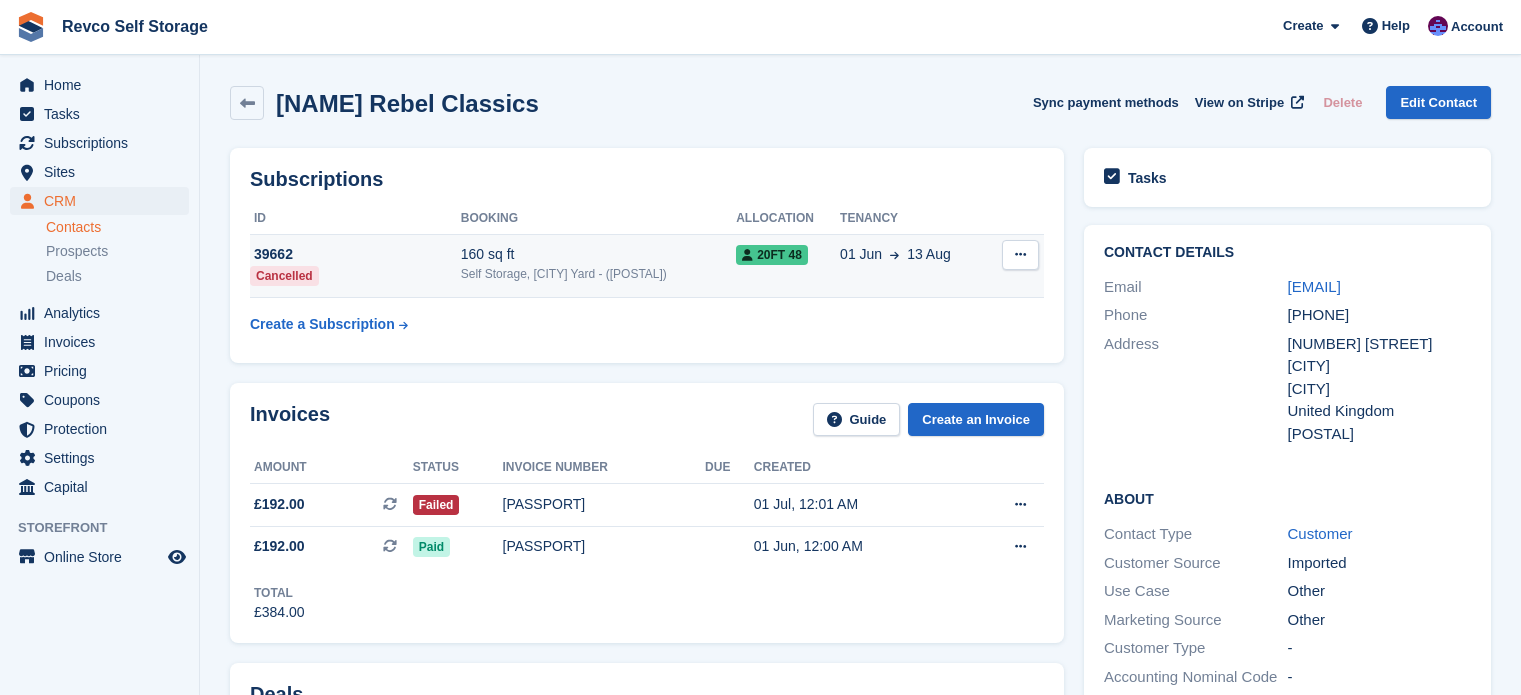 scroll, scrollTop: 0, scrollLeft: 0, axis: both 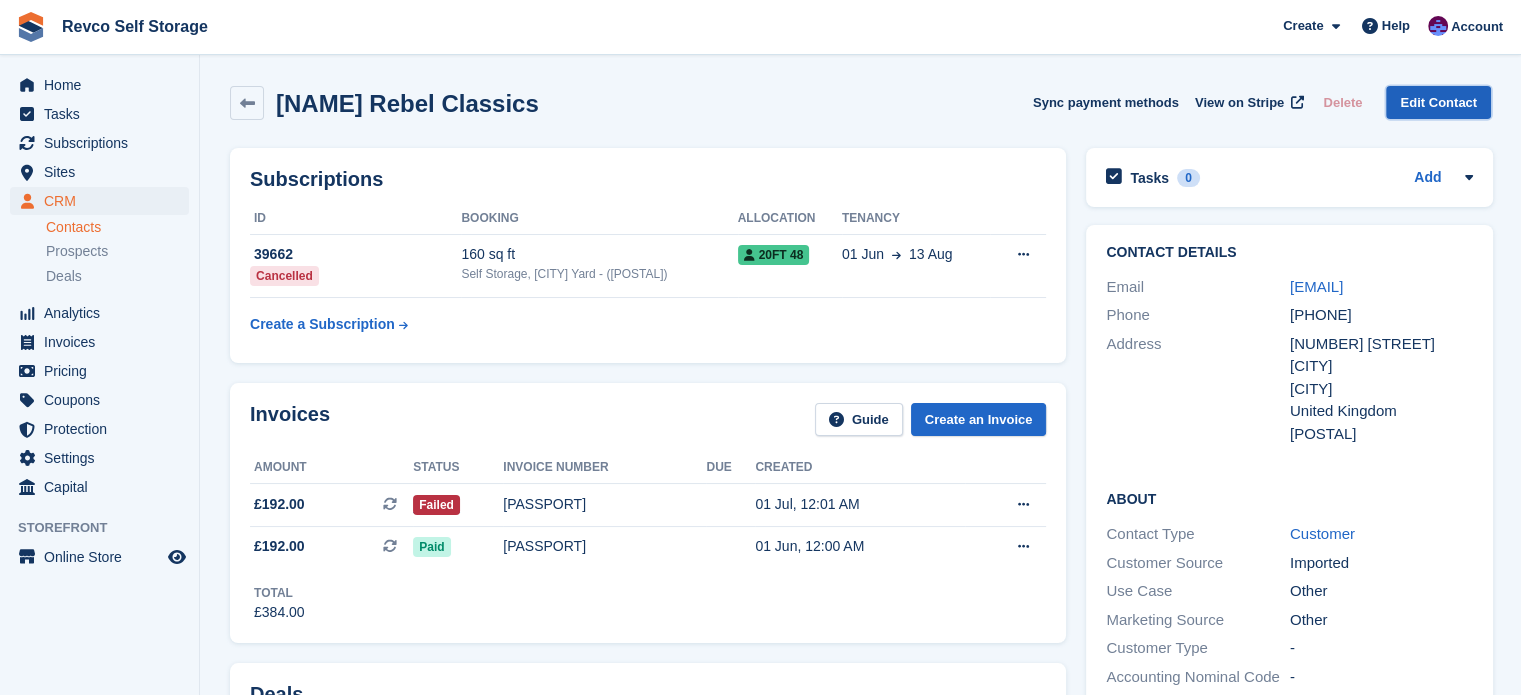 click on "Edit Contact" at bounding box center [1438, 102] 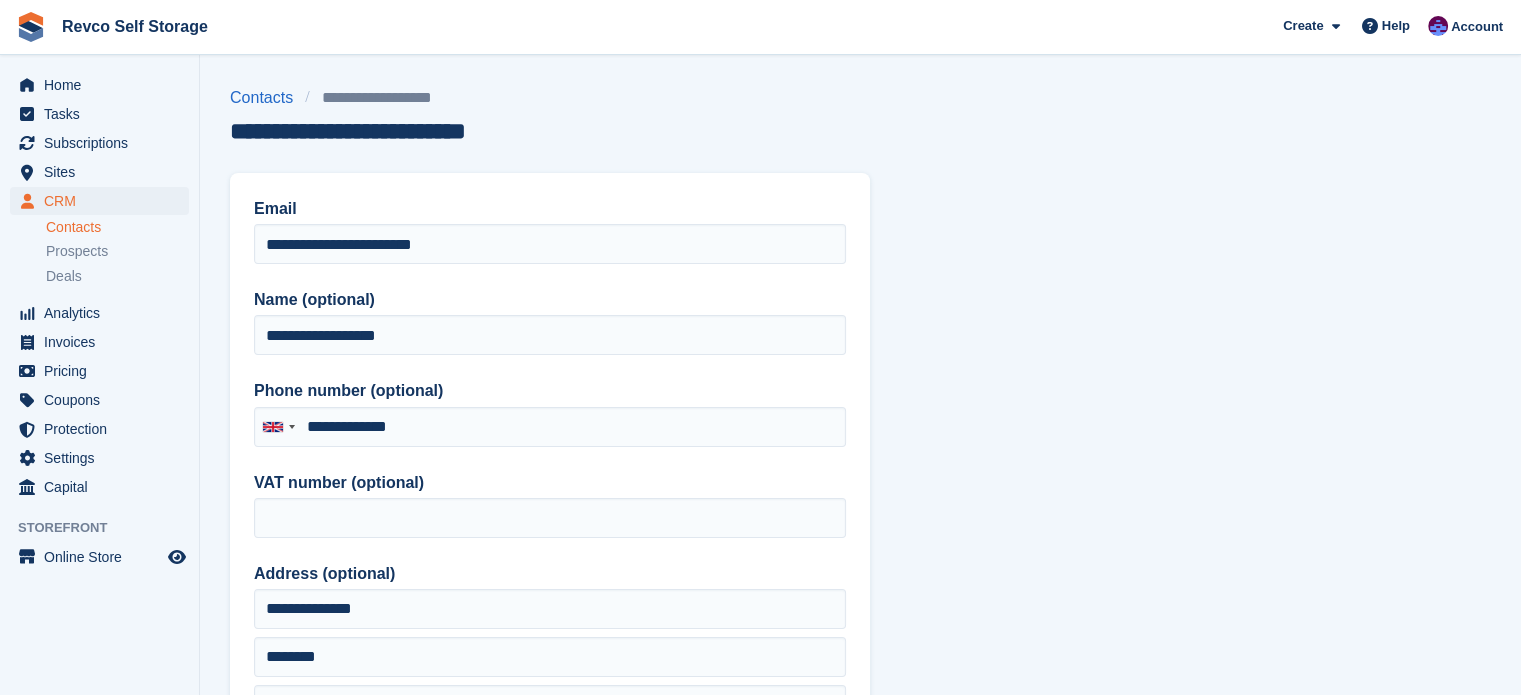 type on "**********" 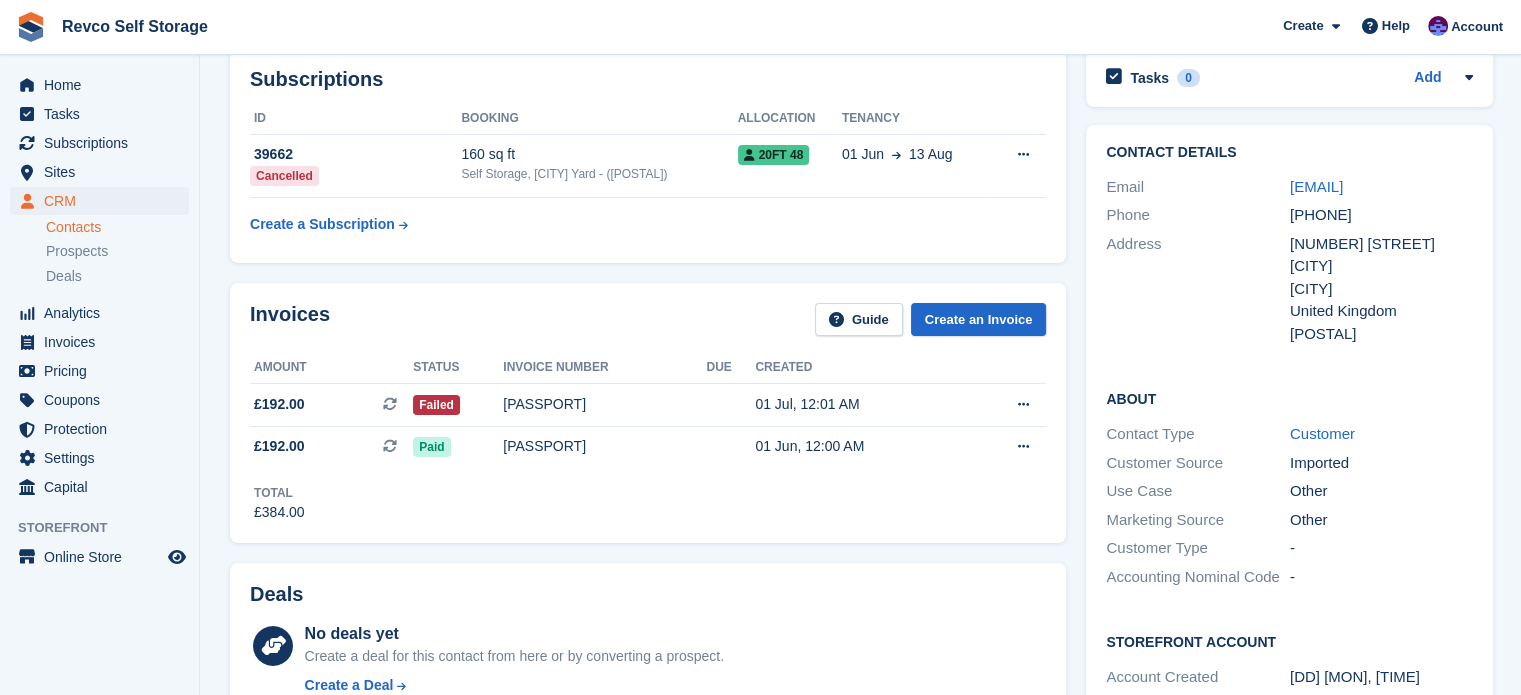 scroll, scrollTop: 0, scrollLeft: 0, axis: both 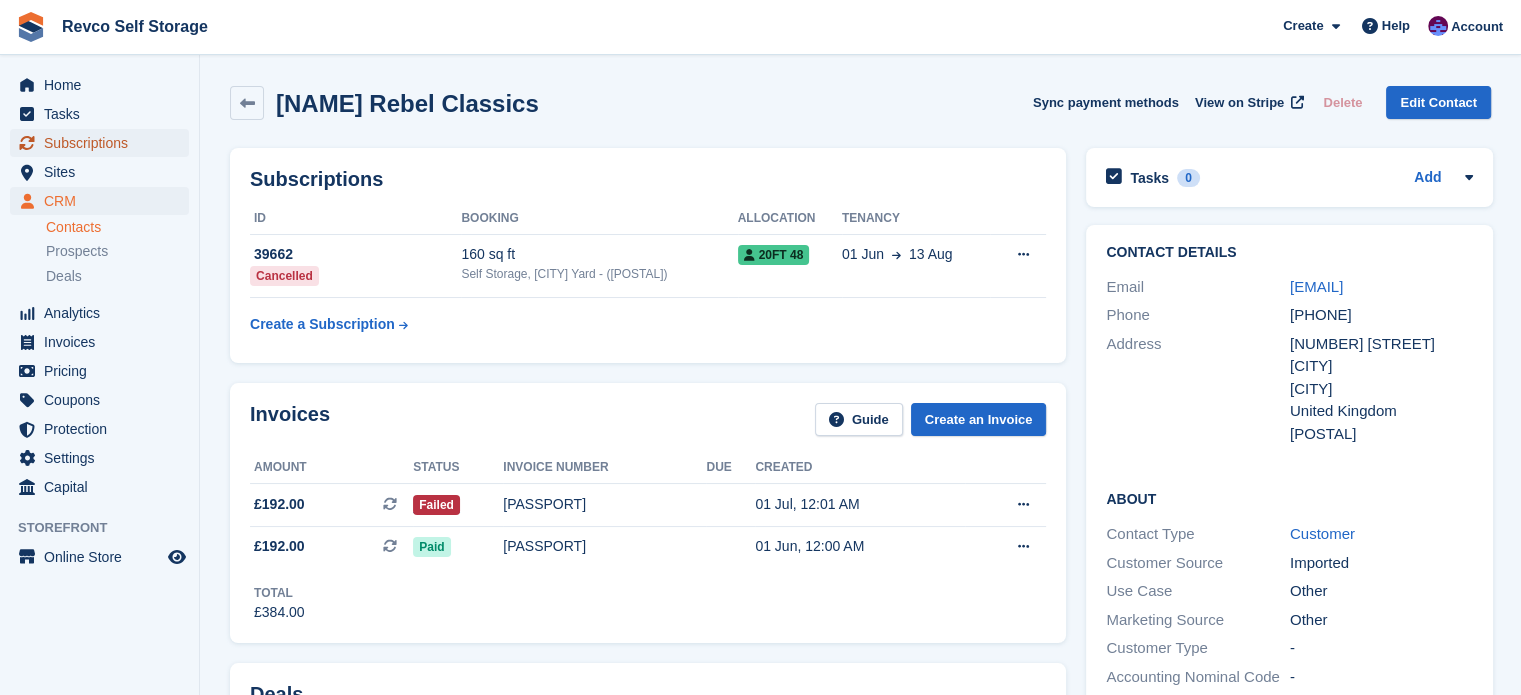 click on "Subscriptions" at bounding box center (104, 143) 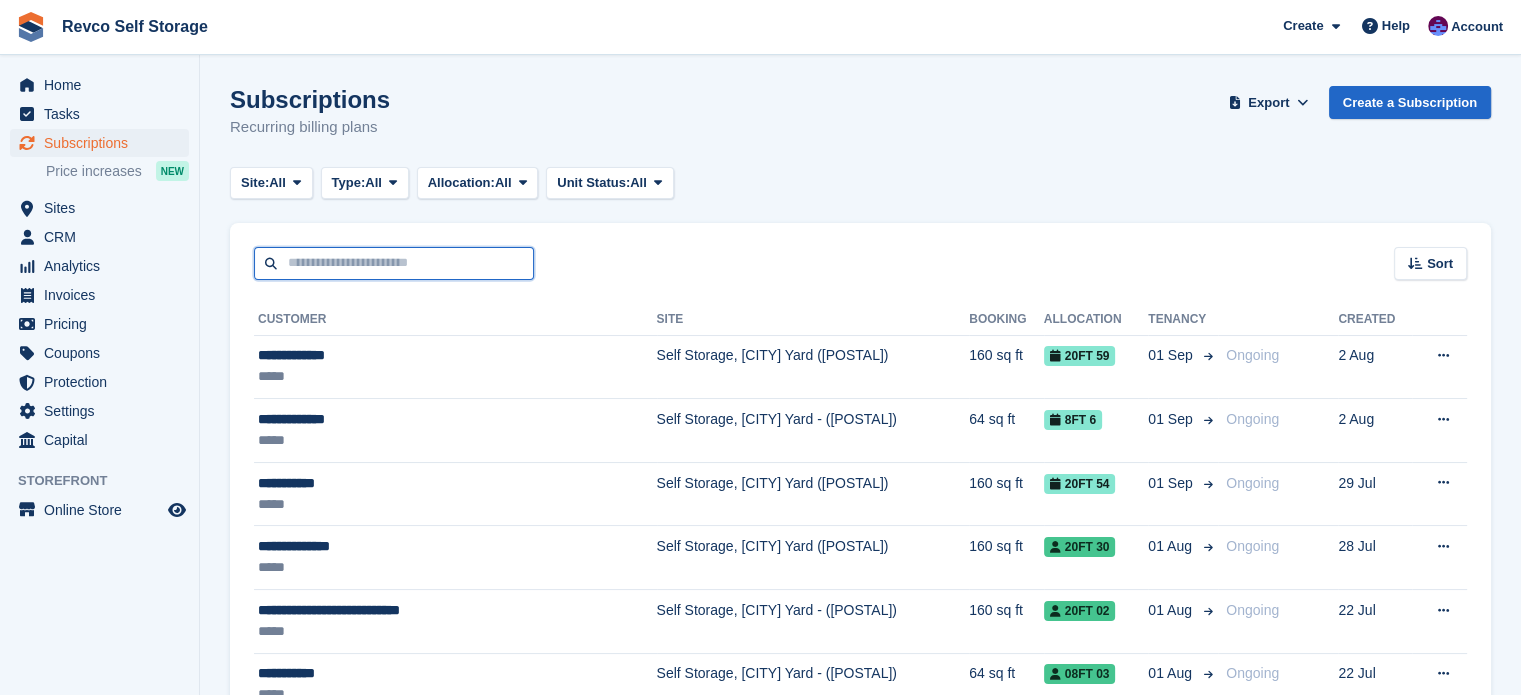 click at bounding box center [394, 263] 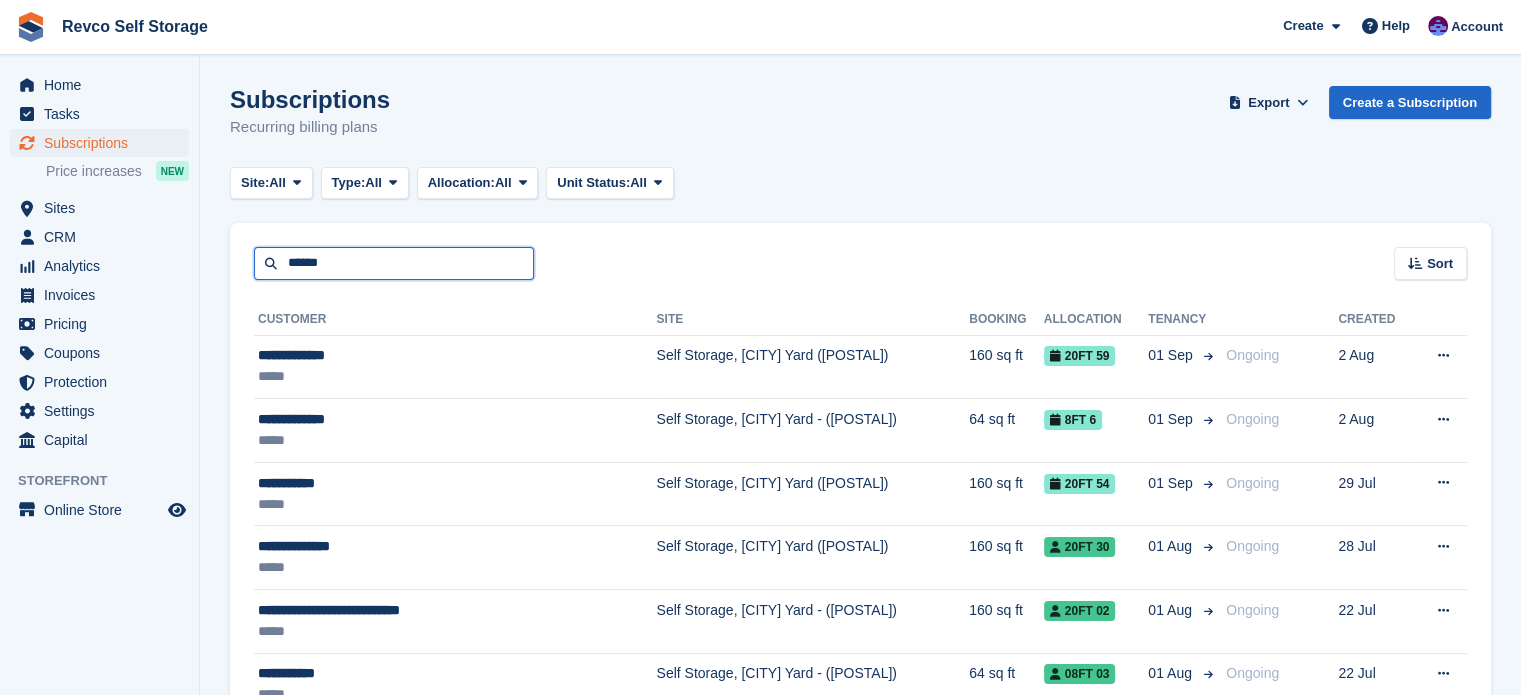type on "******" 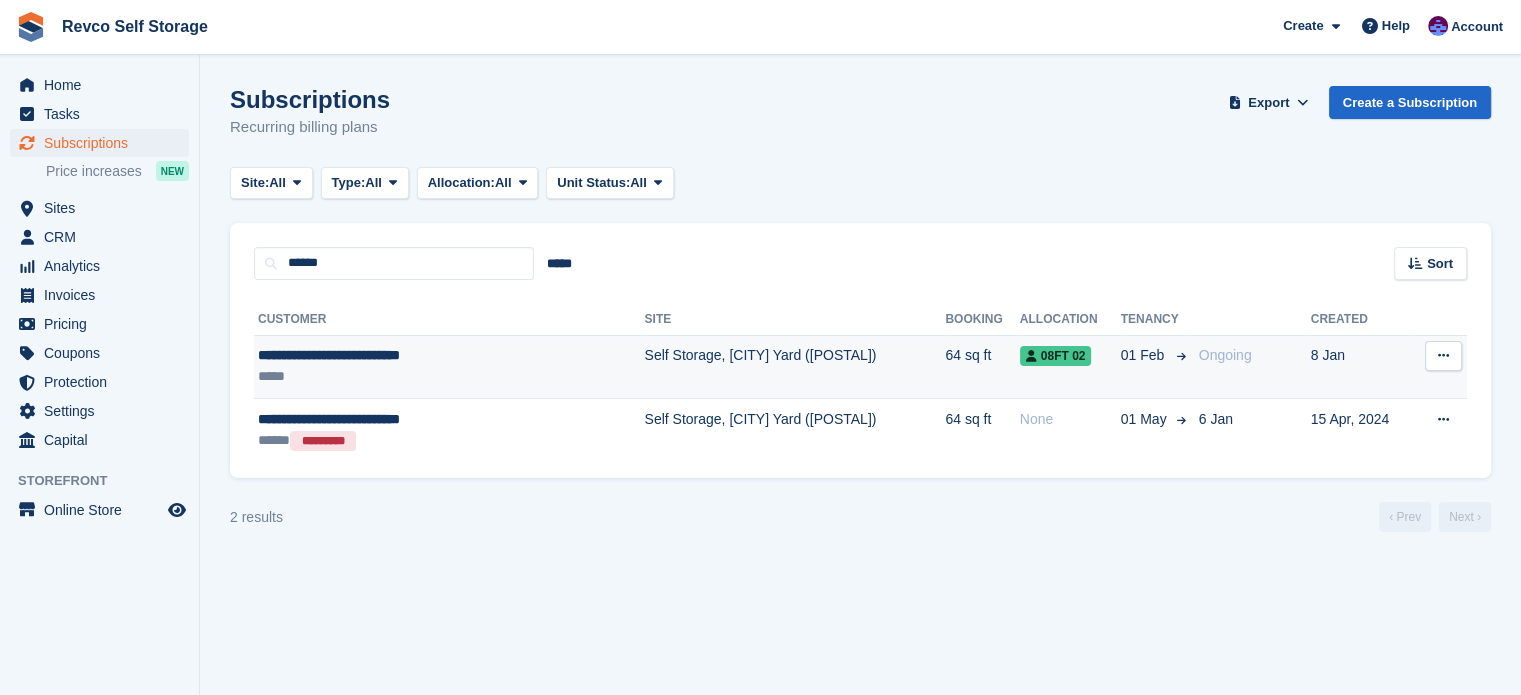 click on "**********" at bounding box center [406, 355] 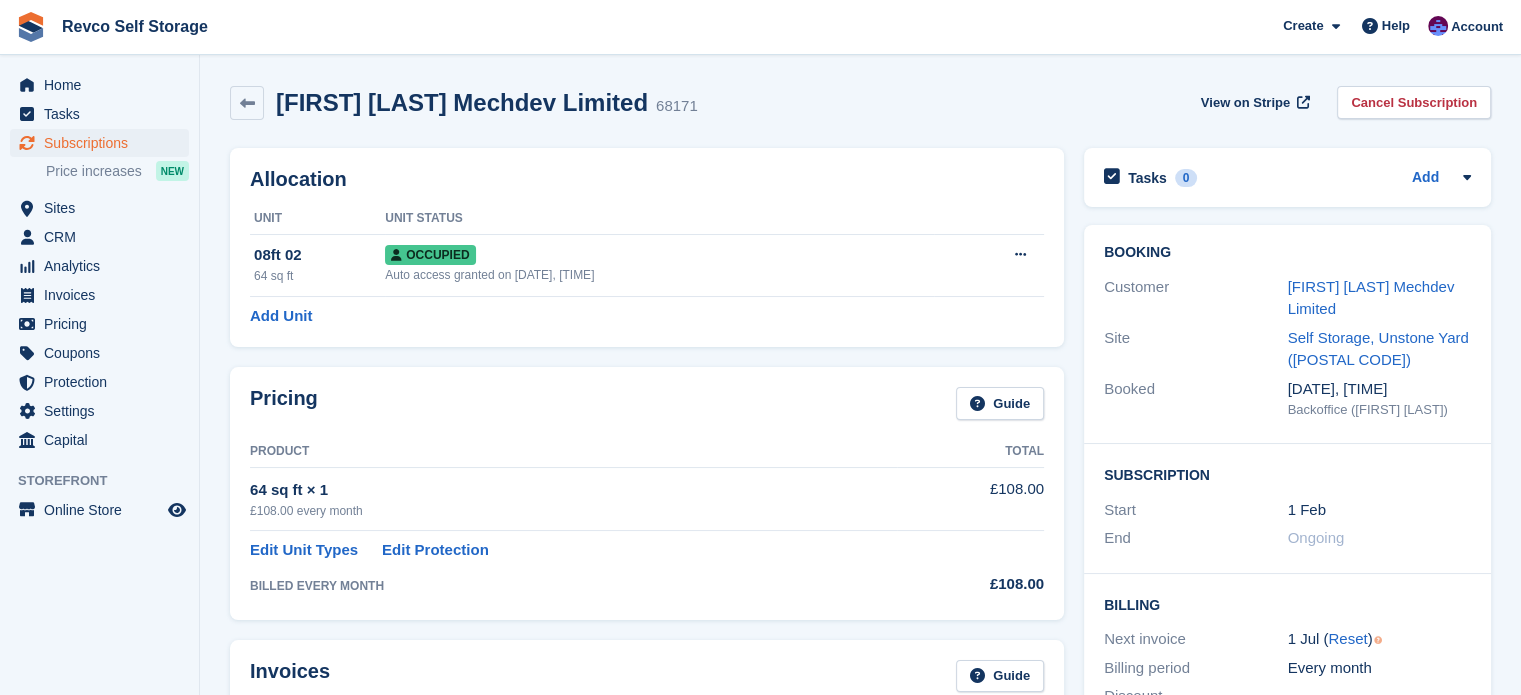 scroll, scrollTop: 0, scrollLeft: 0, axis: both 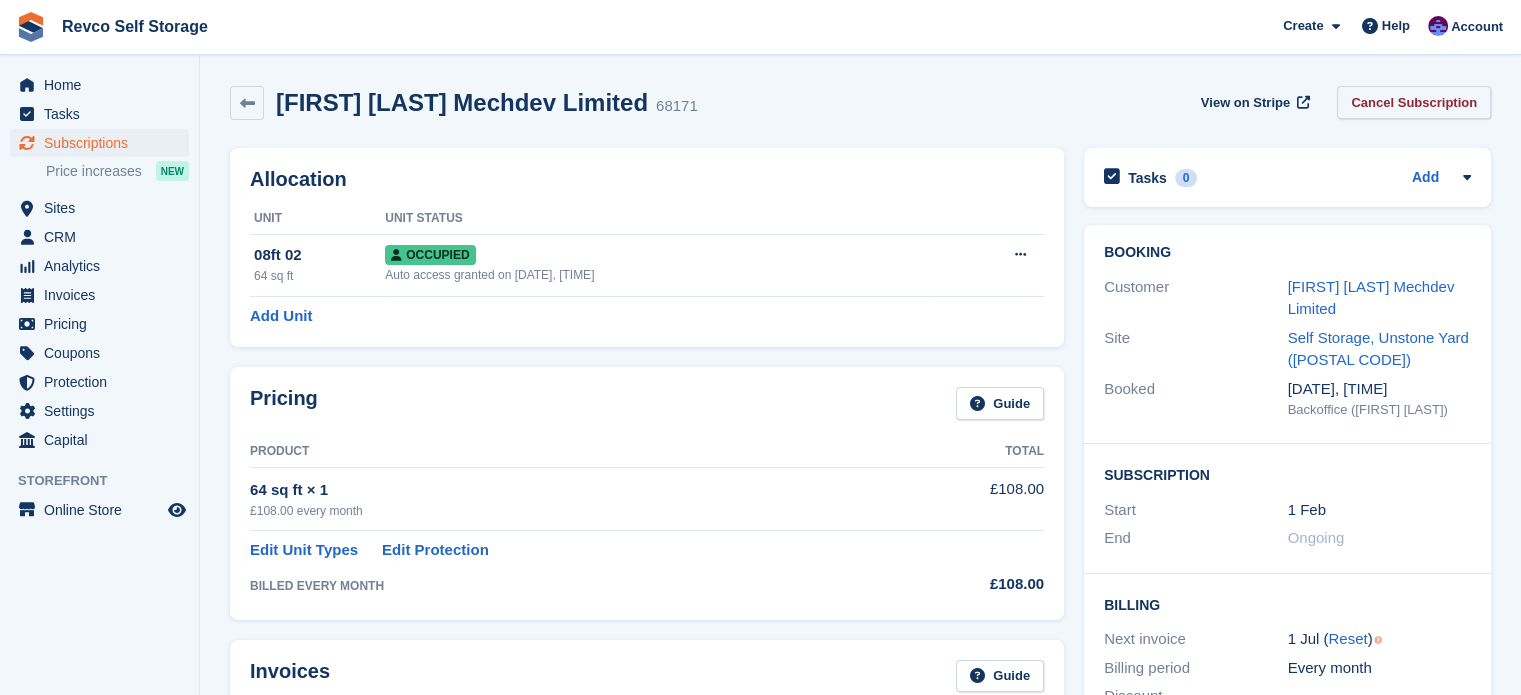 click on "Cancel Subscription" at bounding box center [1414, 102] 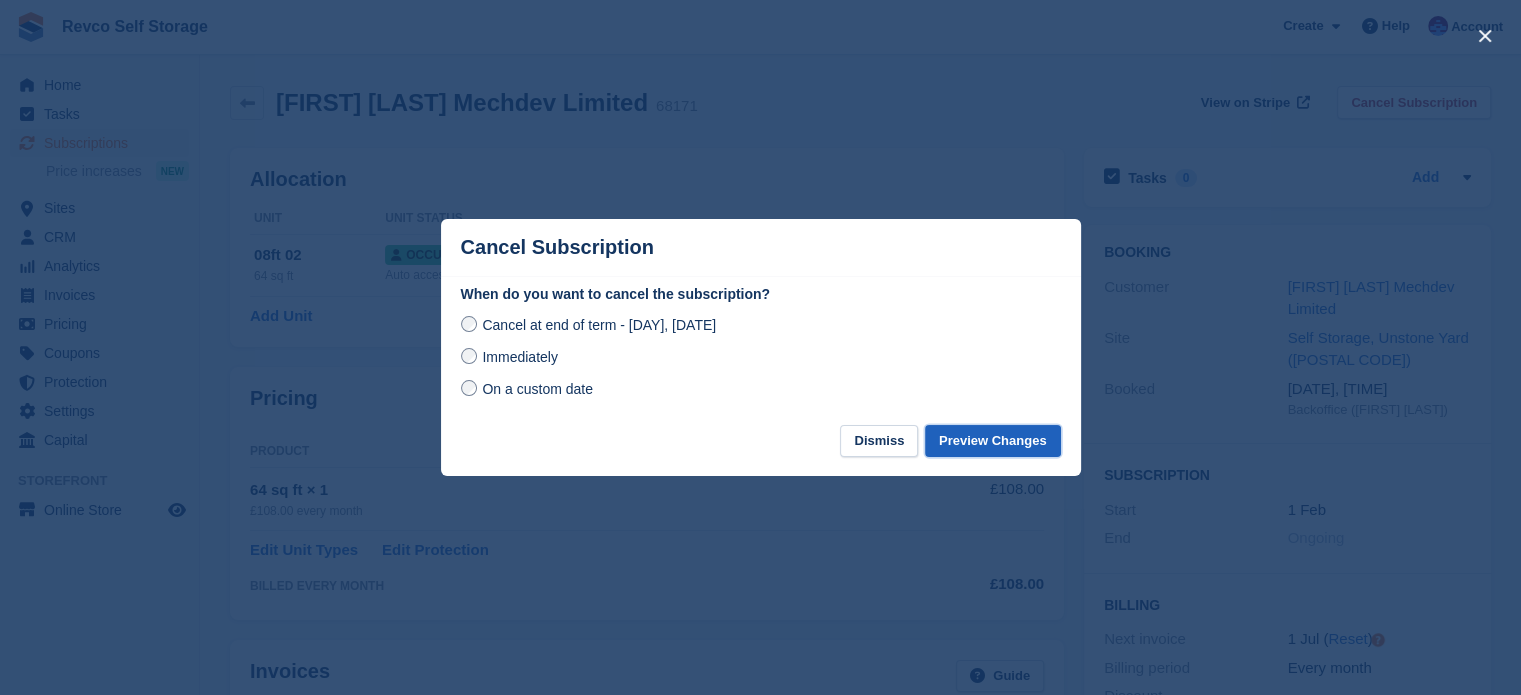 click on "Preview Changes" at bounding box center (993, 441) 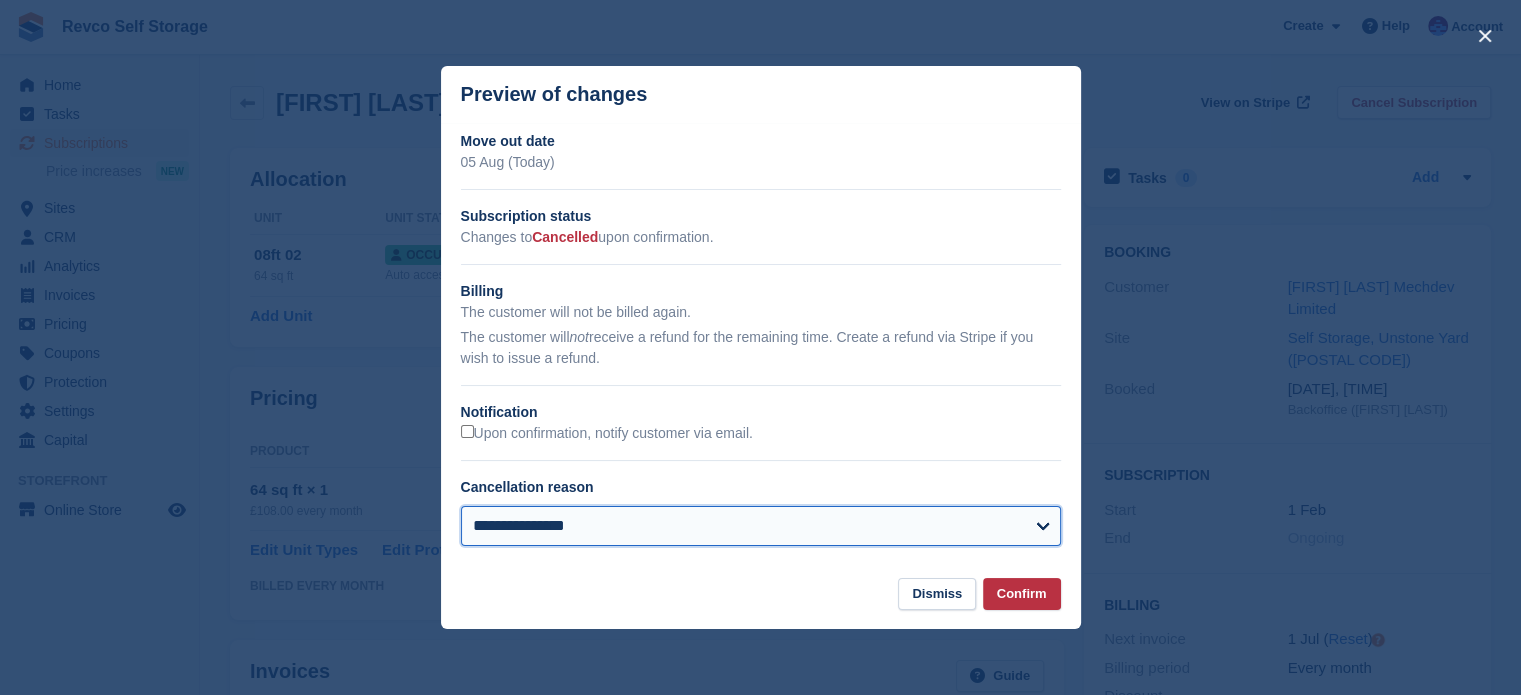click on "**********" at bounding box center (761, 526) 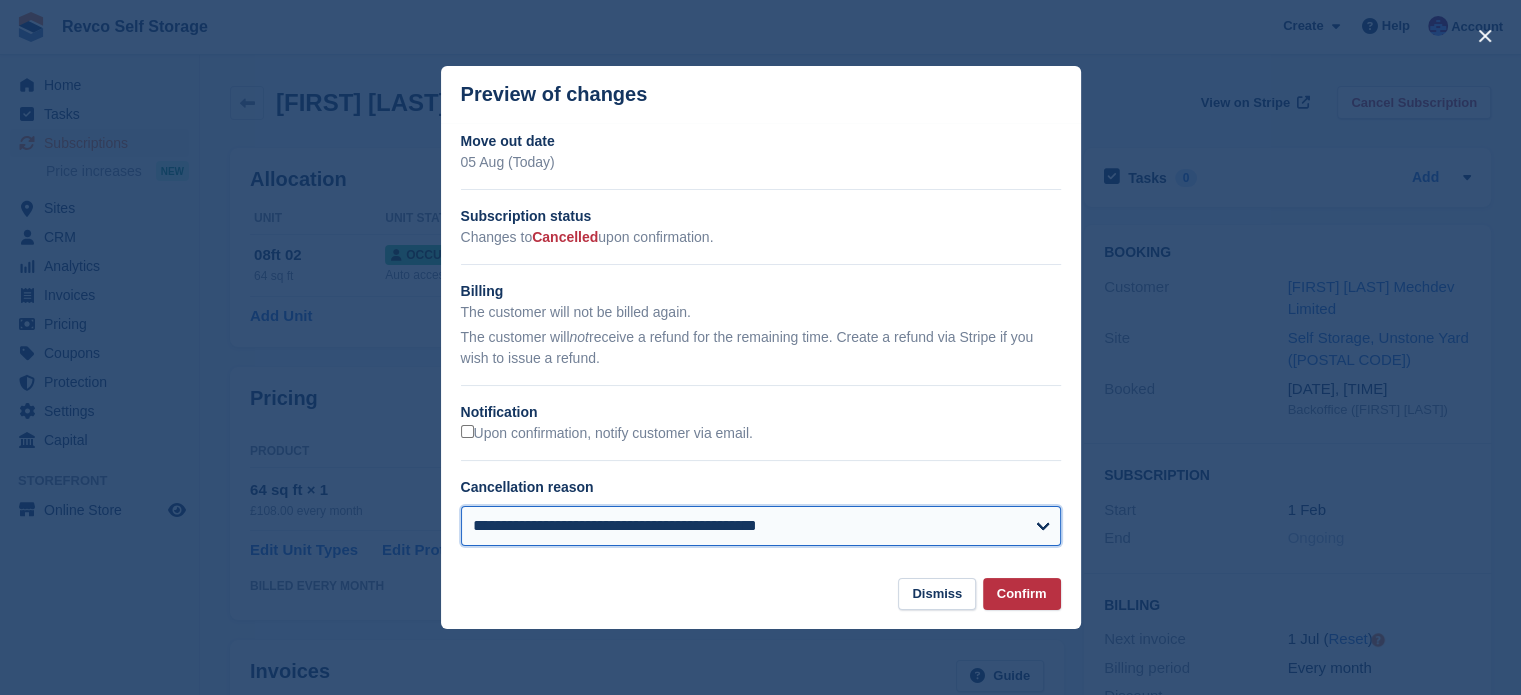 click on "**********" at bounding box center [761, 526] 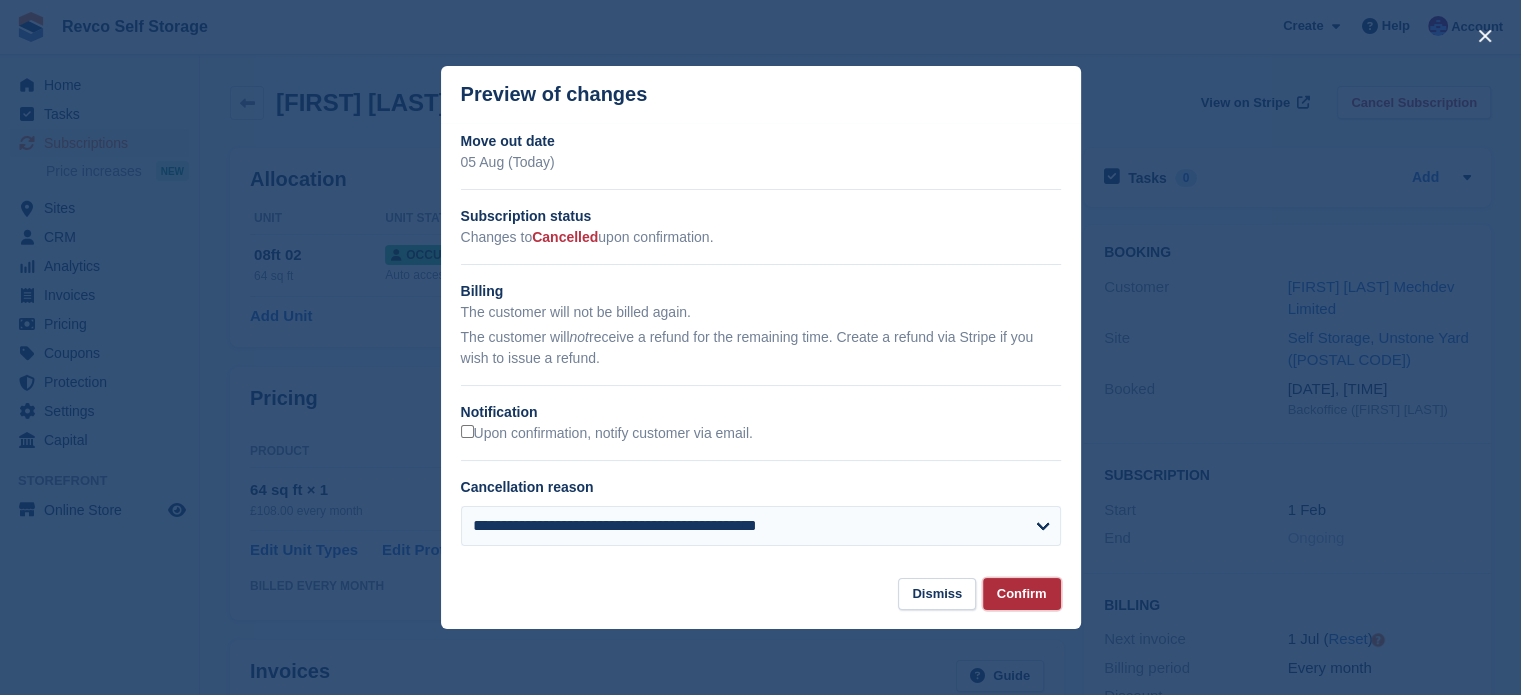 click on "Confirm" at bounding box center (1022, 594) 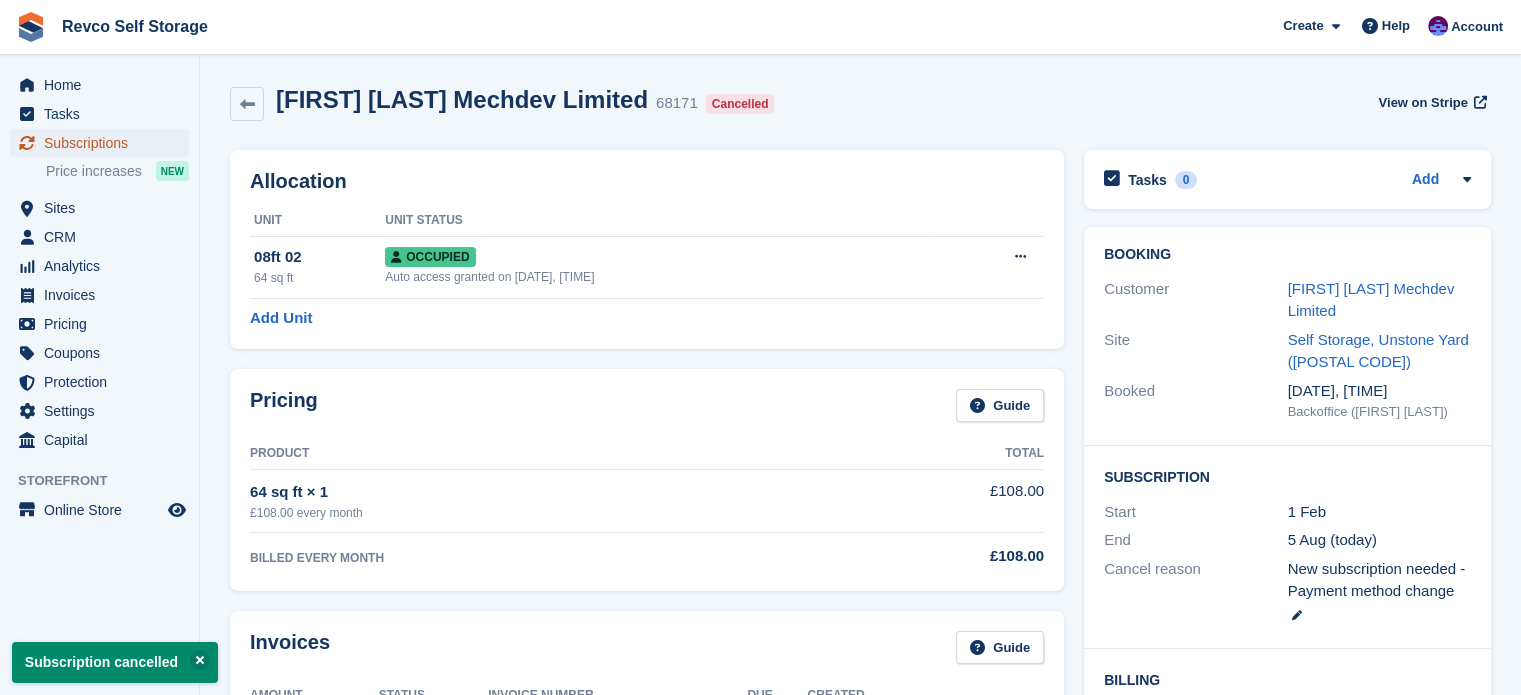 click on "Subscriptions" at bounding box center [104, 143] 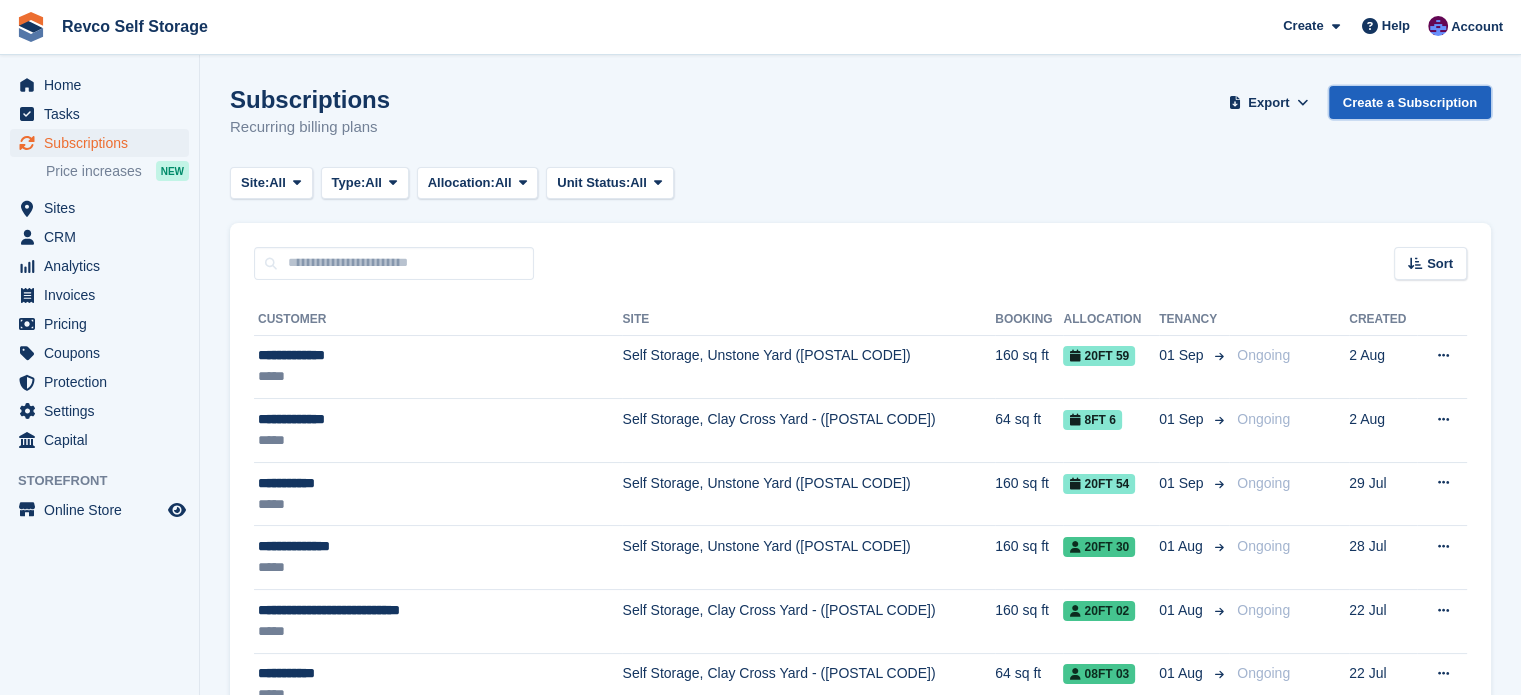 click on "Create a Subscription" at bounding box center (1410, 102) 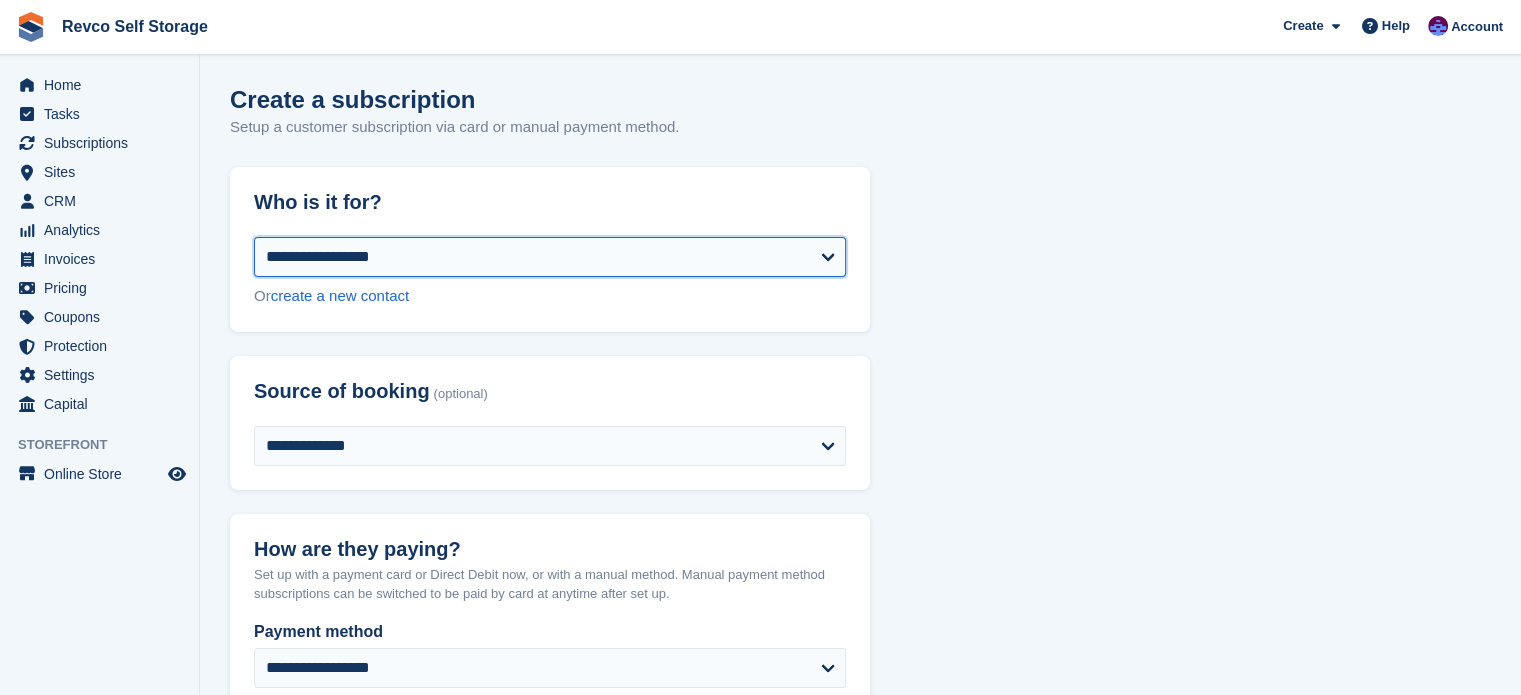 click on "**********" at bounding box center [550, 257] 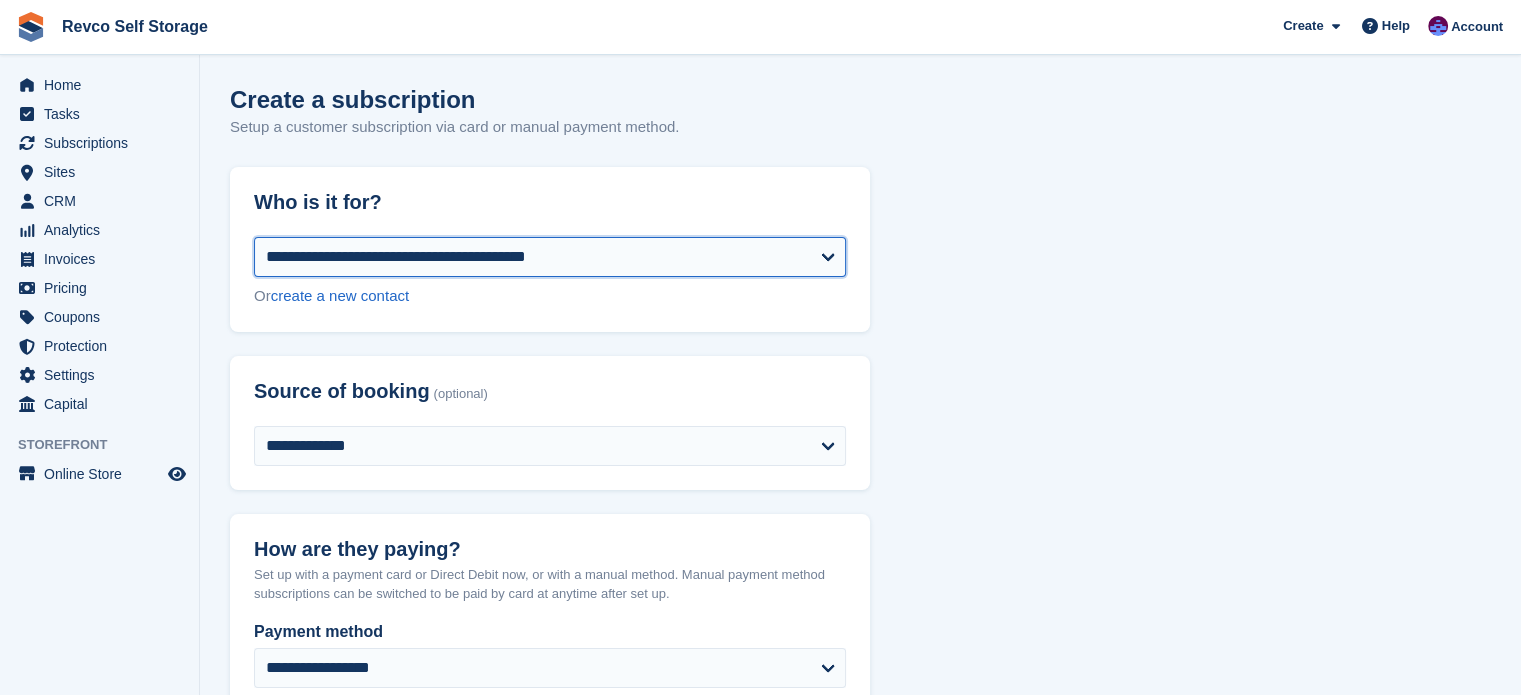 click on "**********" at bounding box center (550, 257) 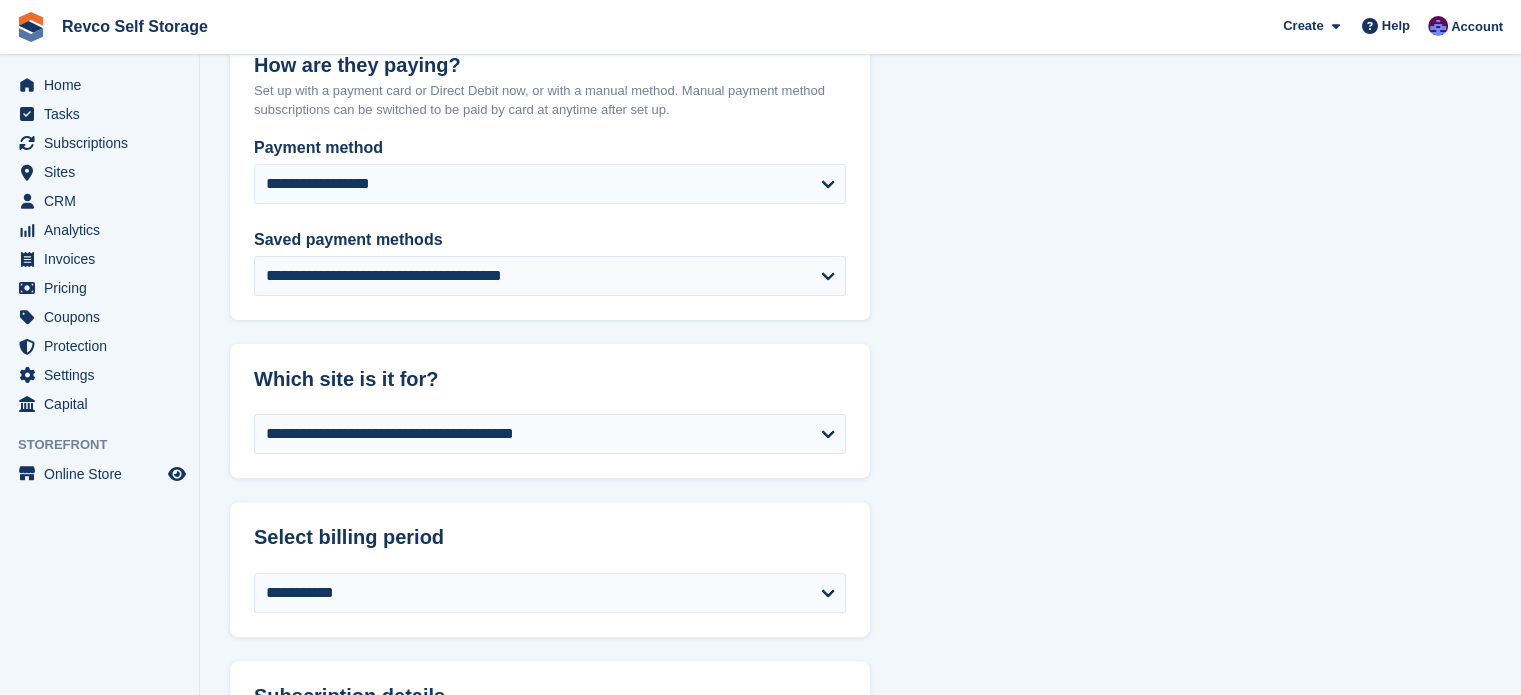 scroll, scrollTop: 500, scrollLeft: 0, axis: vertical 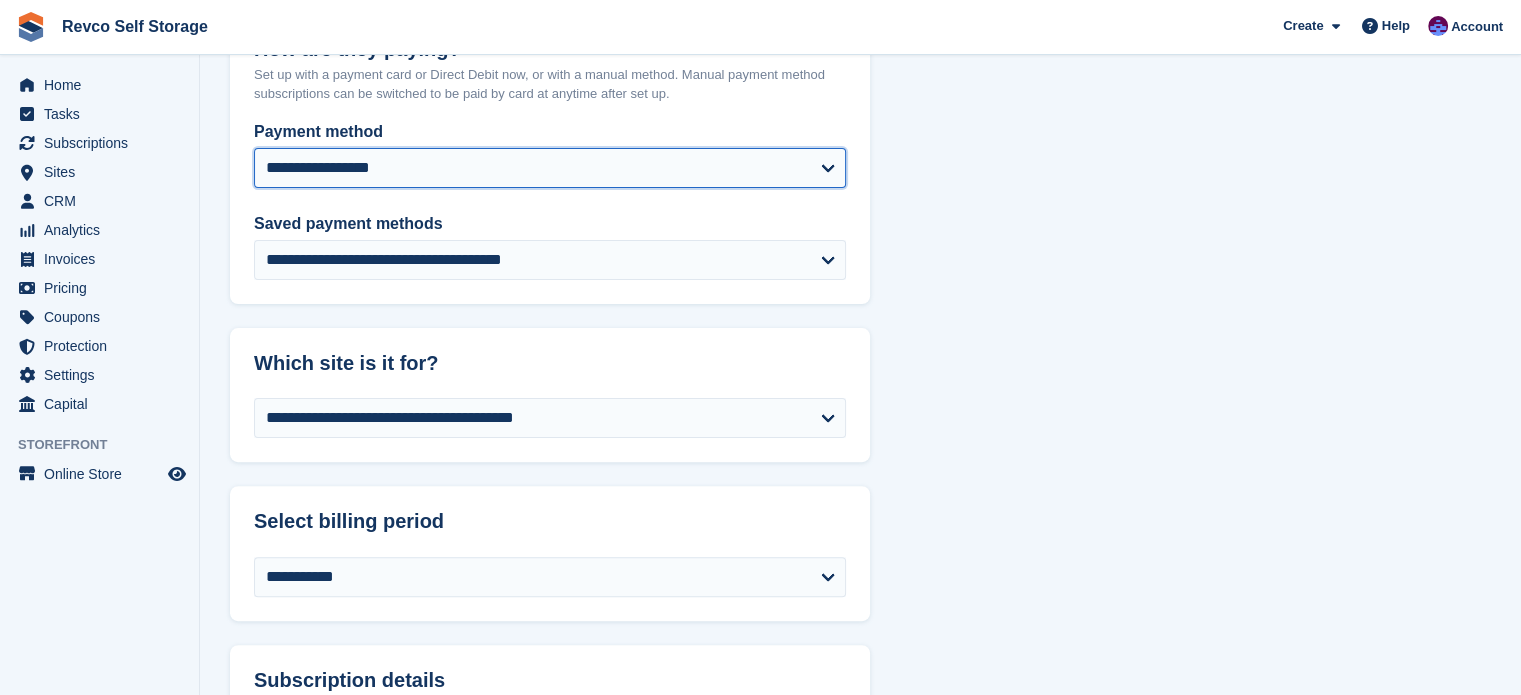 click on "**********" at bounding box center [550, 168] 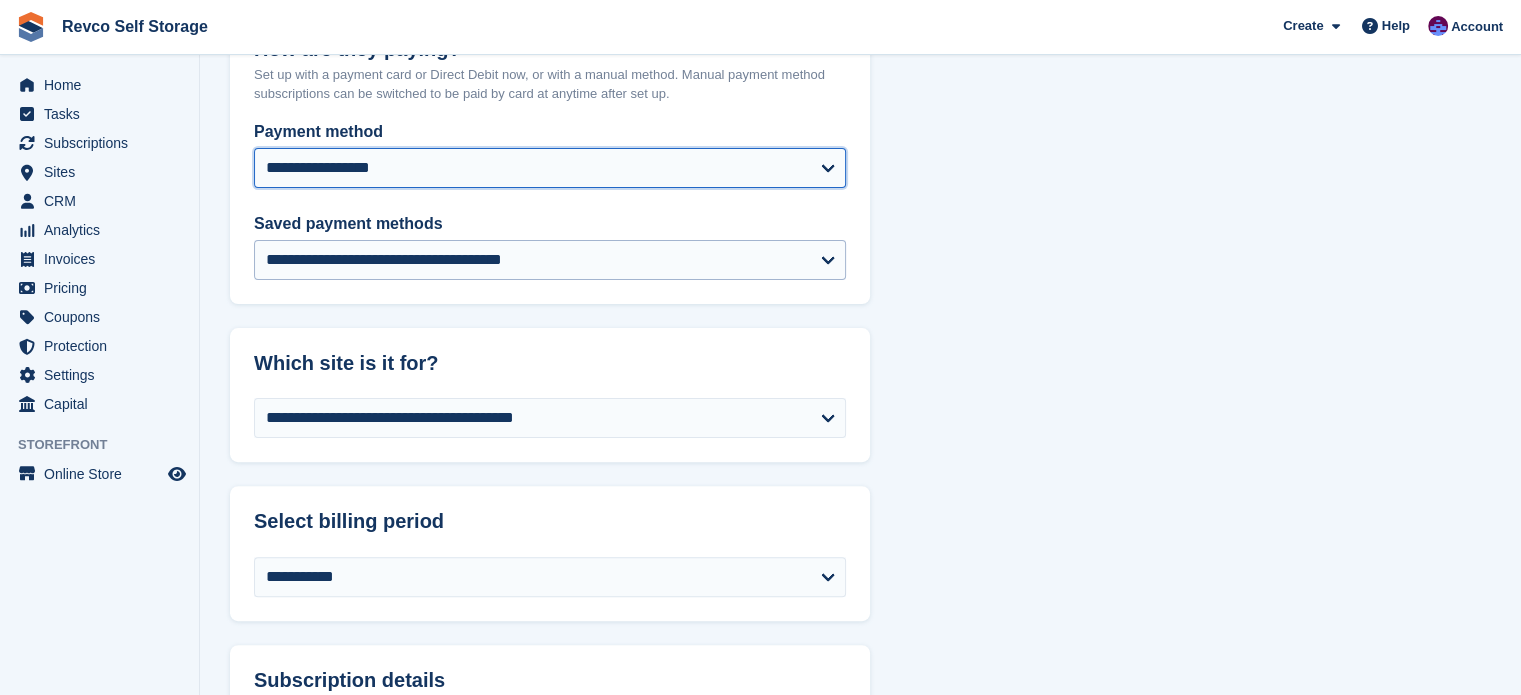 select on "*****" 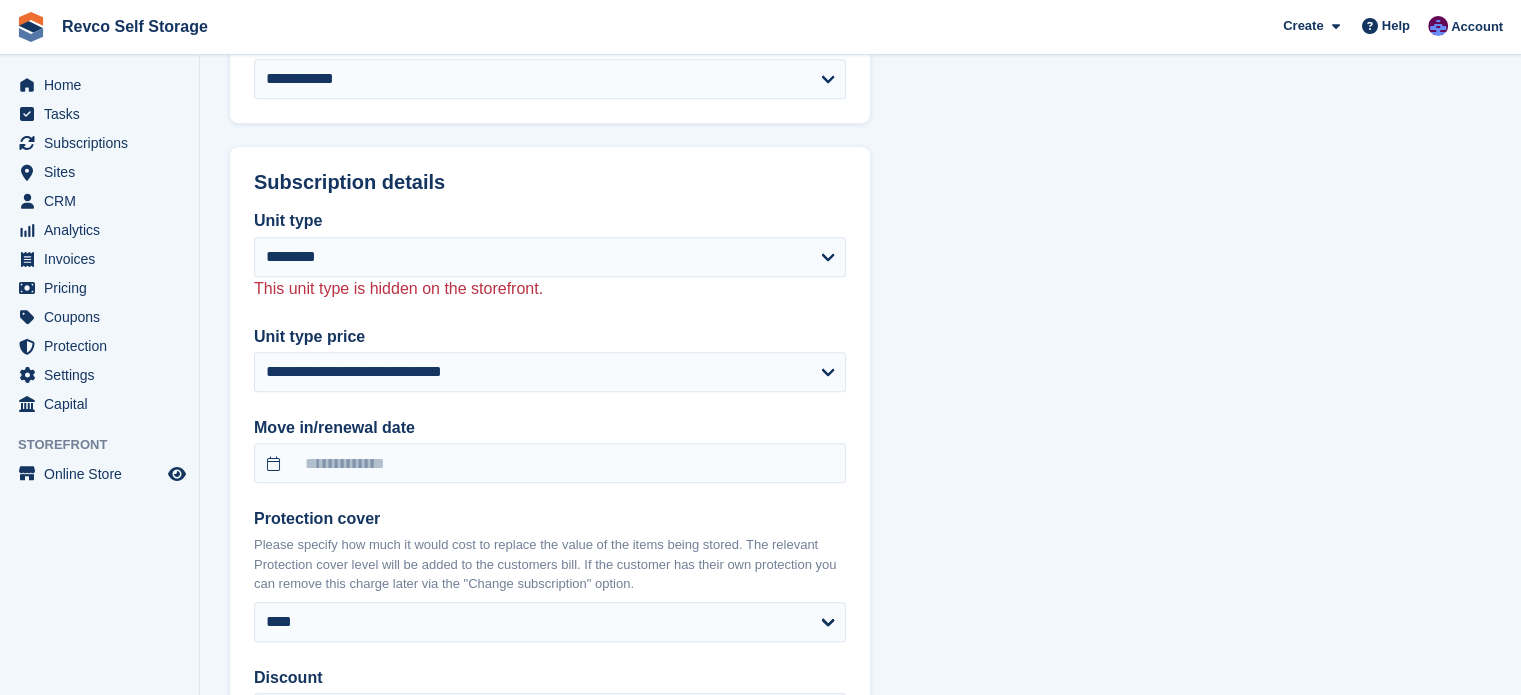 scroll, scrollTop: 1000, scrollLeft: 0, axis: vertical 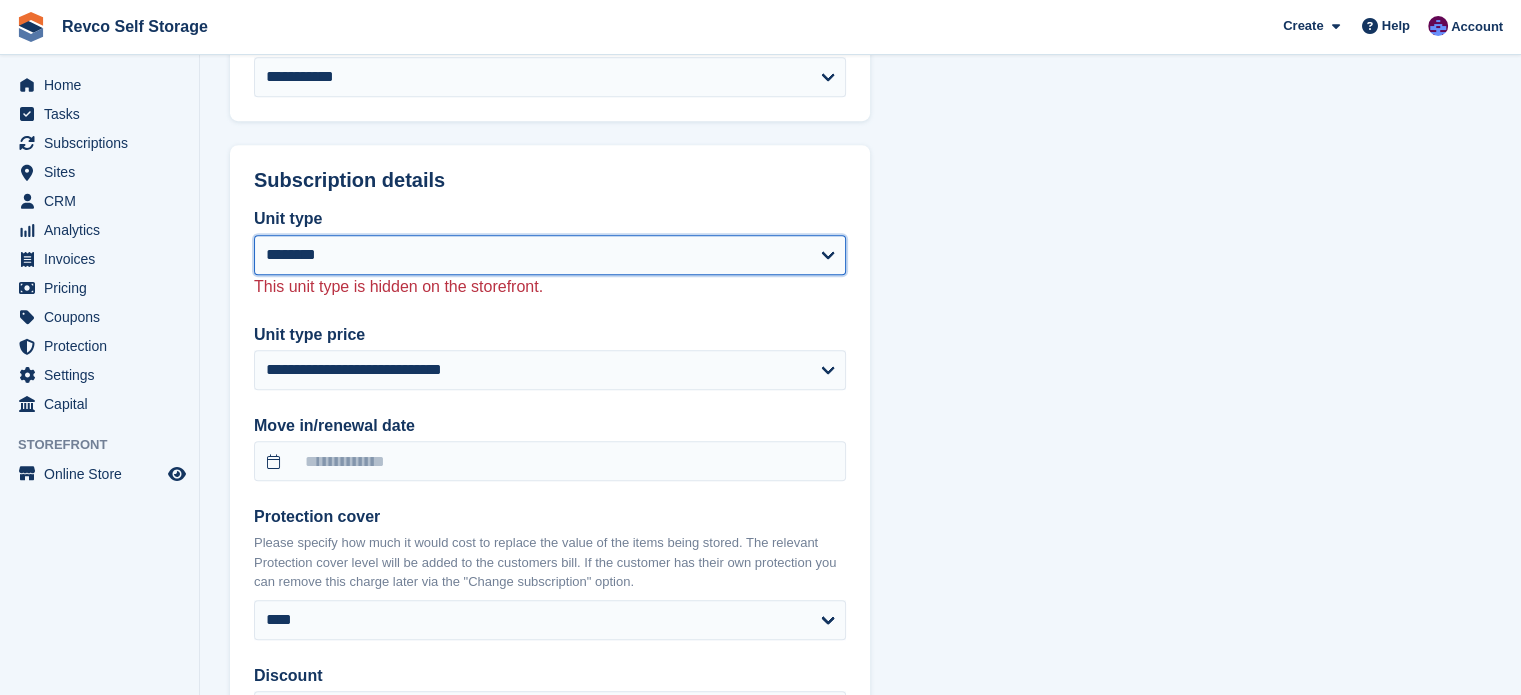 click on "**********" at bounding box center [550, 255] 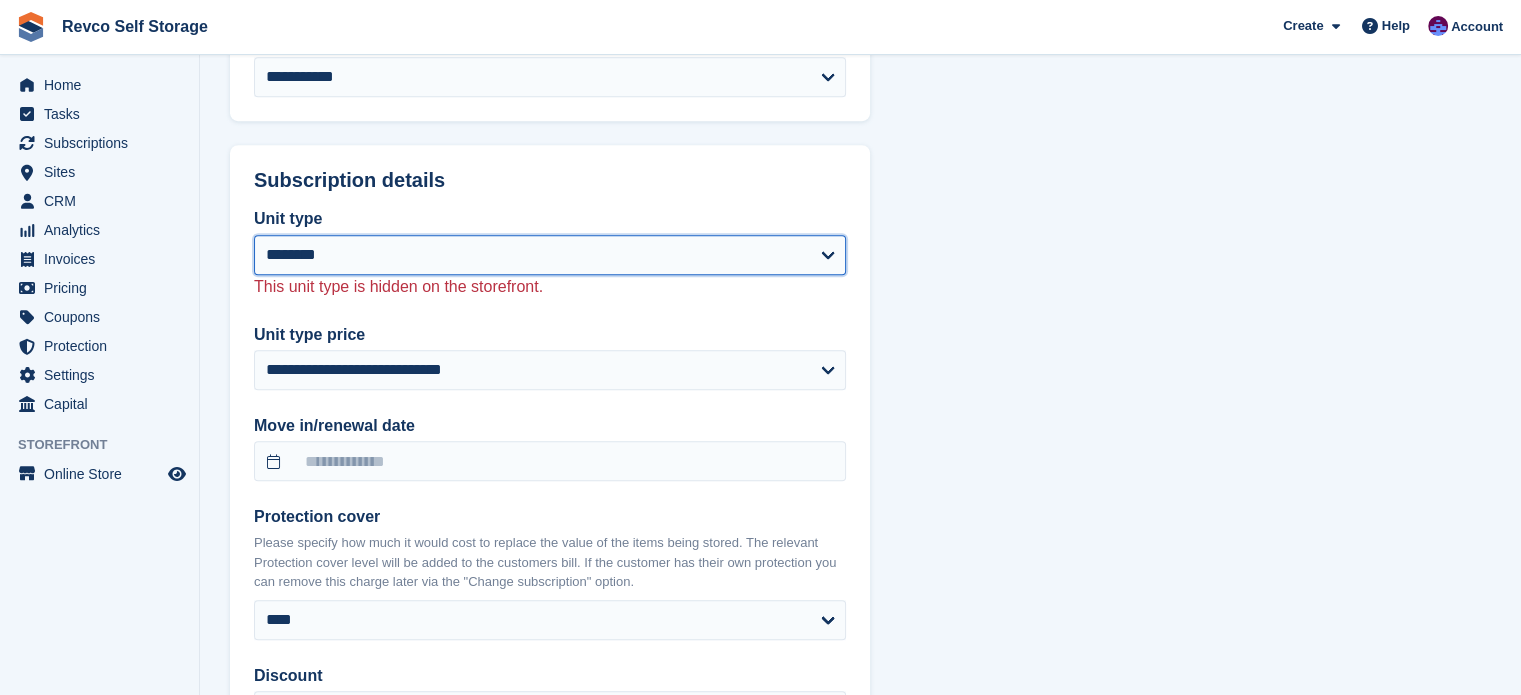 select on "****" 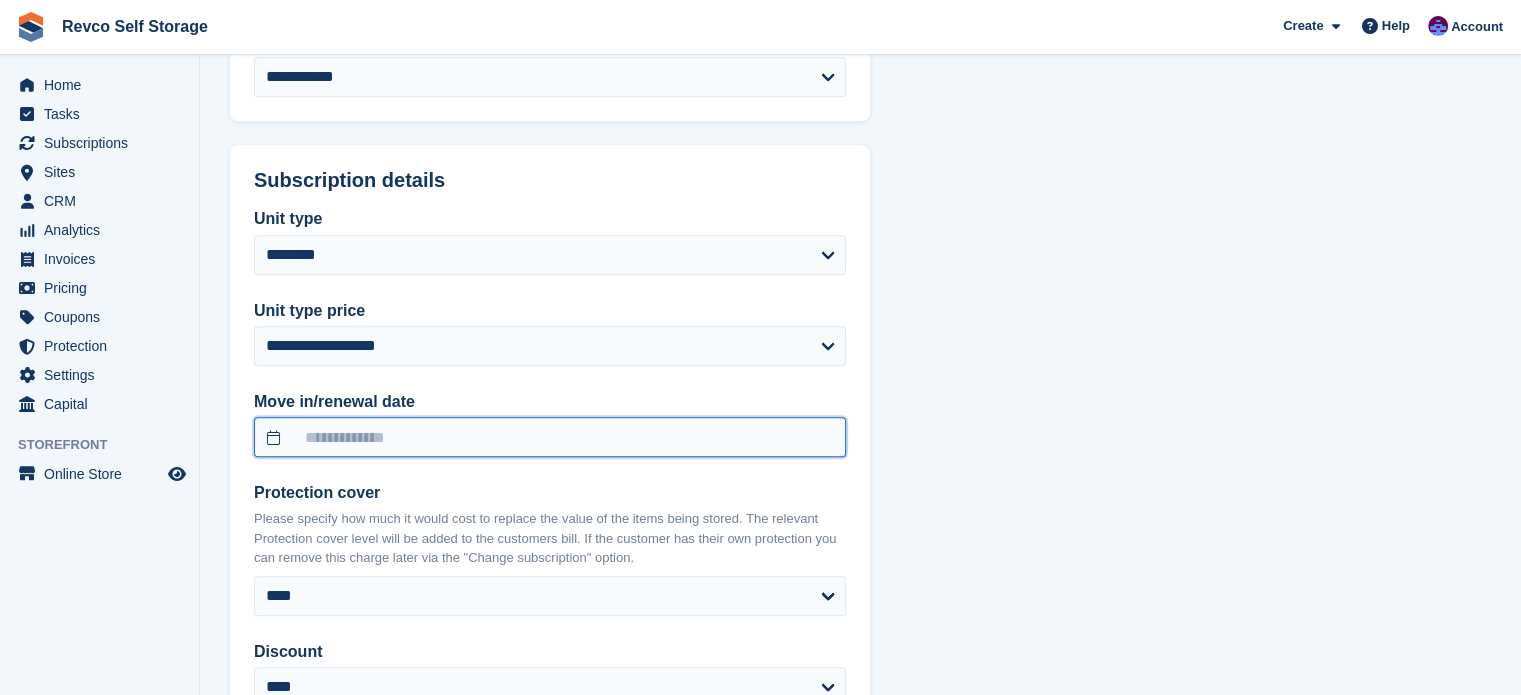 click at bounding box center [550, 437] 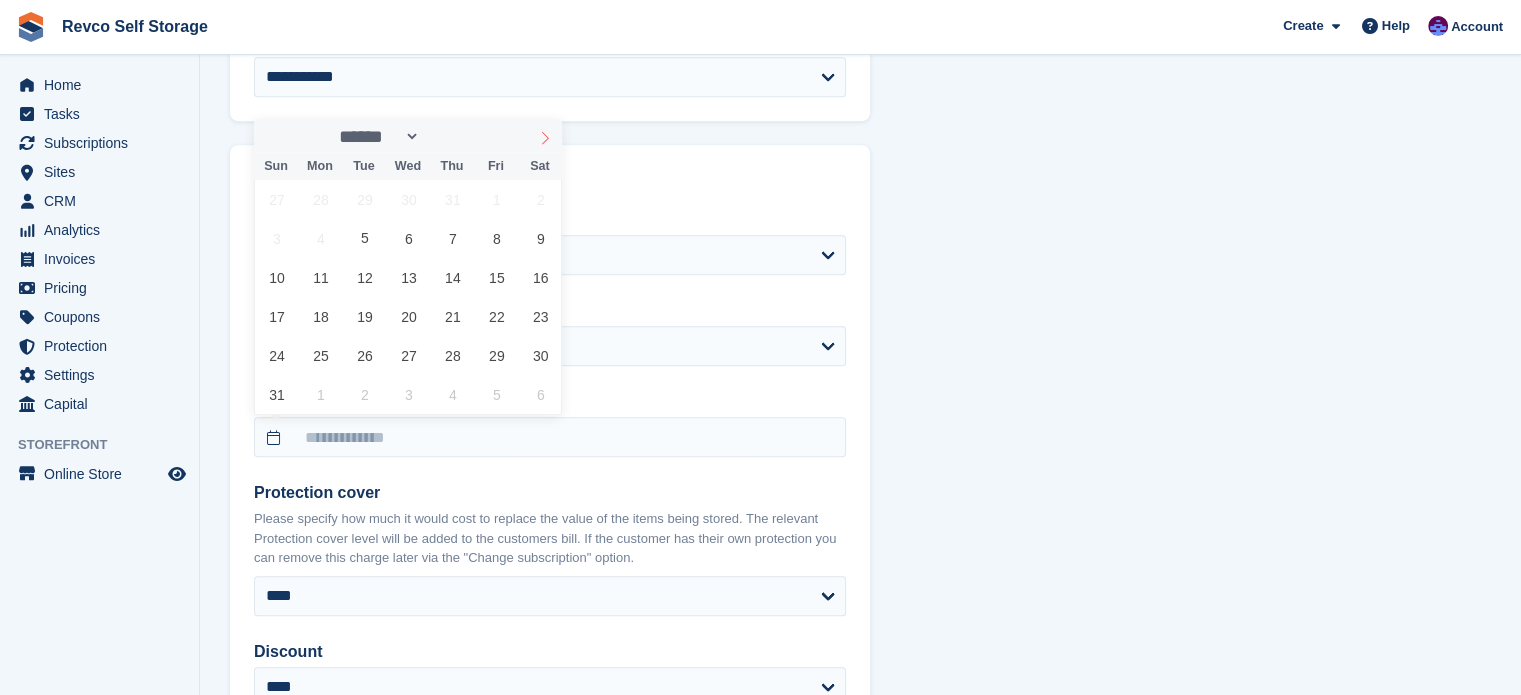 click 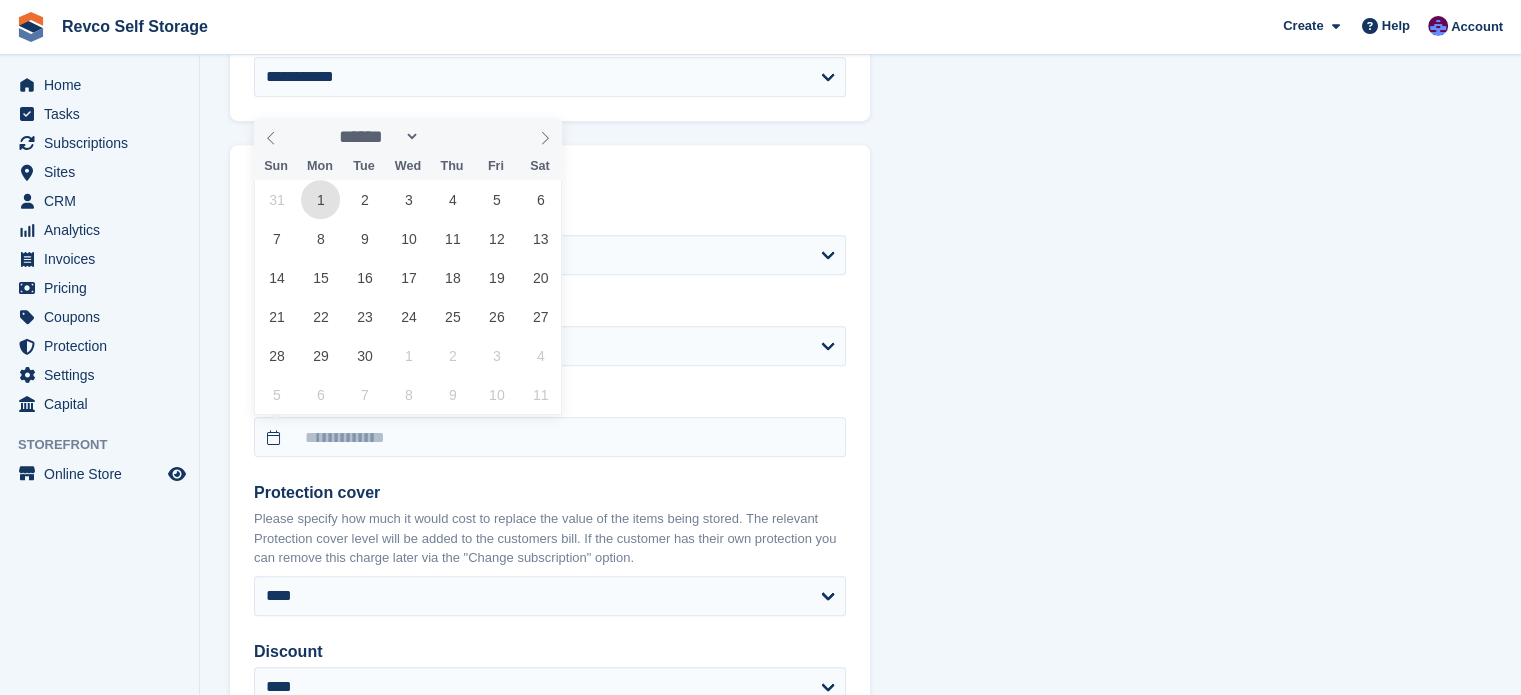click on "1" at bounding box center (320, 199) 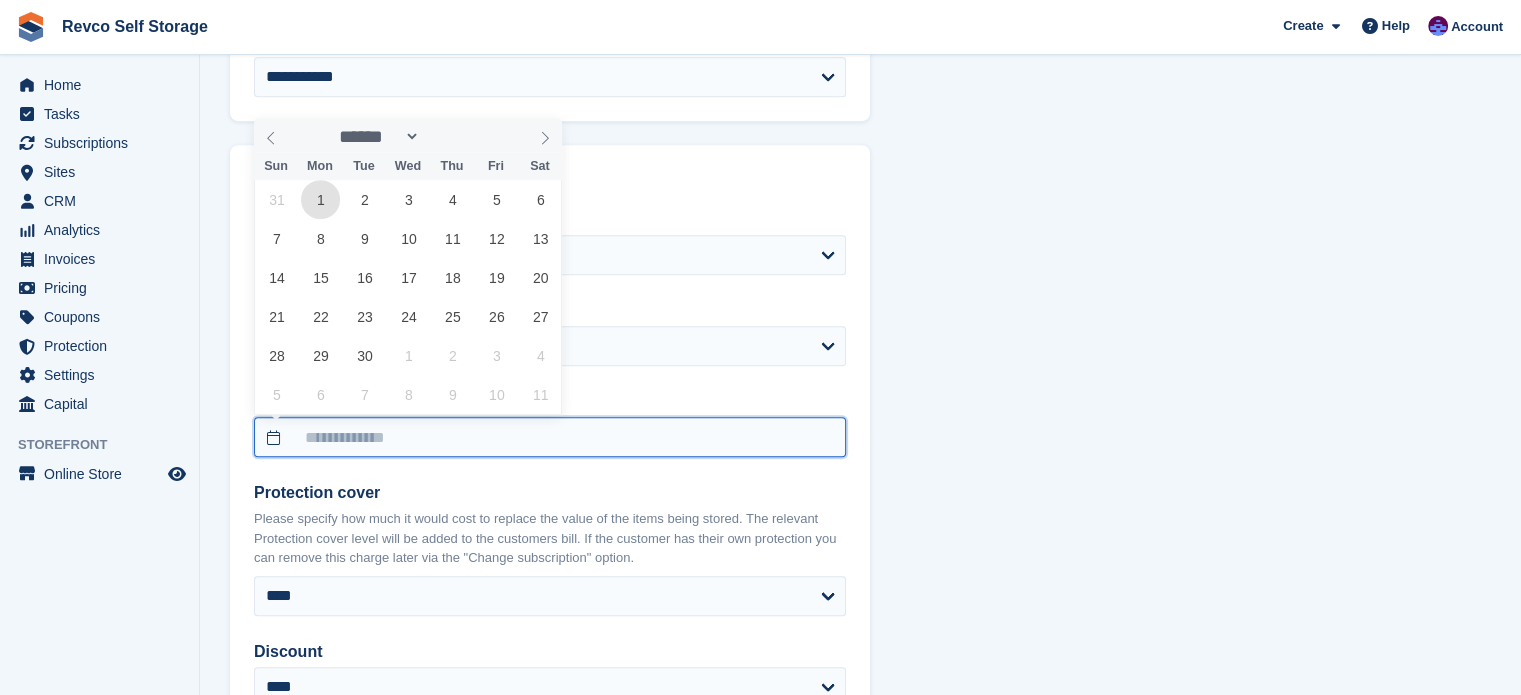 type on "**********" 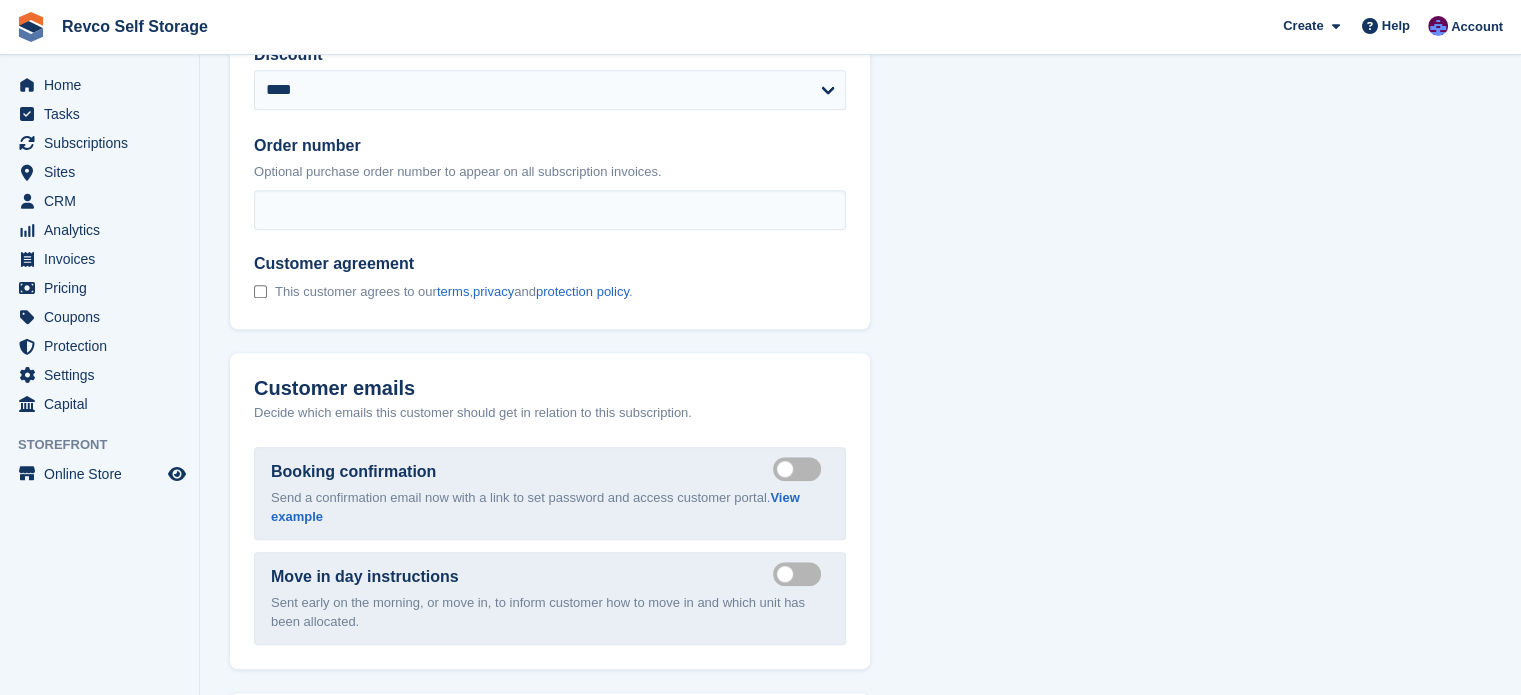scroll, scrollTop: 1600, scrollLeft: 0, axis: vertical 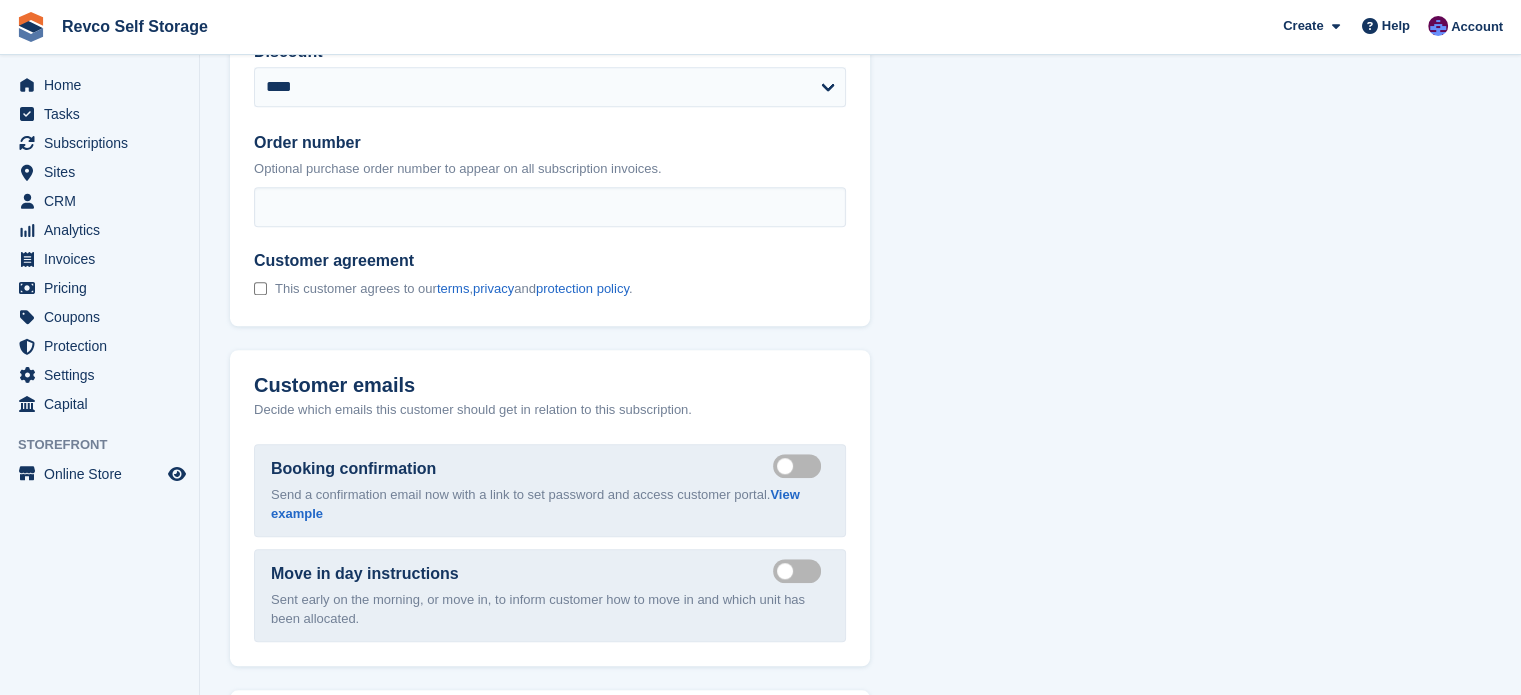 click on "Send booking confirmation email" at bounding box center (801, 466) 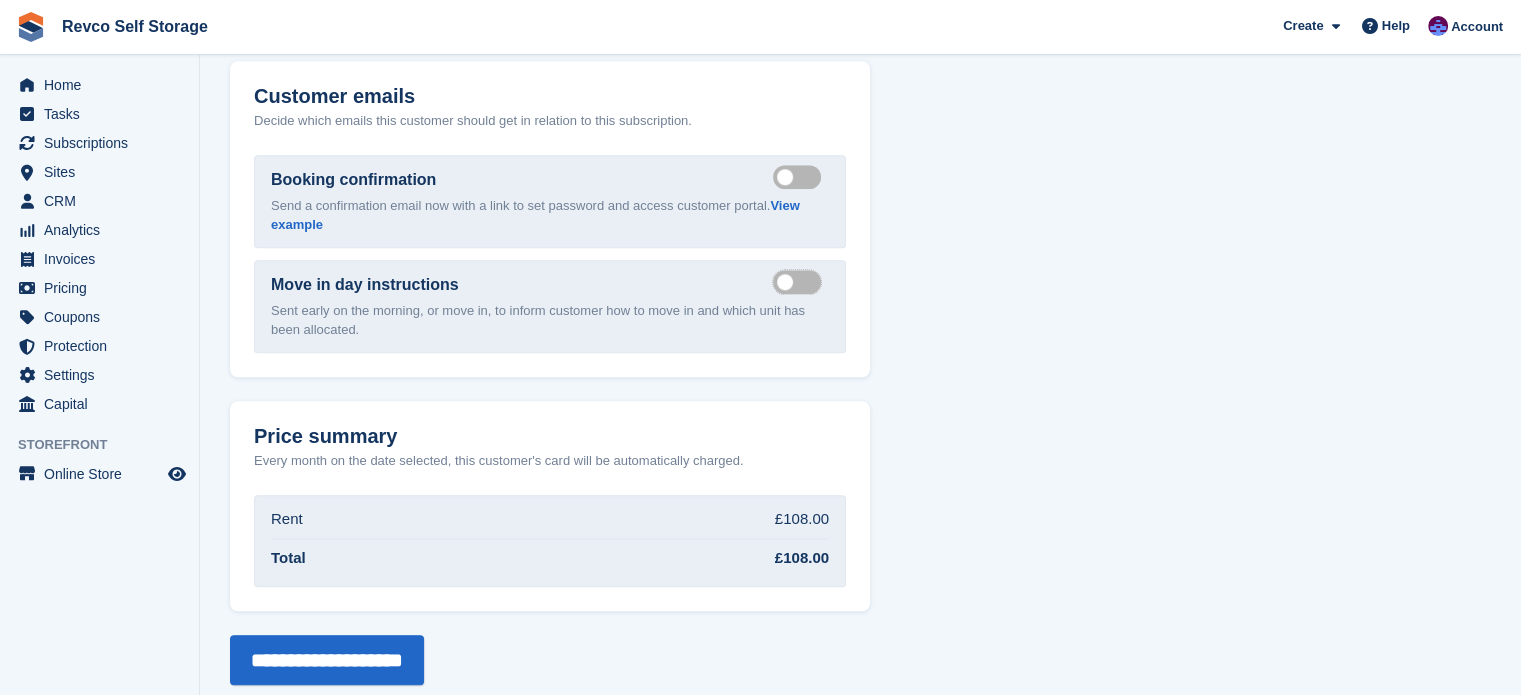 scroll, scrollTop: 1907, scrollLeft: 0, axis: vertical 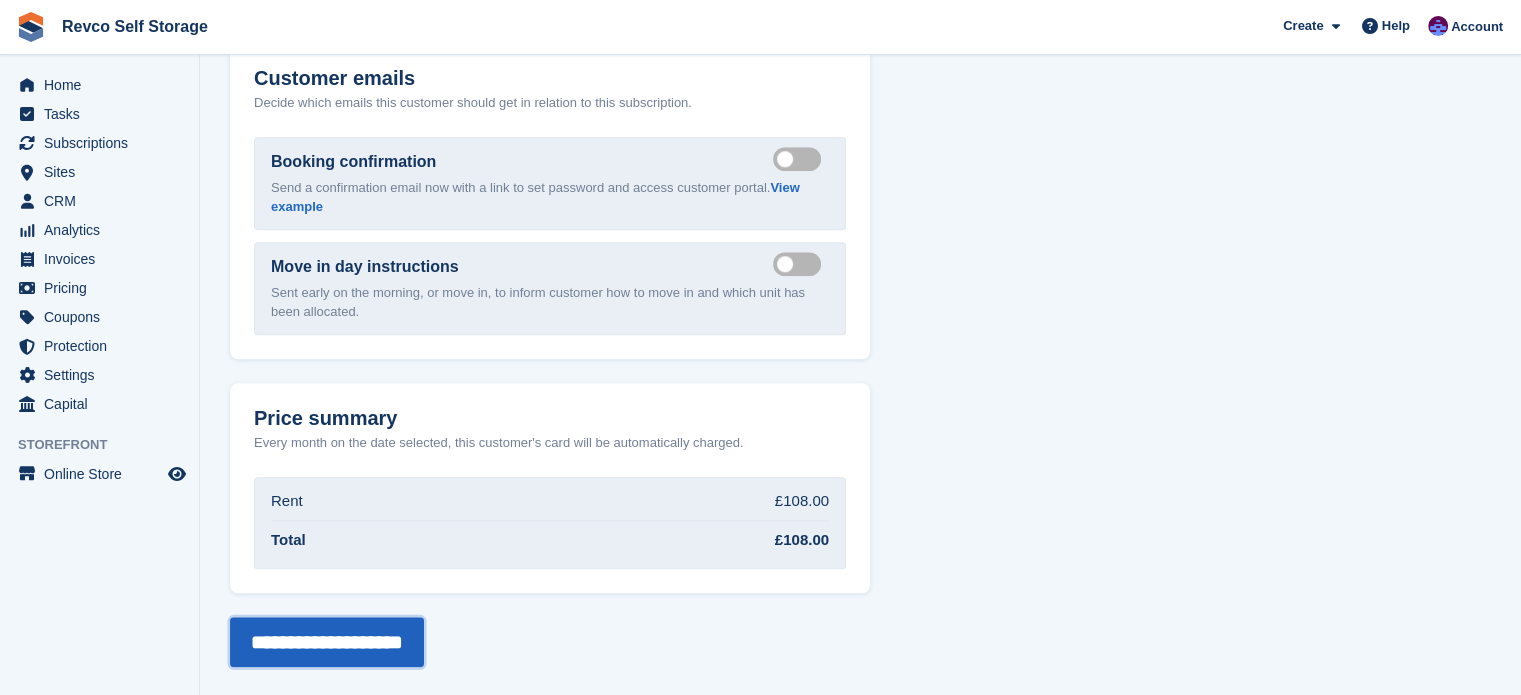 click on "**********" at bounding box center (327, 642) 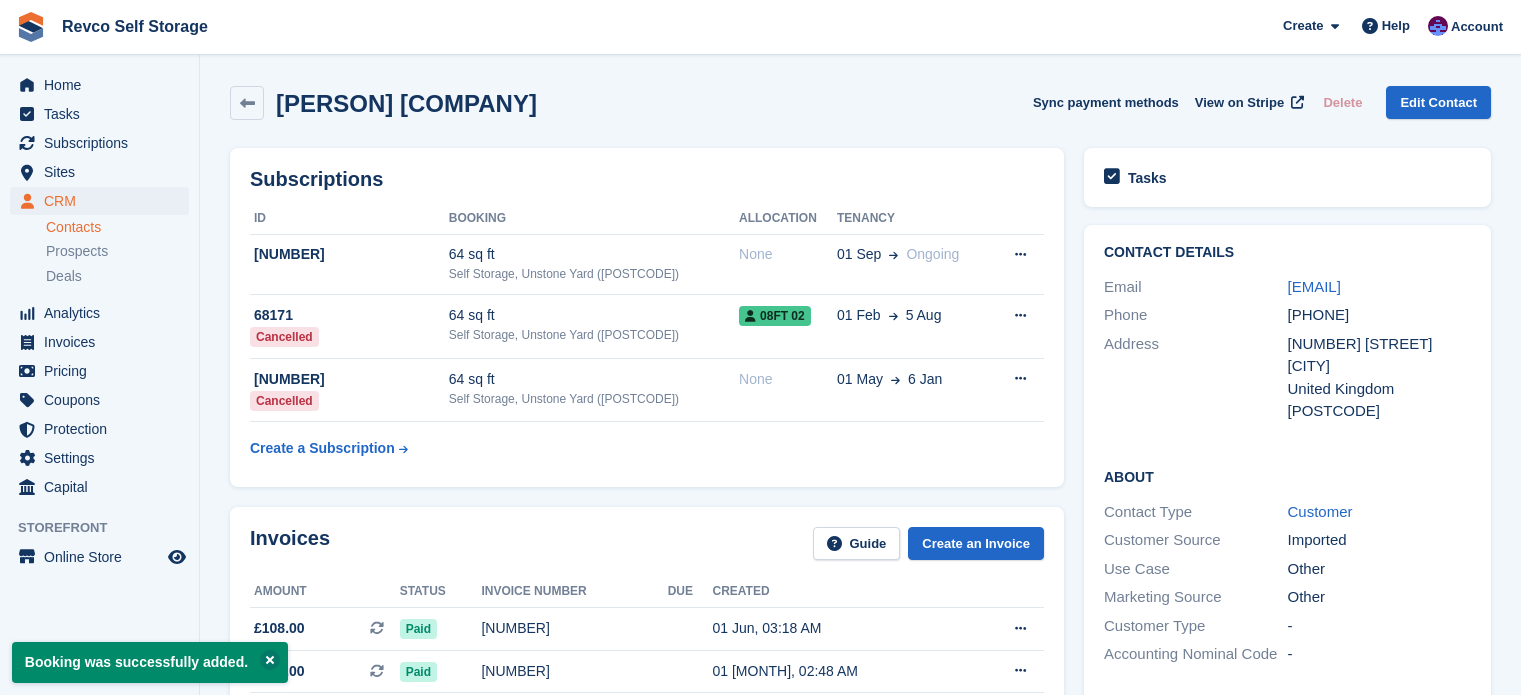 scroll, scrollTop: 0, scrollLeft: 0, axis: both 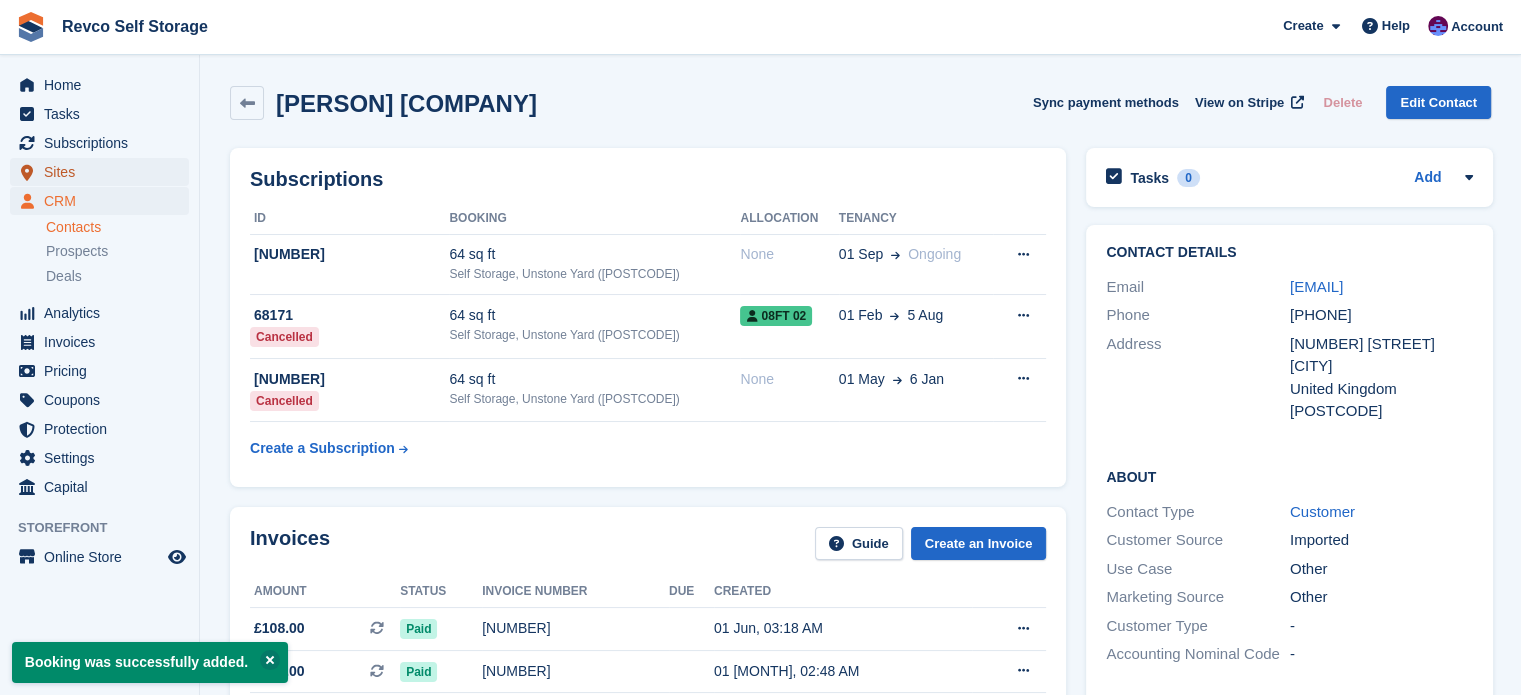 click on "Sites" at bounding box center (104, 172) 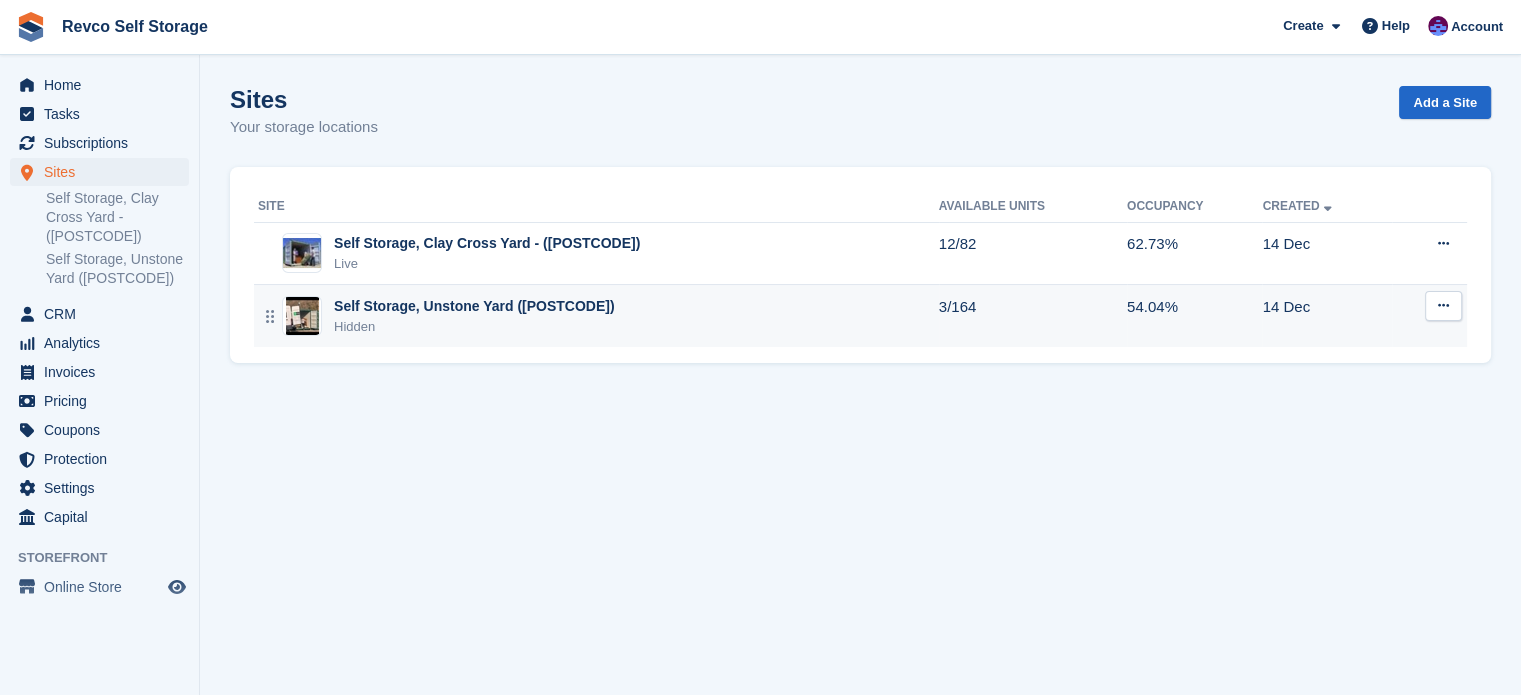 click on "Hidden" at bounding box center (474, 327) 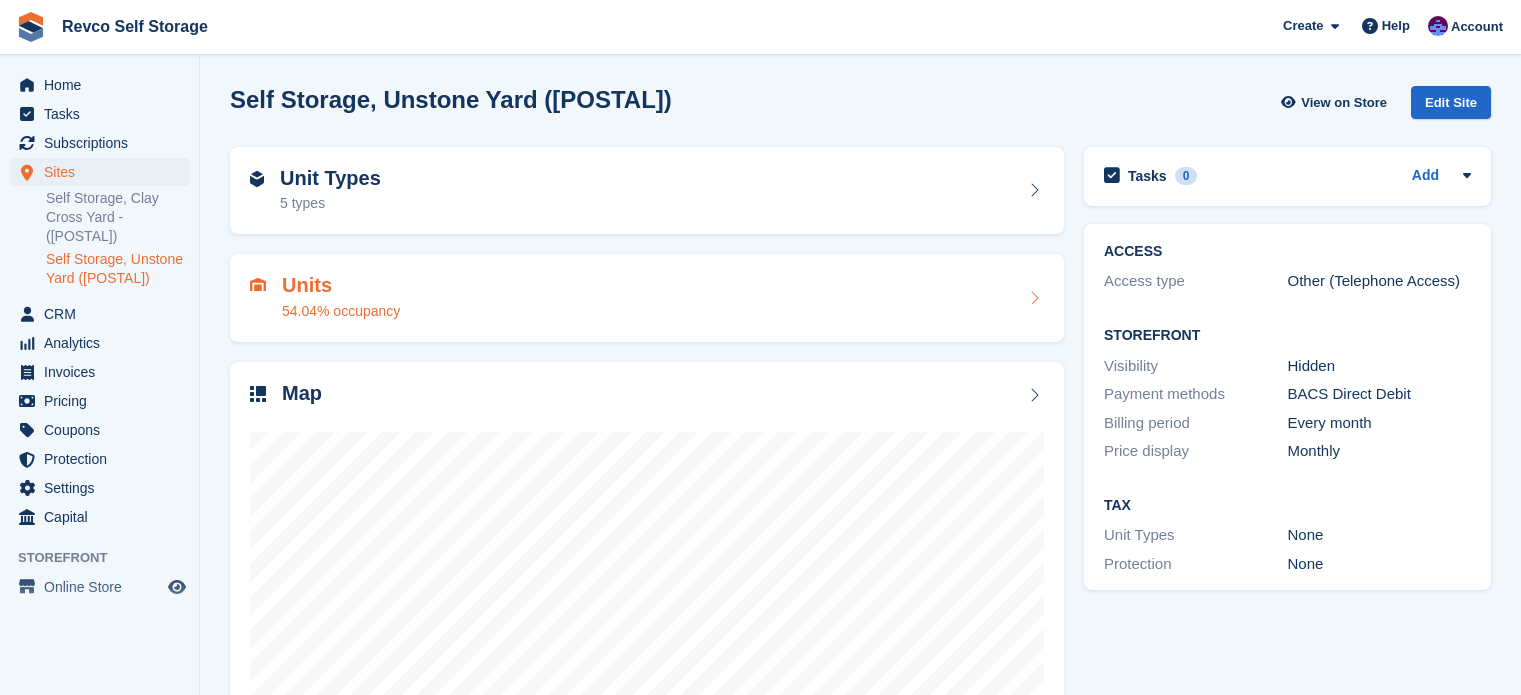scroll, scrollTop: 0, scrollLeft: 0, axis: both 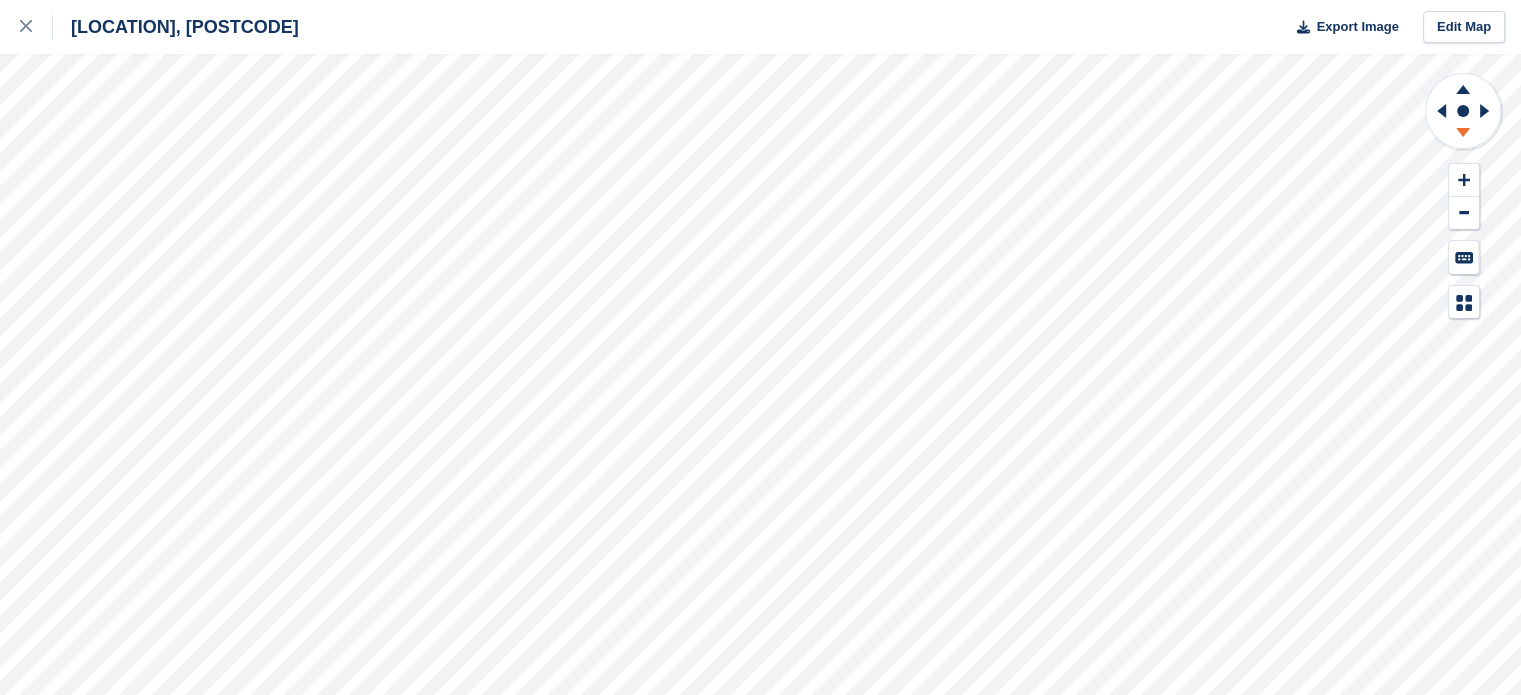 click 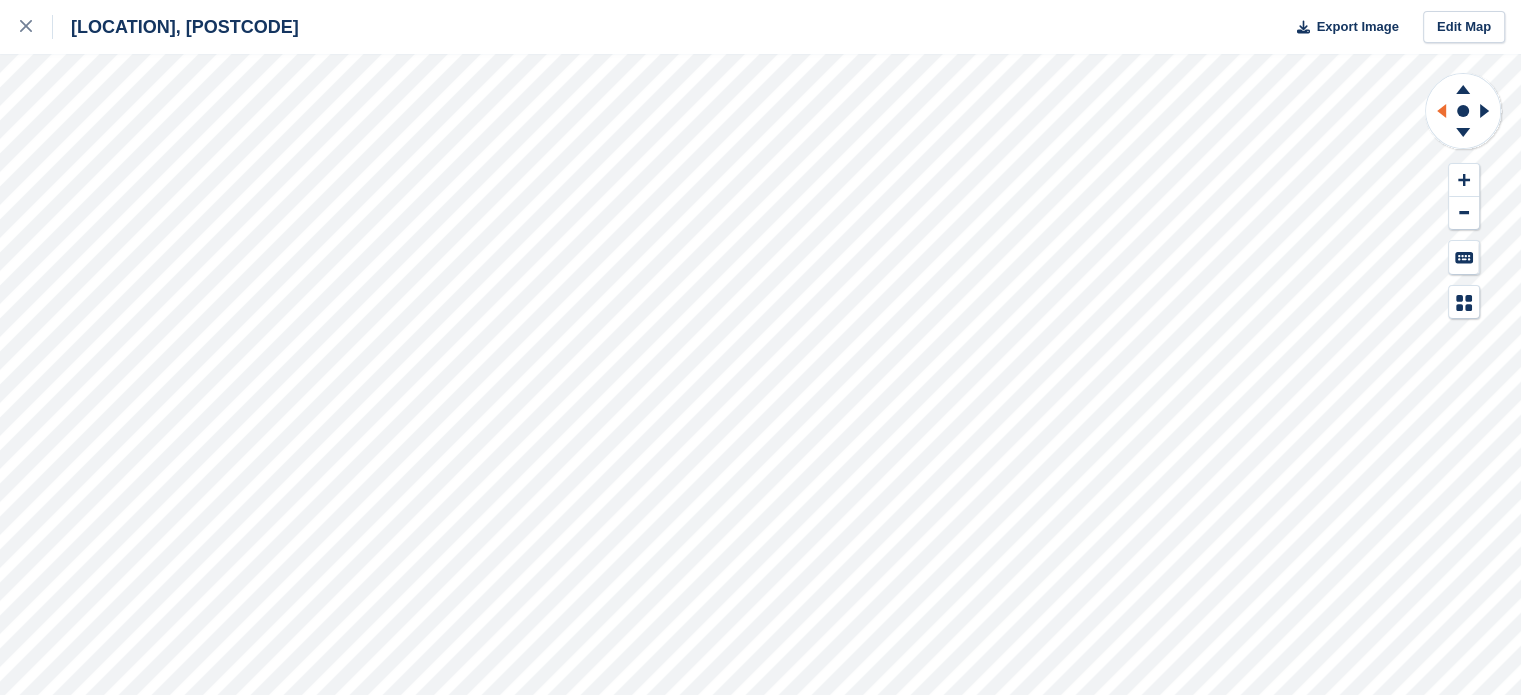 click 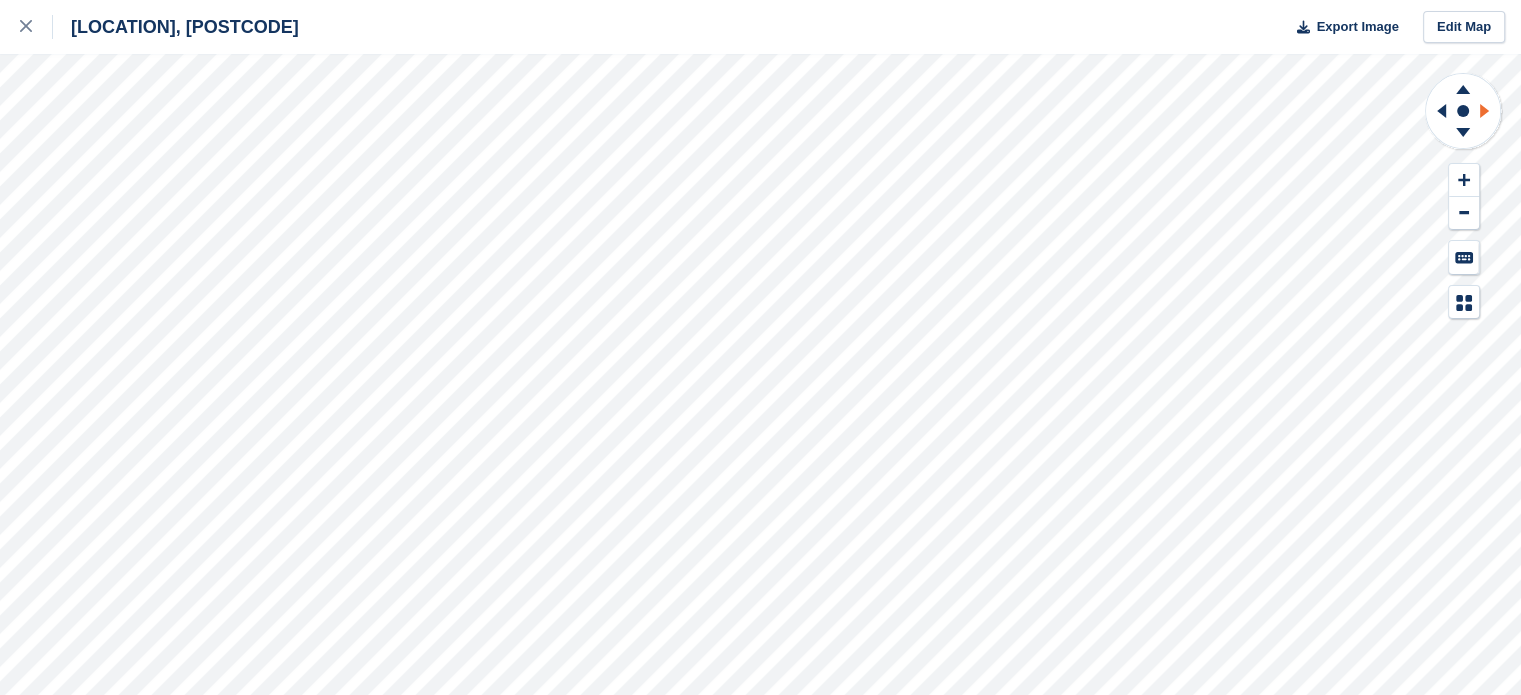 click 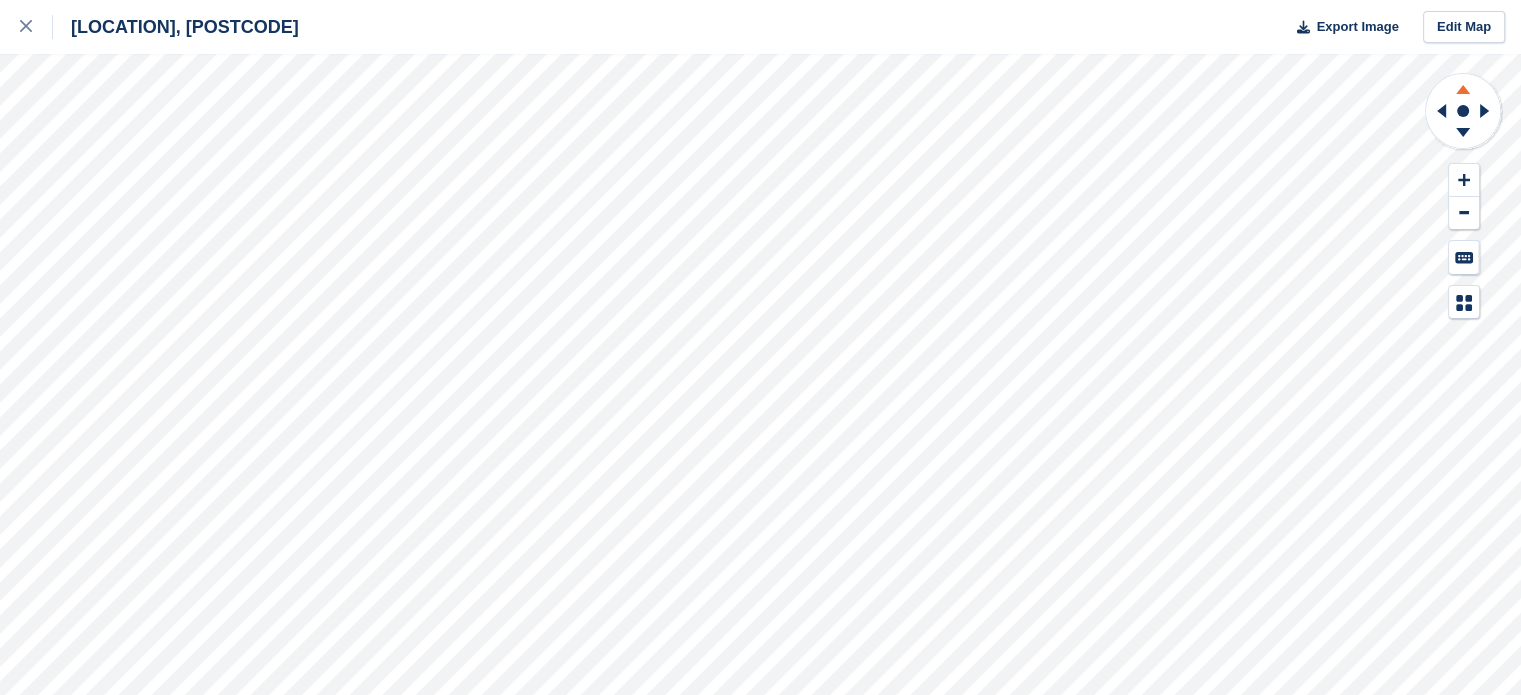 click 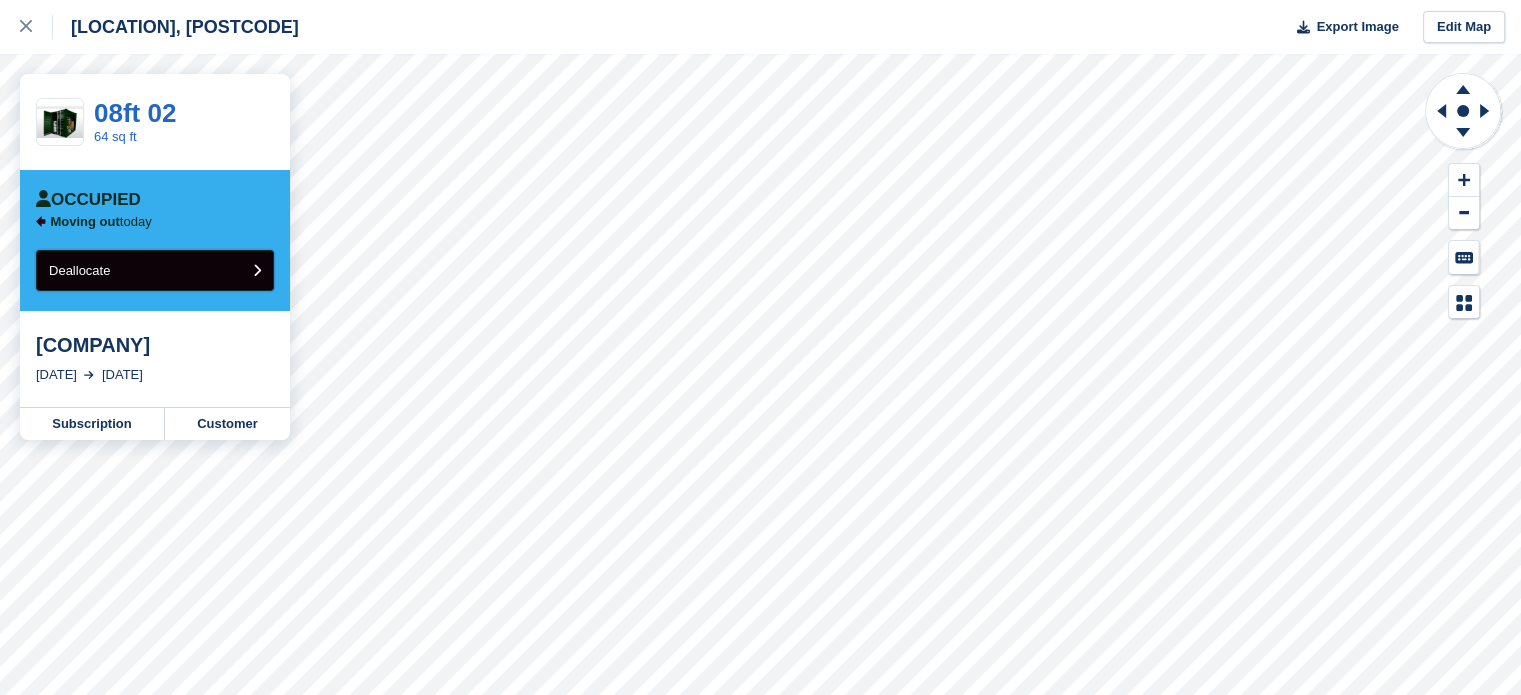 click on "Deallocate" at bounding box center [79, 270] 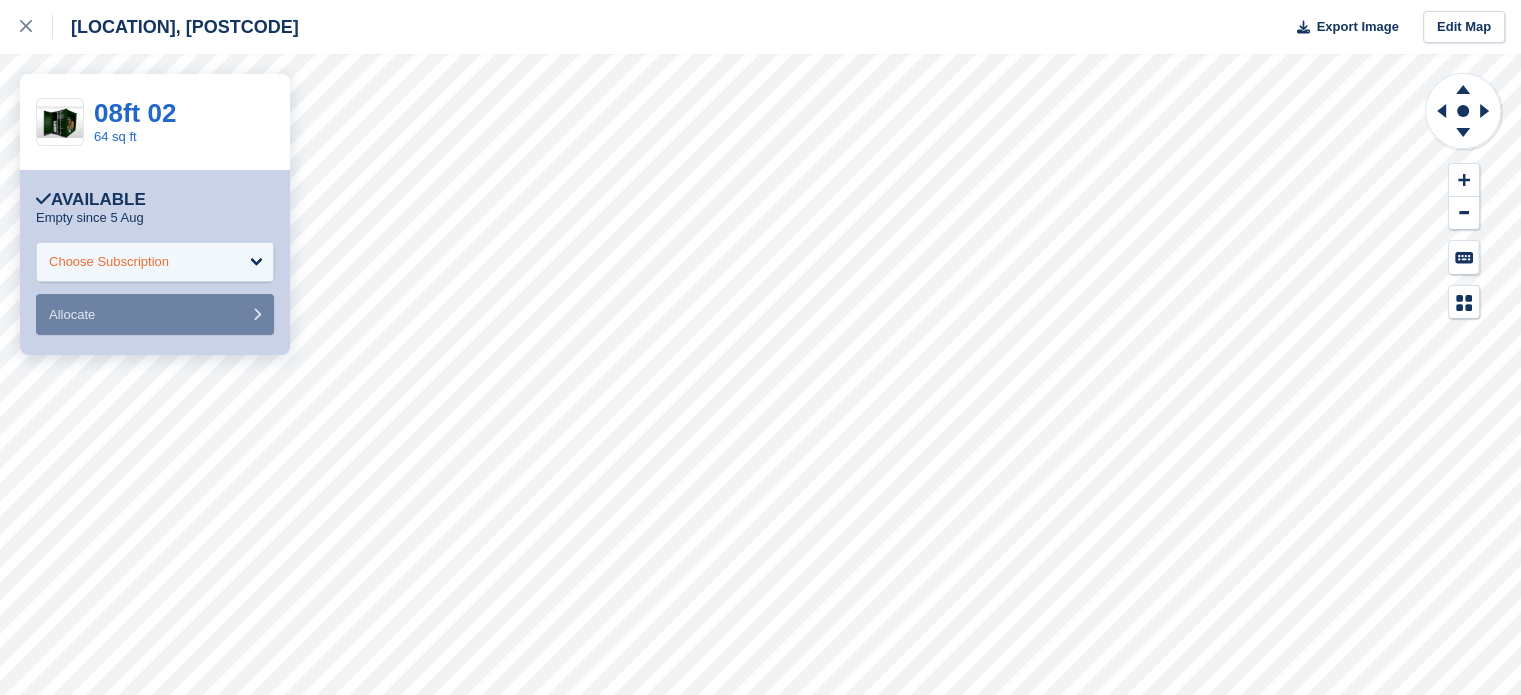 click on "Choose Subscription" at bounding box center [155, 262] 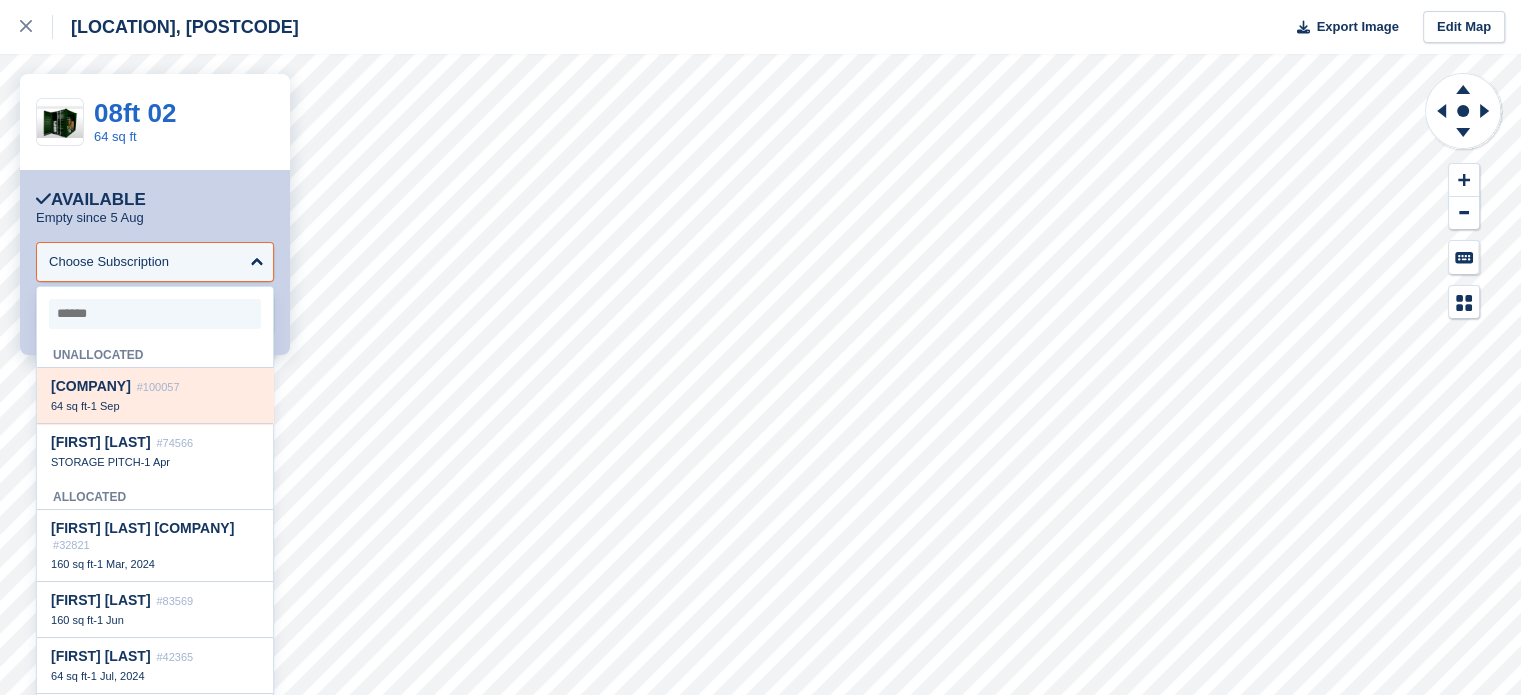 click on "[FIRST] [LAST] [COMPANY]
[ID]" at bounding box center (155, 386) 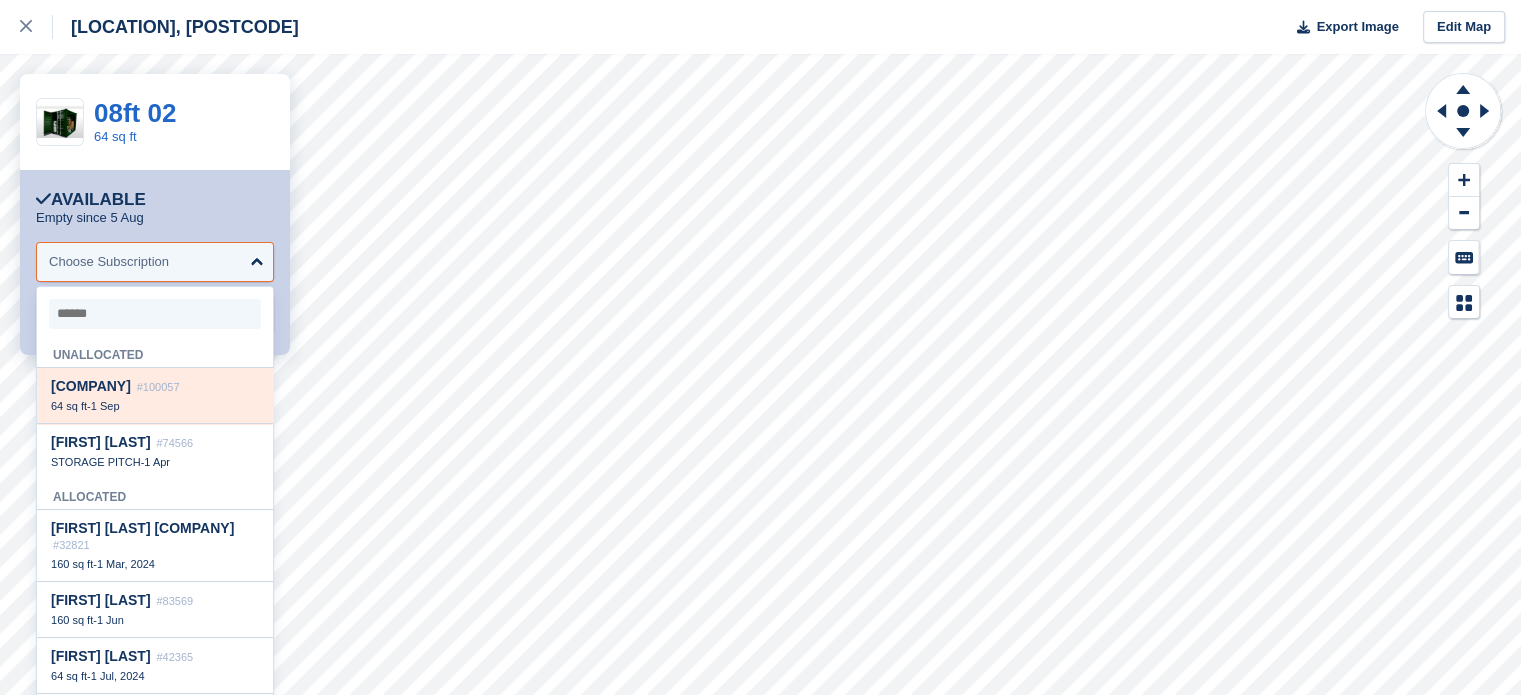 select on "******" 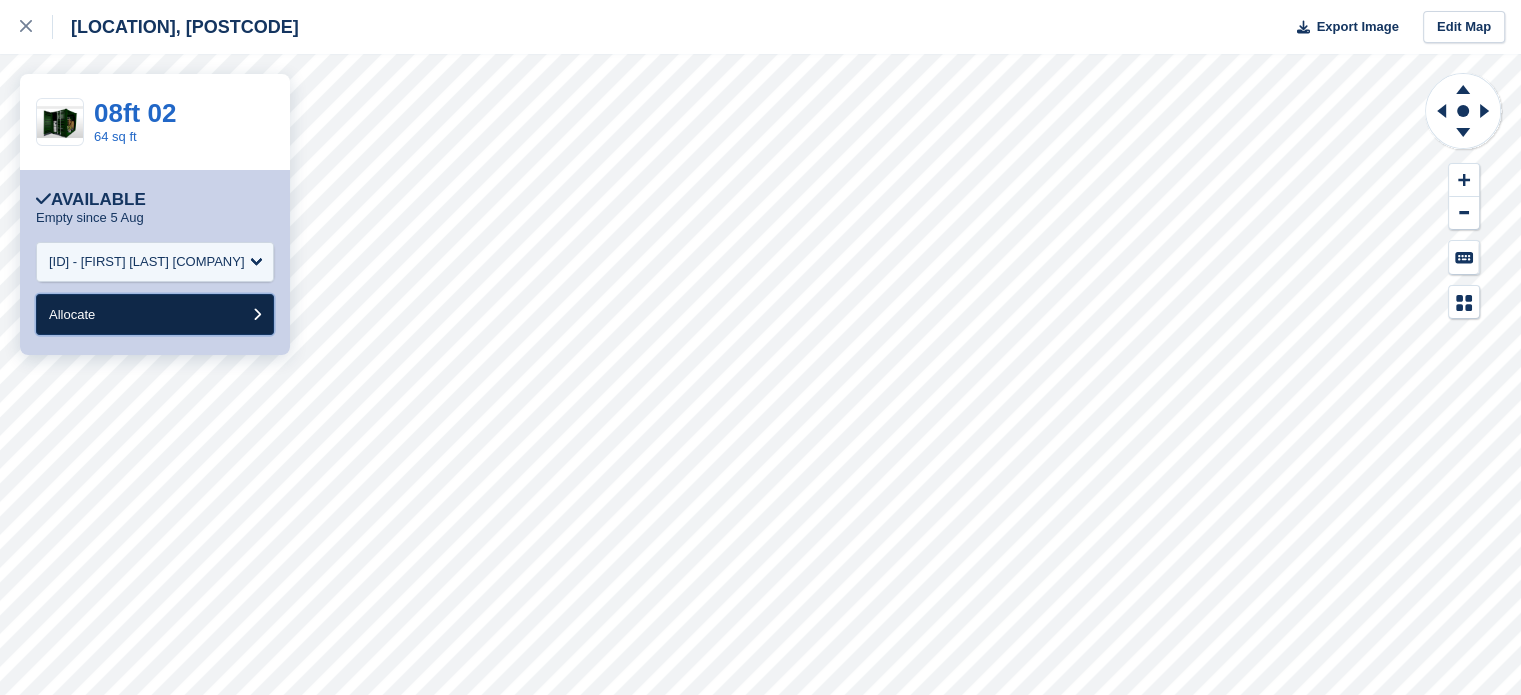 click on "Allocate" at bounding box center [155, 314] 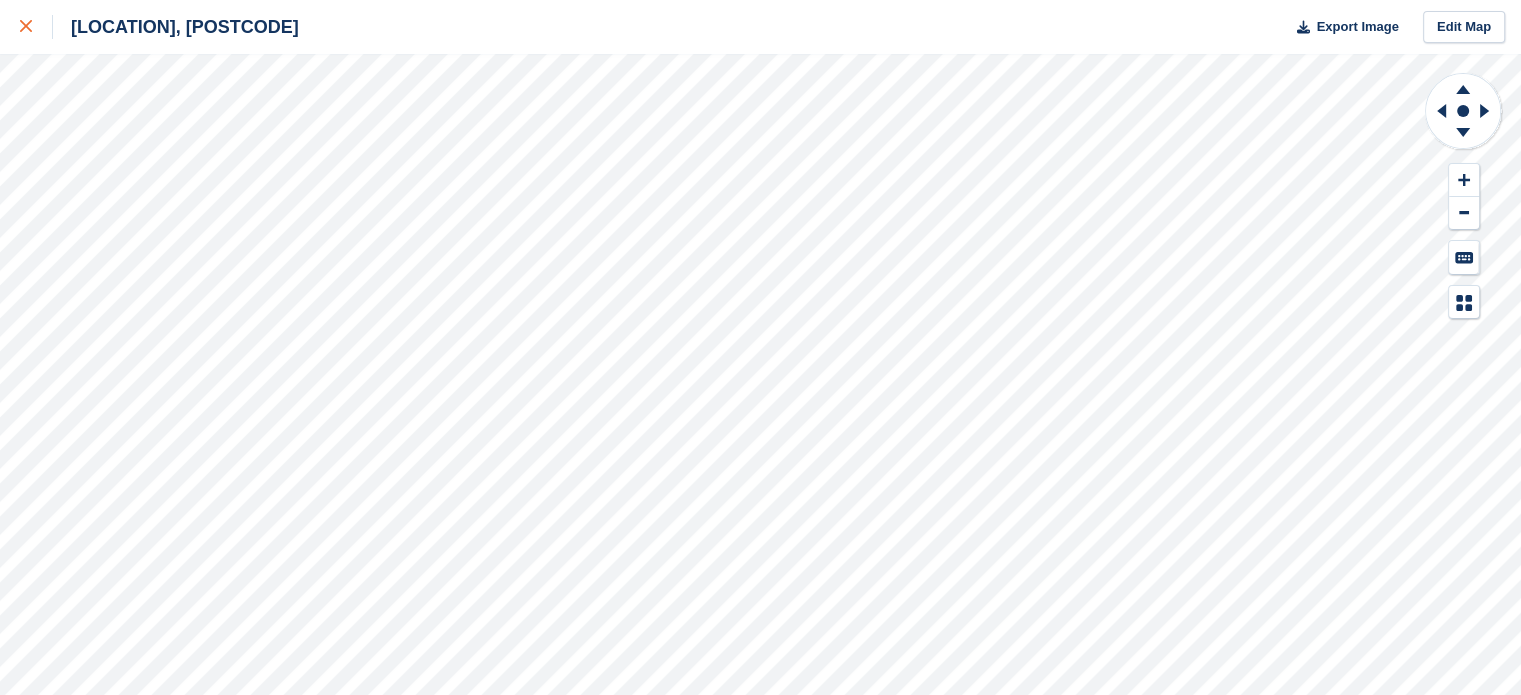 click 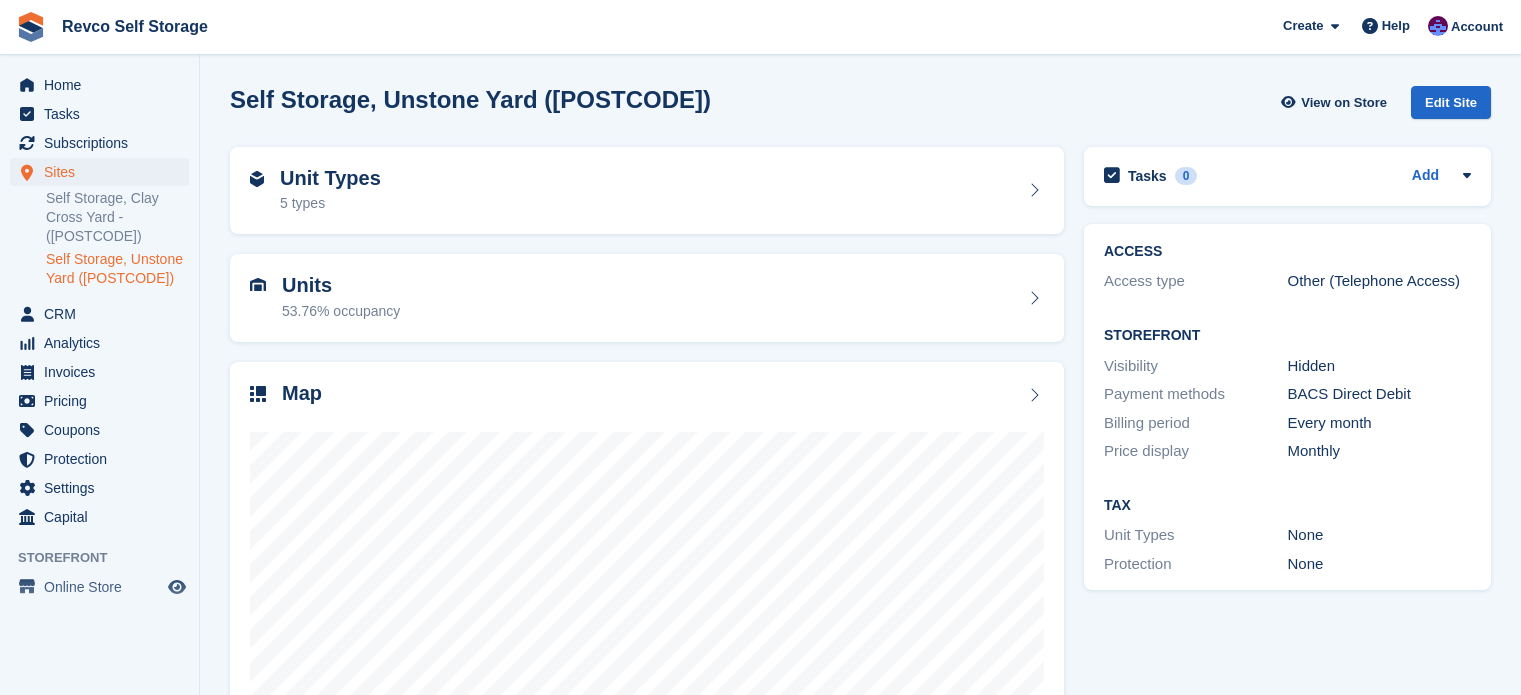scroll, scrollTop: 0, scrollLeft: 0, axis: both 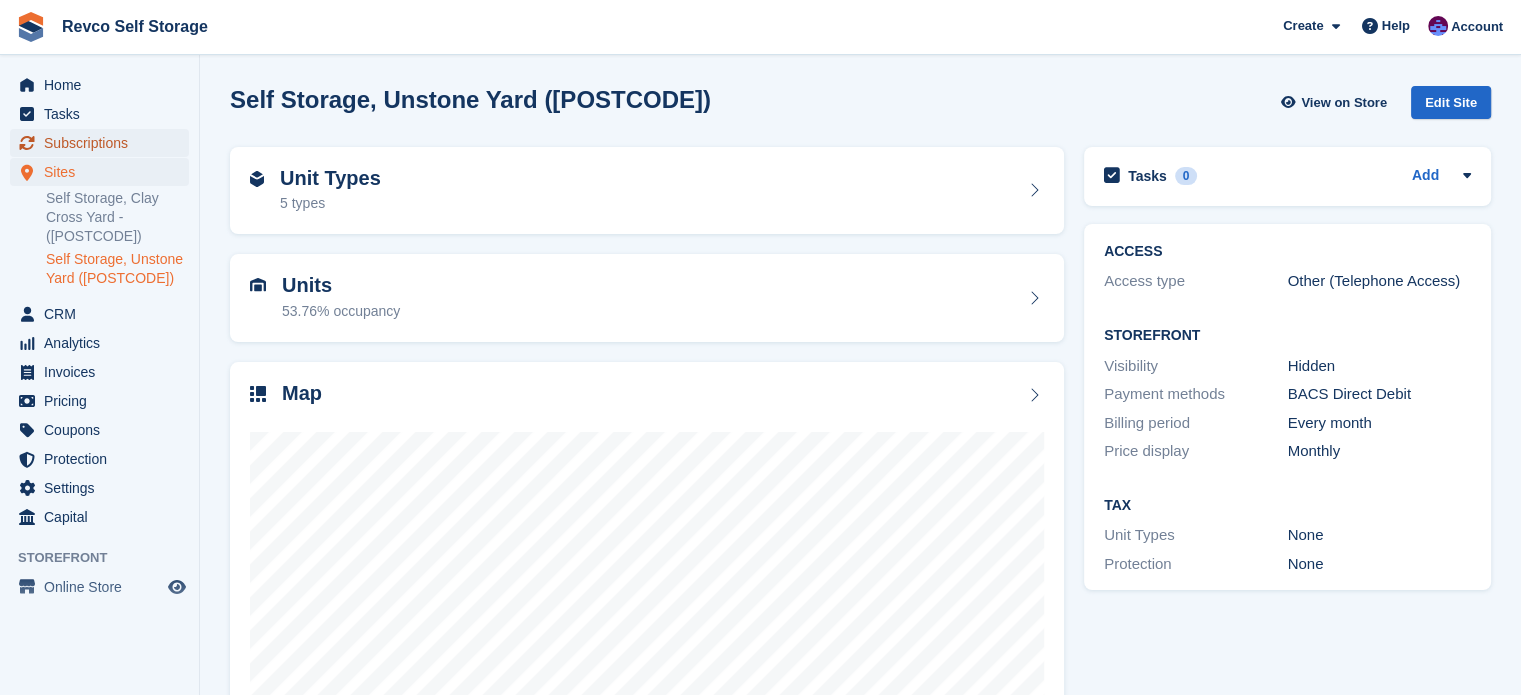 click on "Subscriptions" at bounding box center [104, 143] 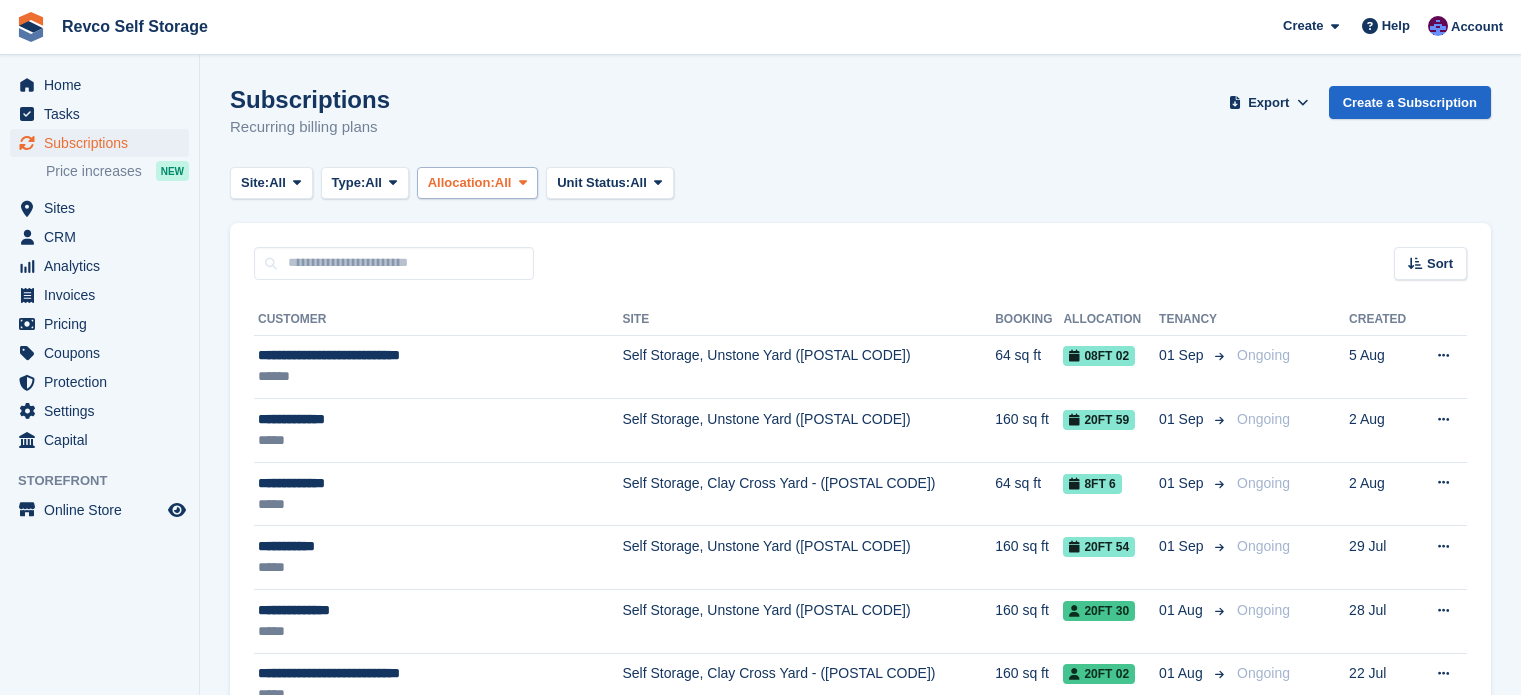 scroll, scrollTop: 0, scrollLeft: 0, axis: both 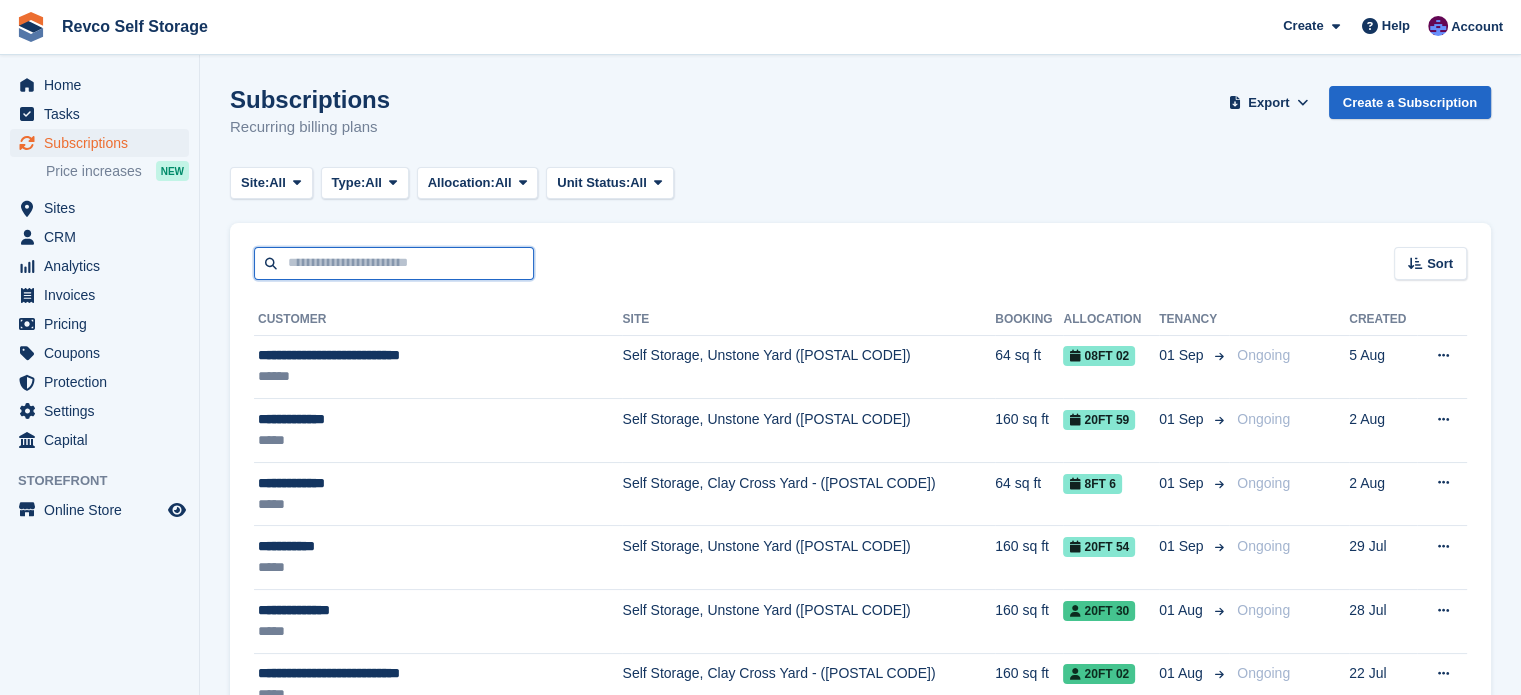 click at bounding box center (394, 263) 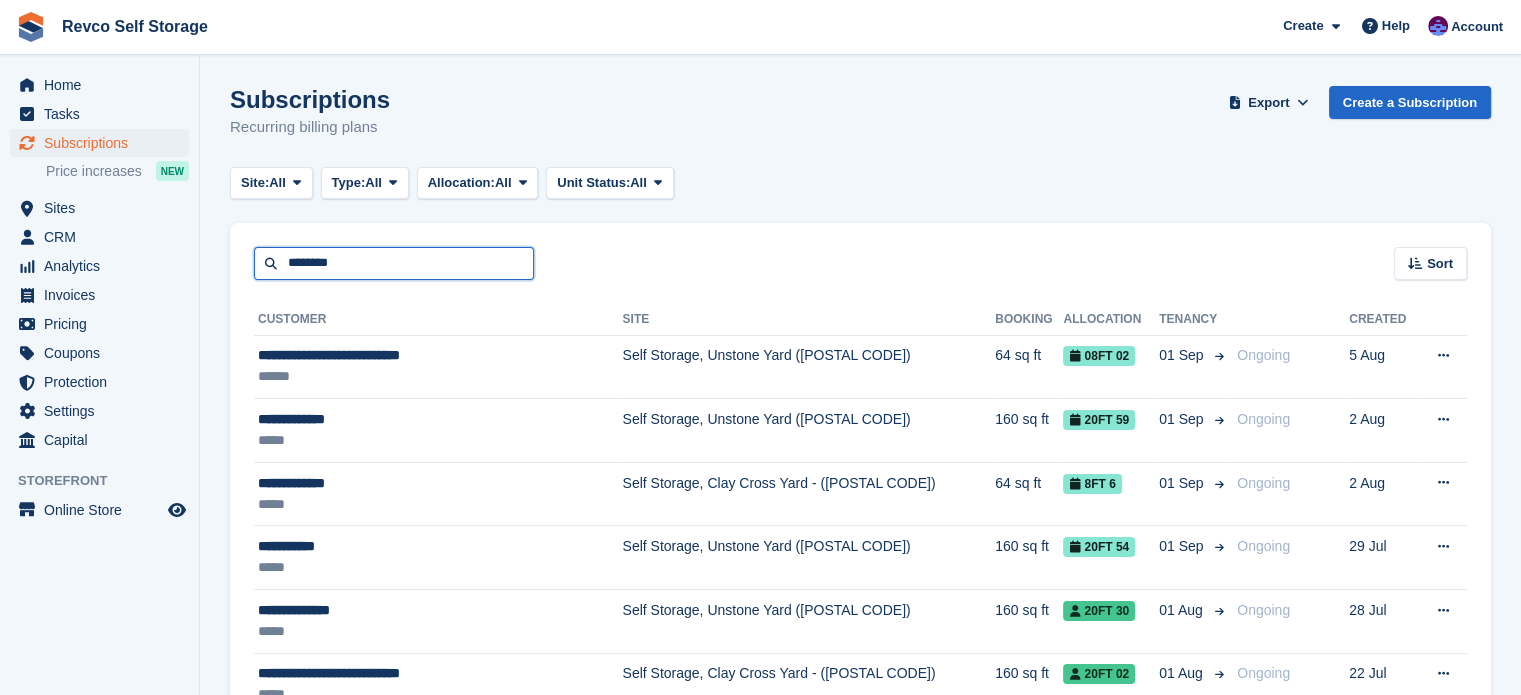 type on "********" 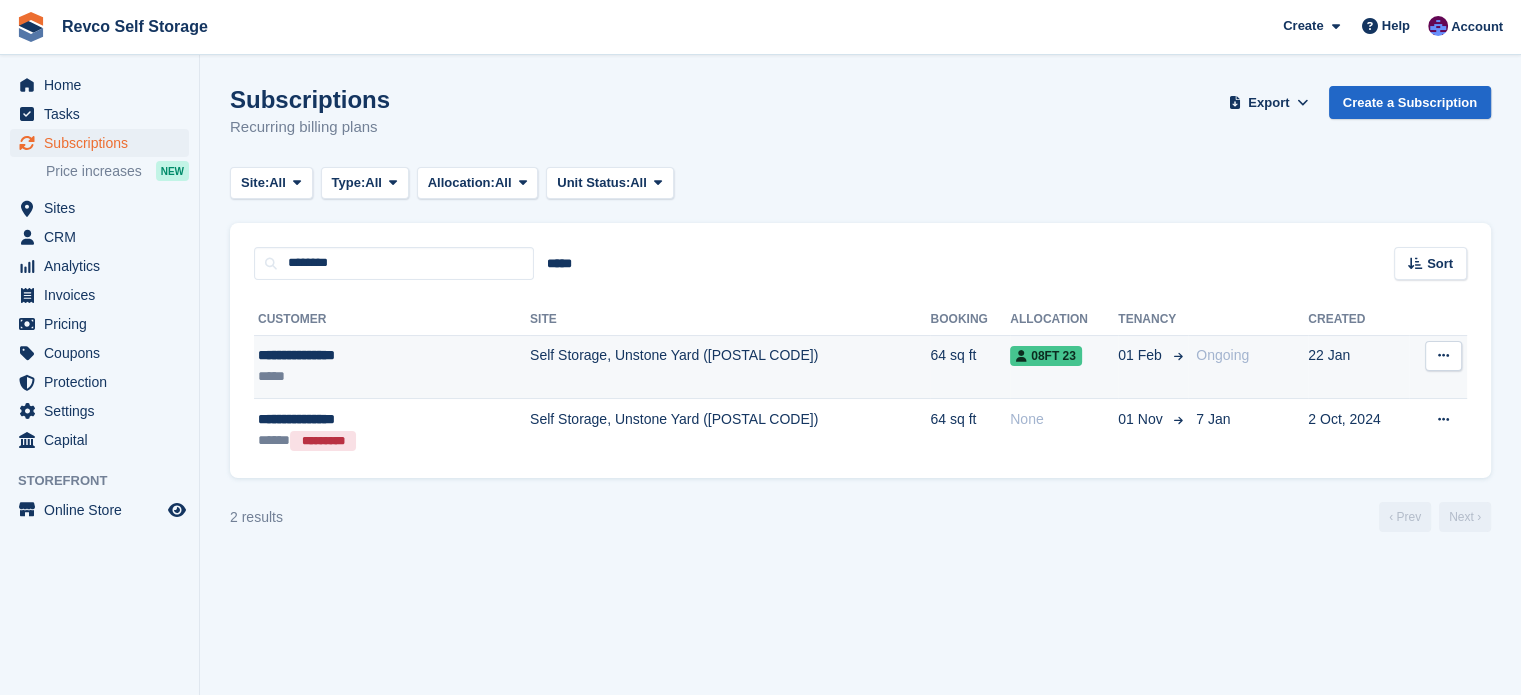 click on "Self Storage, Unstone Yard ([POSTAL CODE])" at bounding box center [730, 367] 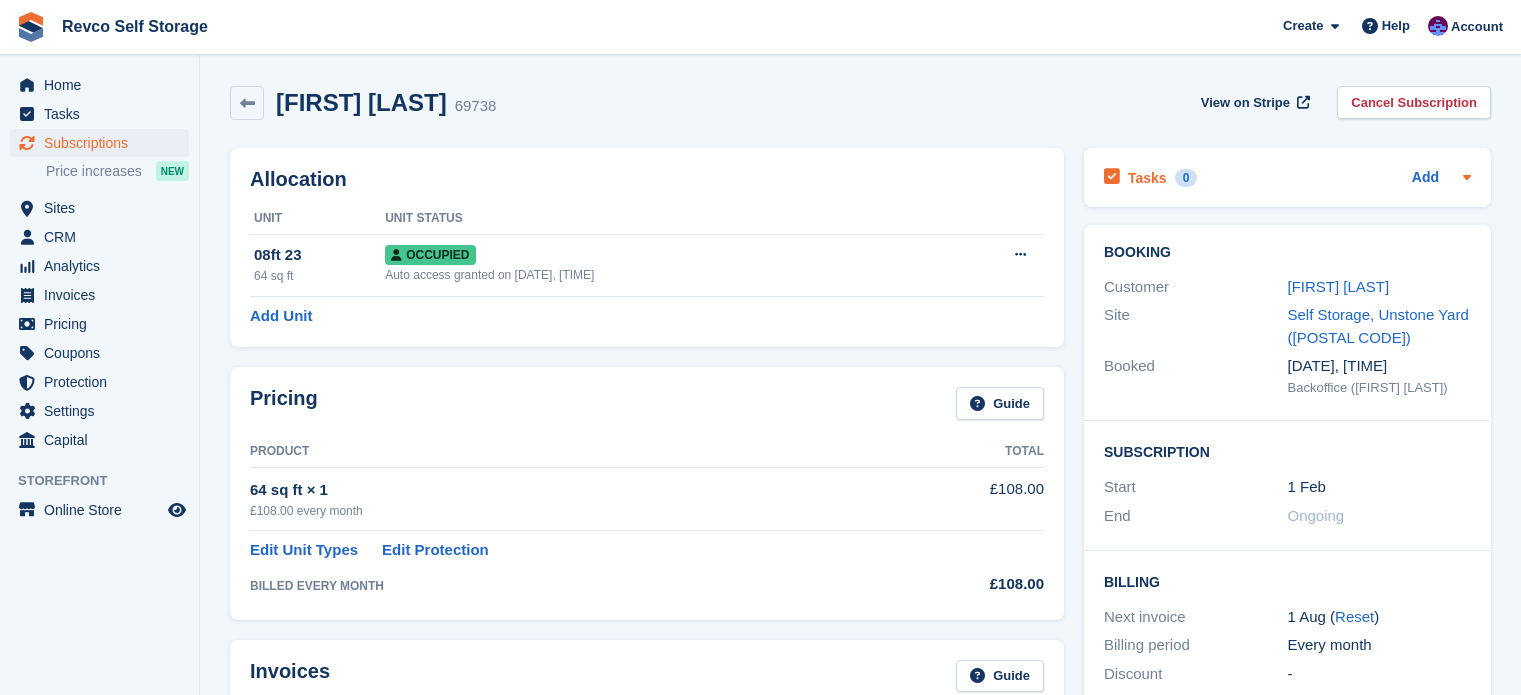 scroll, scrollTop: 0, scrollLeft: 0, axis: both 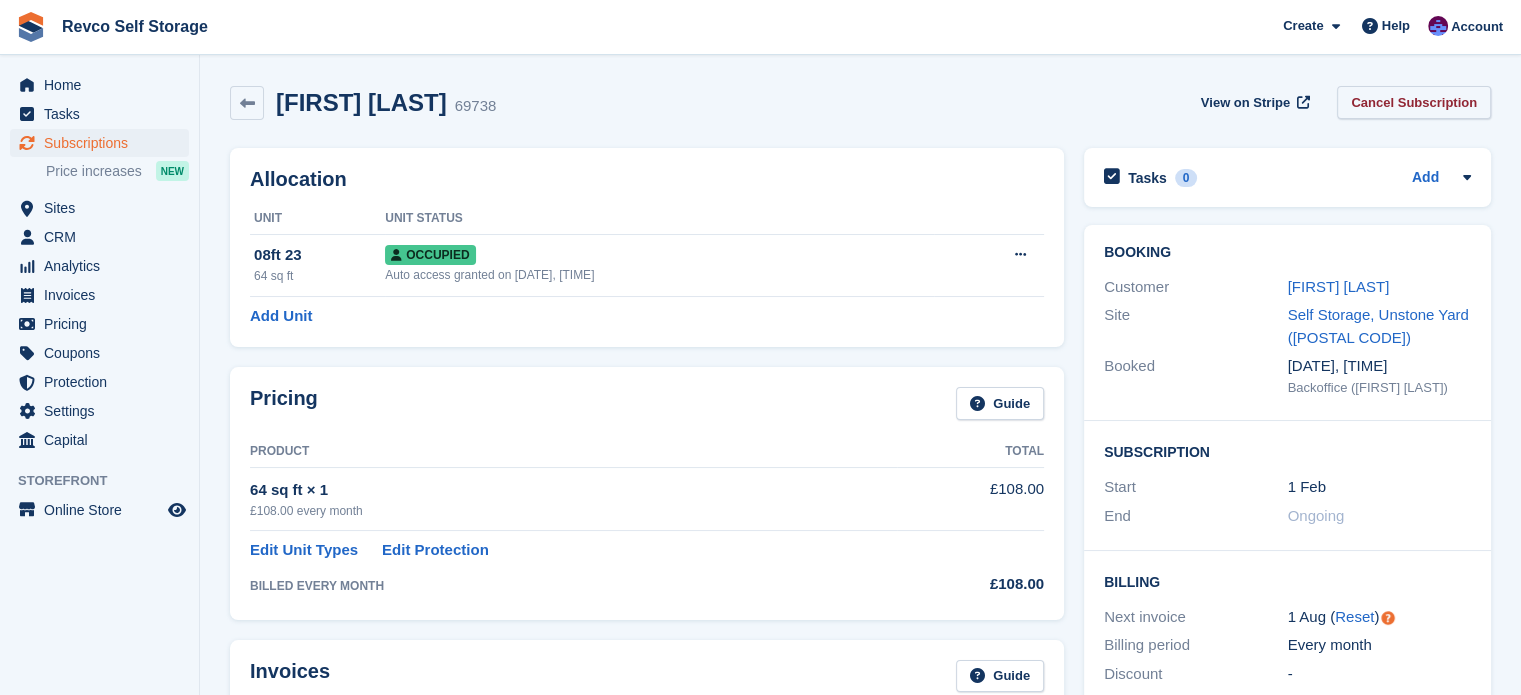 click on "Cancel Subscription" at bounding box center [1414, 102] 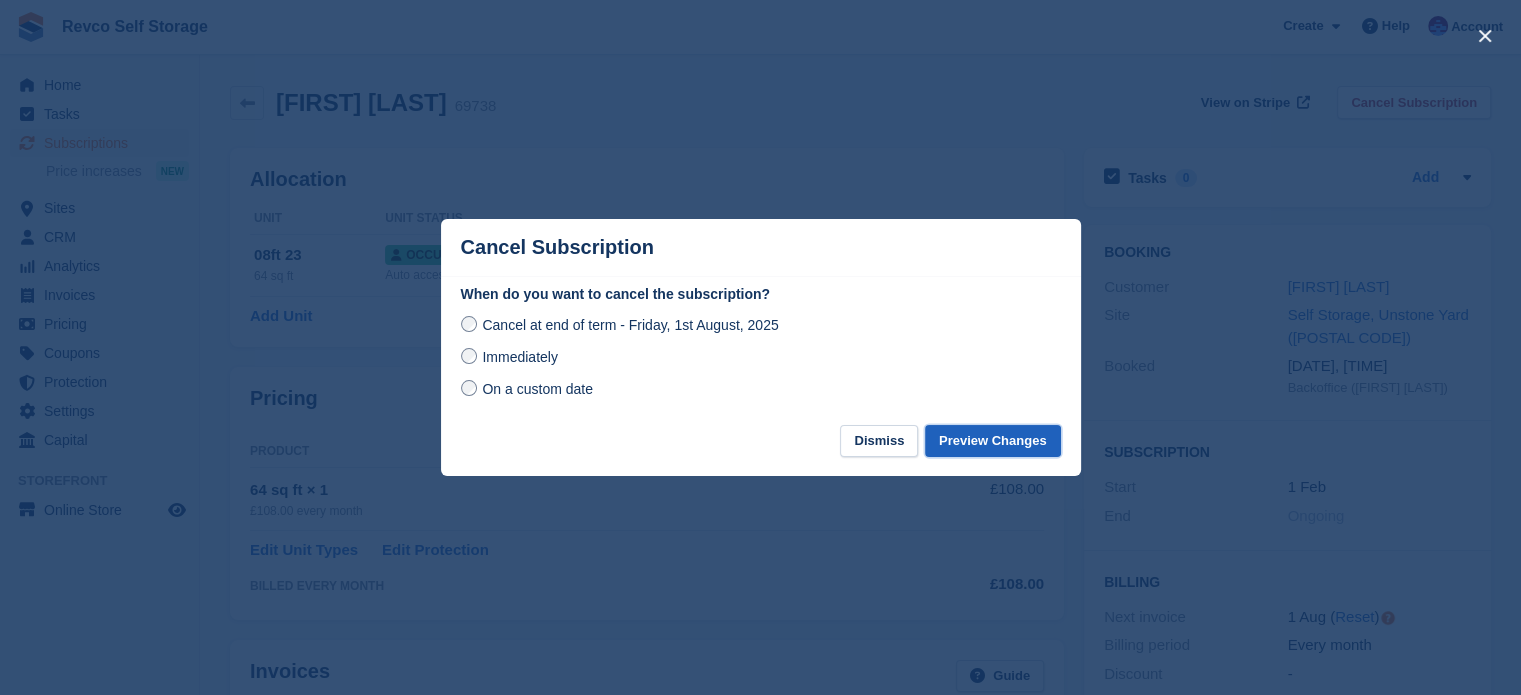 click on "Preview Changes" at bounding box center [993, 441] 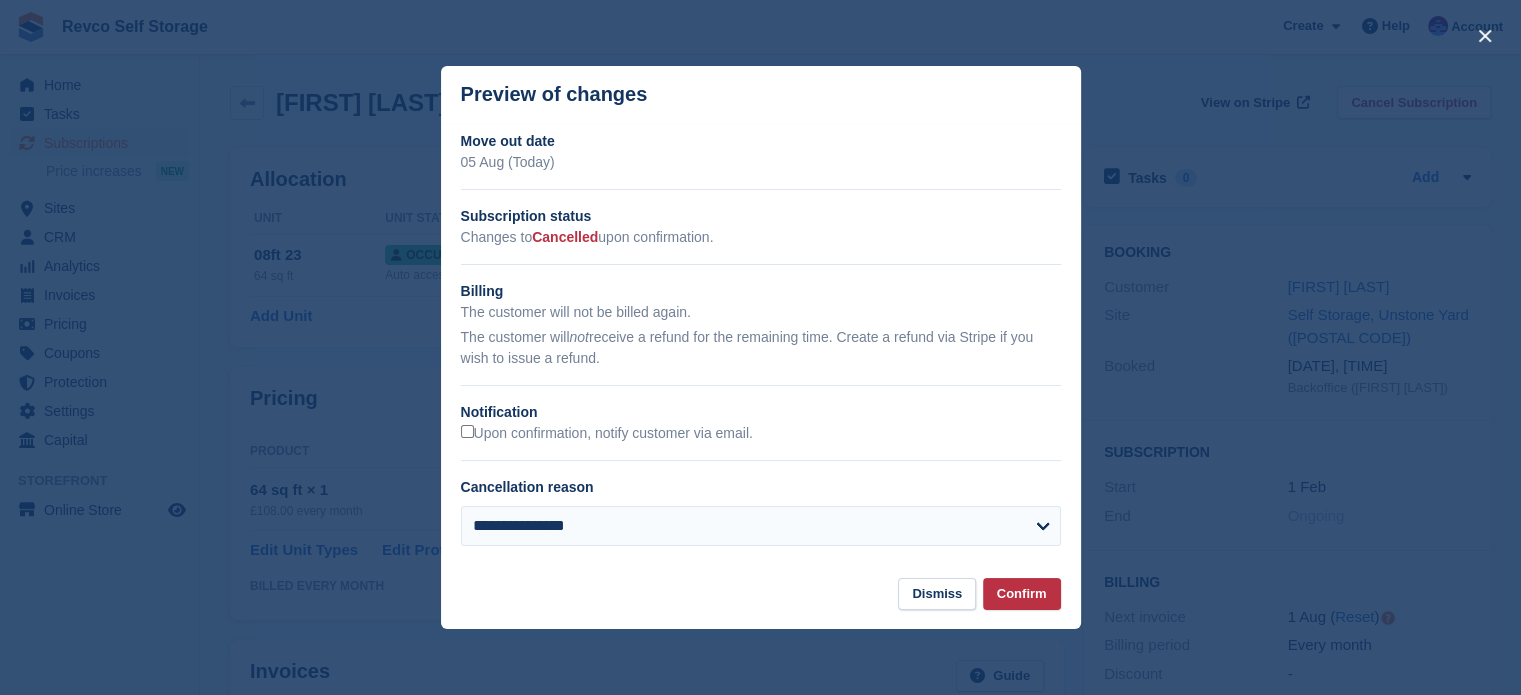 click on "**********" at bounding box center (761, 346) 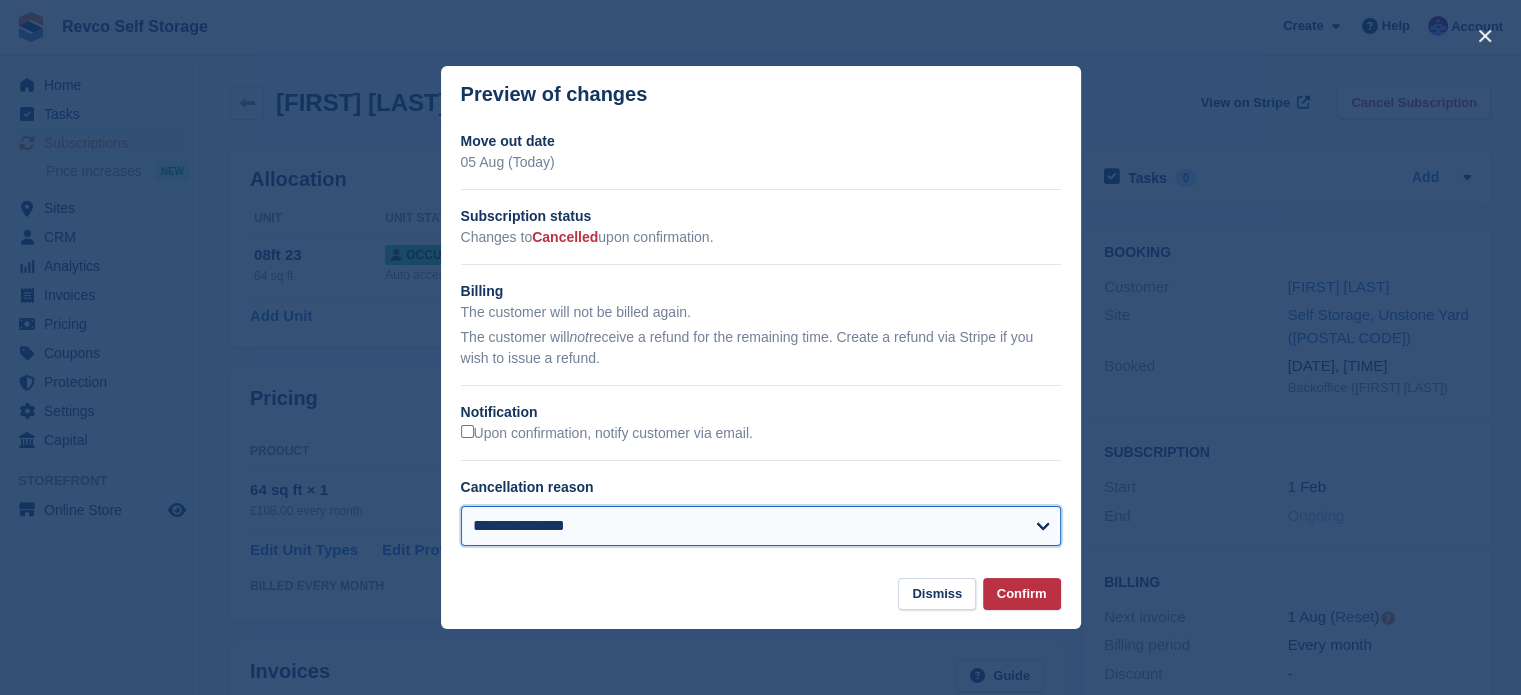 click on "**********" at bounding box center (761, 526) 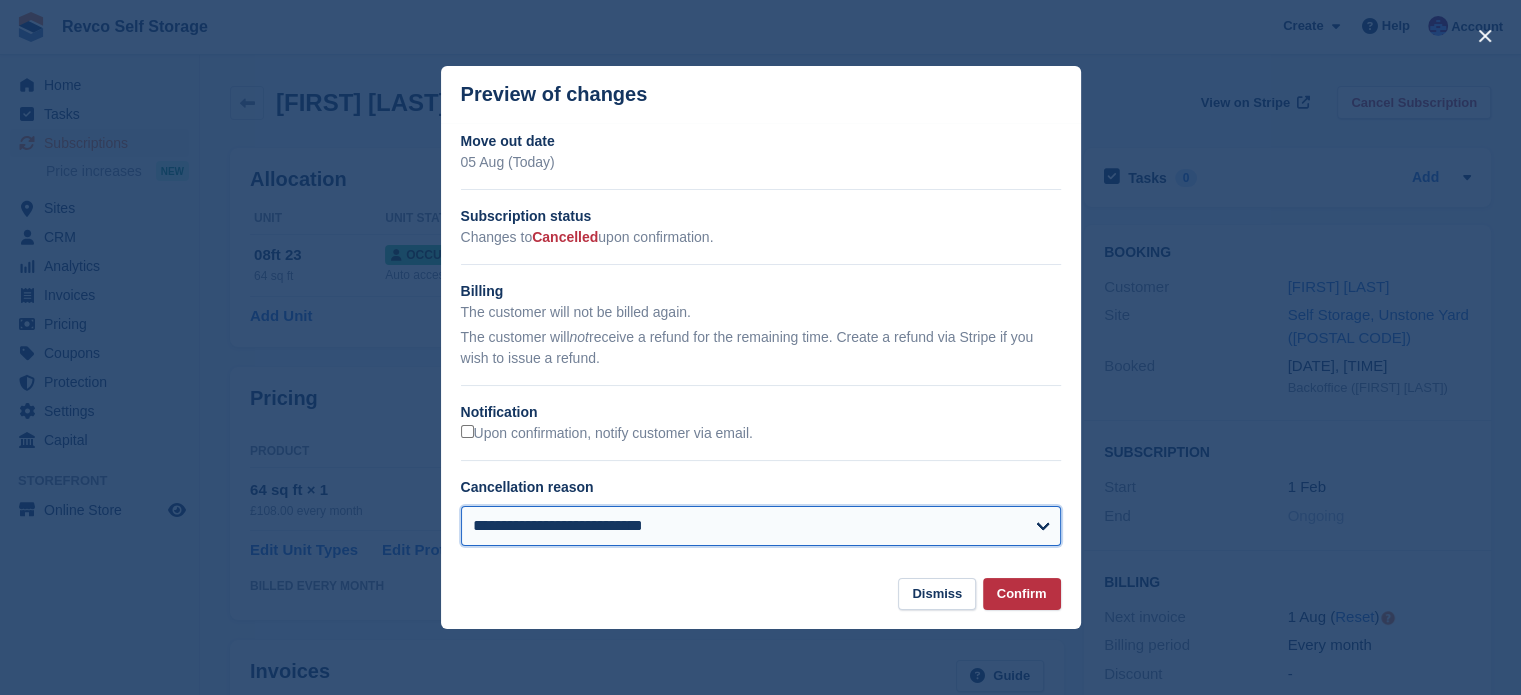 click on "**********" at bounding box center [761, 526] 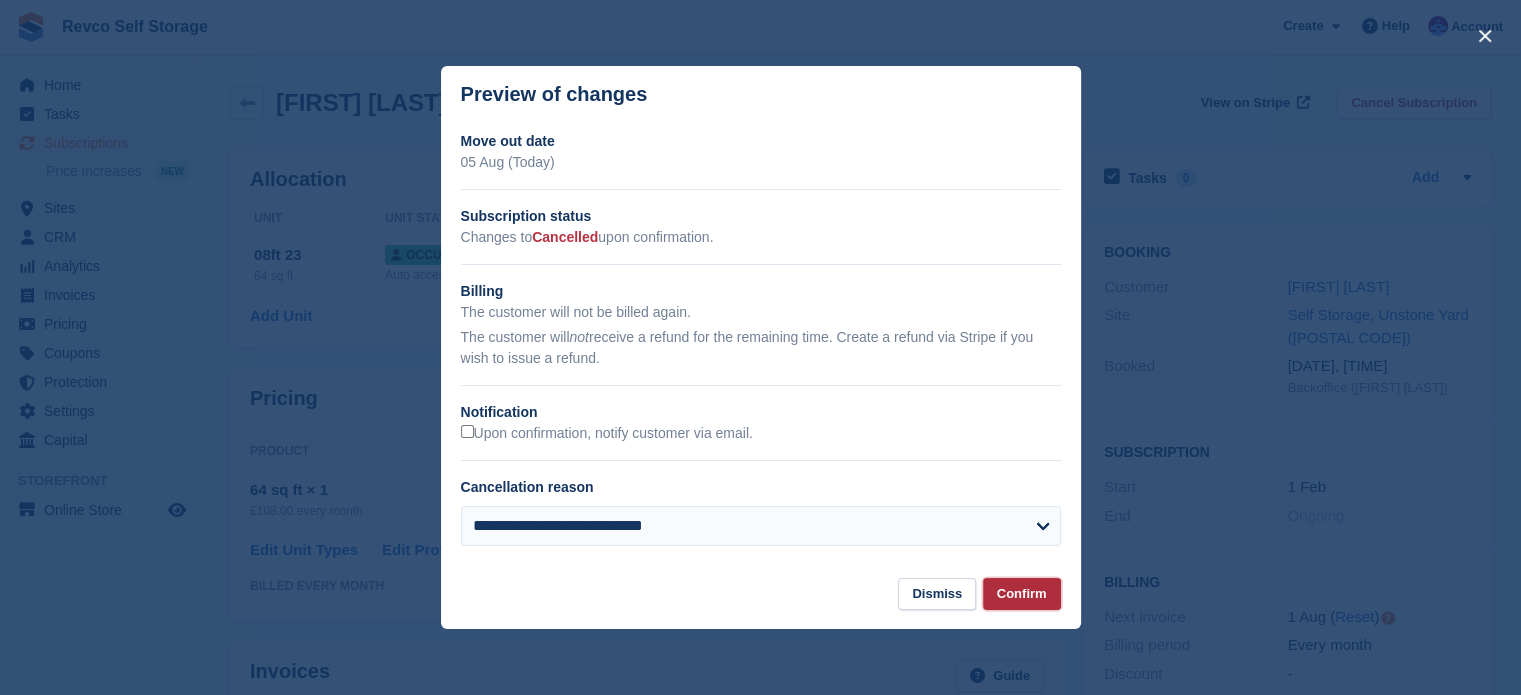 click on "Confirm" at bounding box center [1022, 594] 